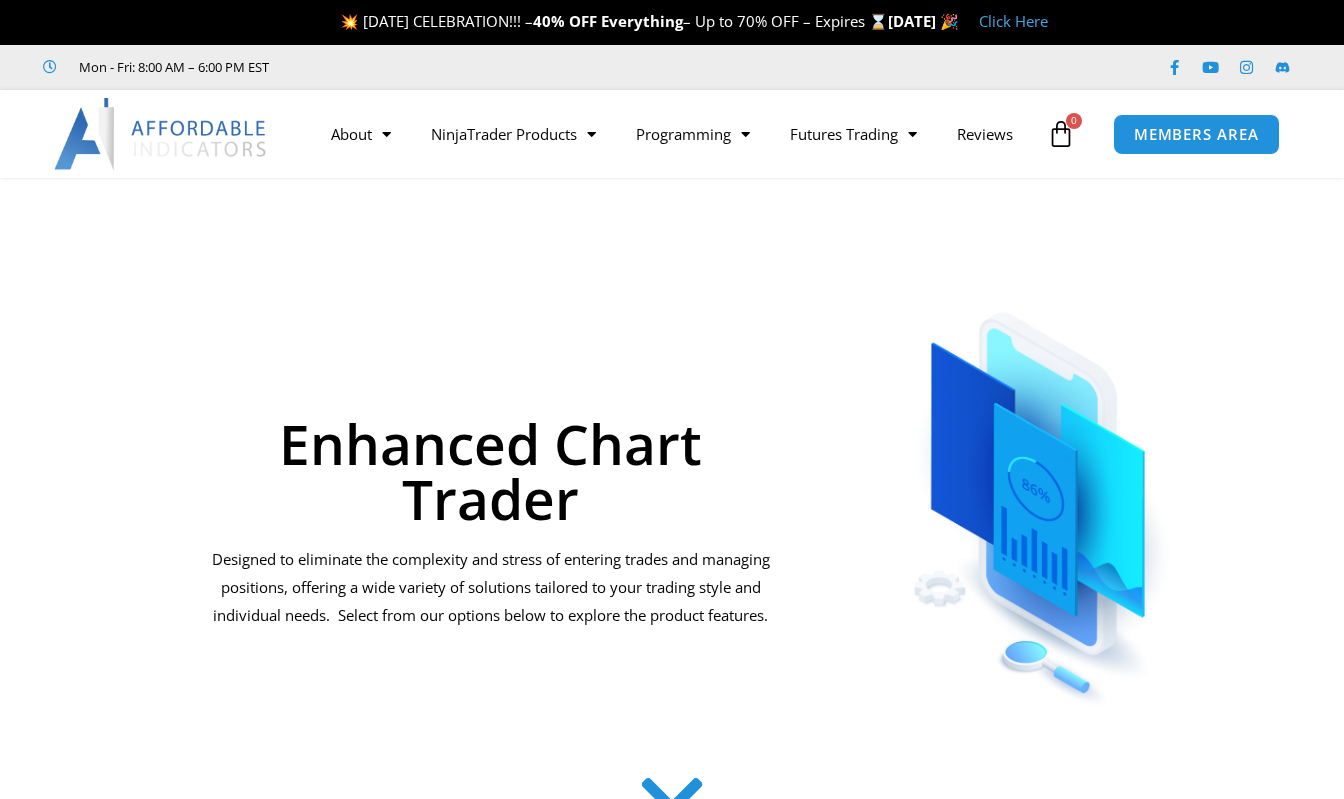 scroll, scrollTop: 0, scrollLeft: 0, axis: both 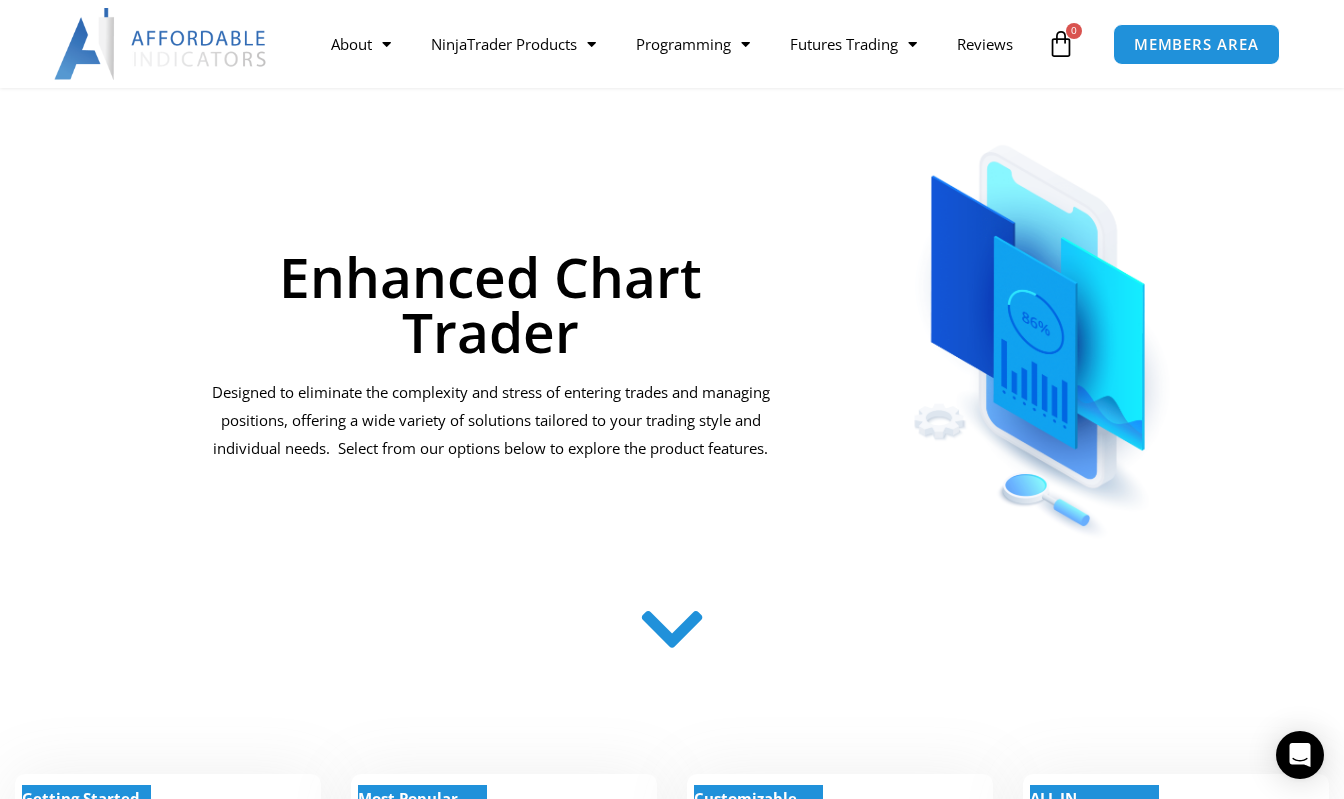 click at bounding box center (1061, 44) 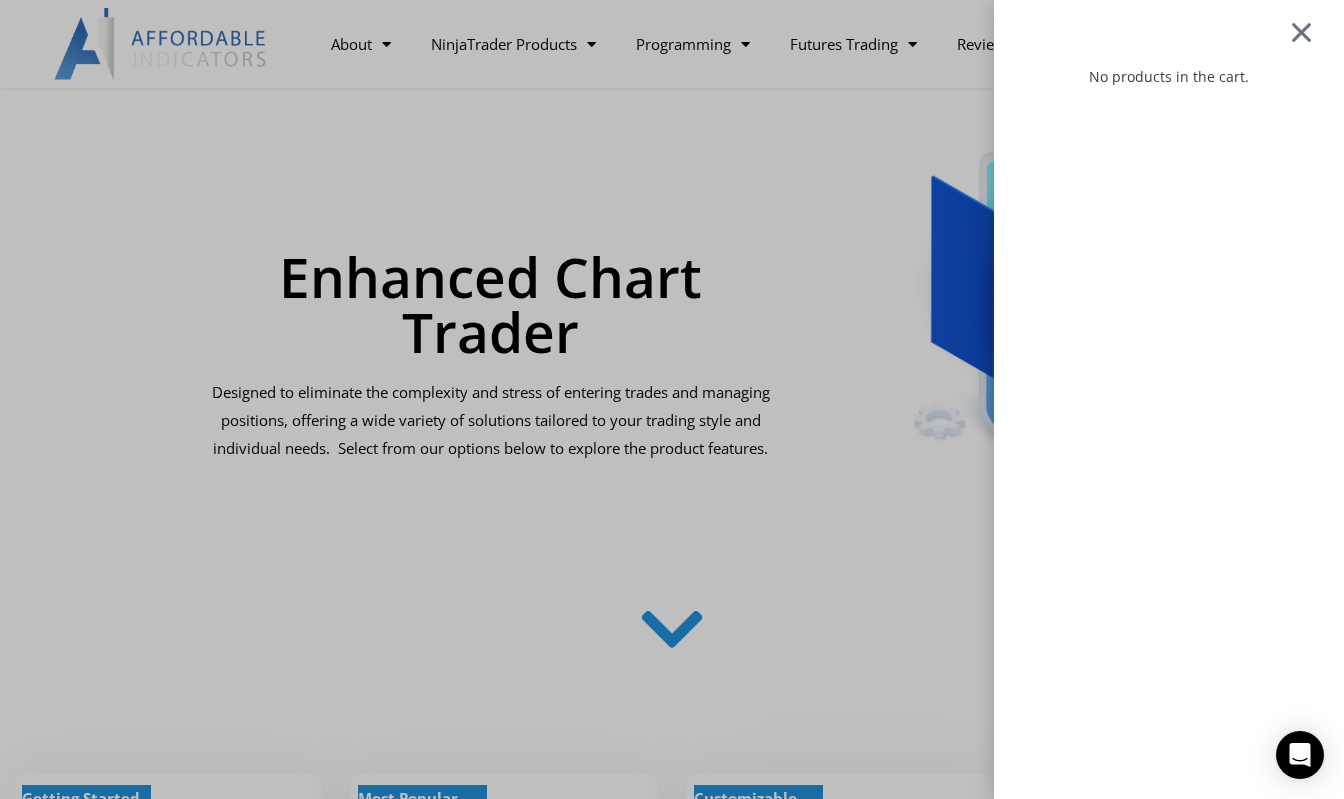 click at bounding box center [1301, 32] 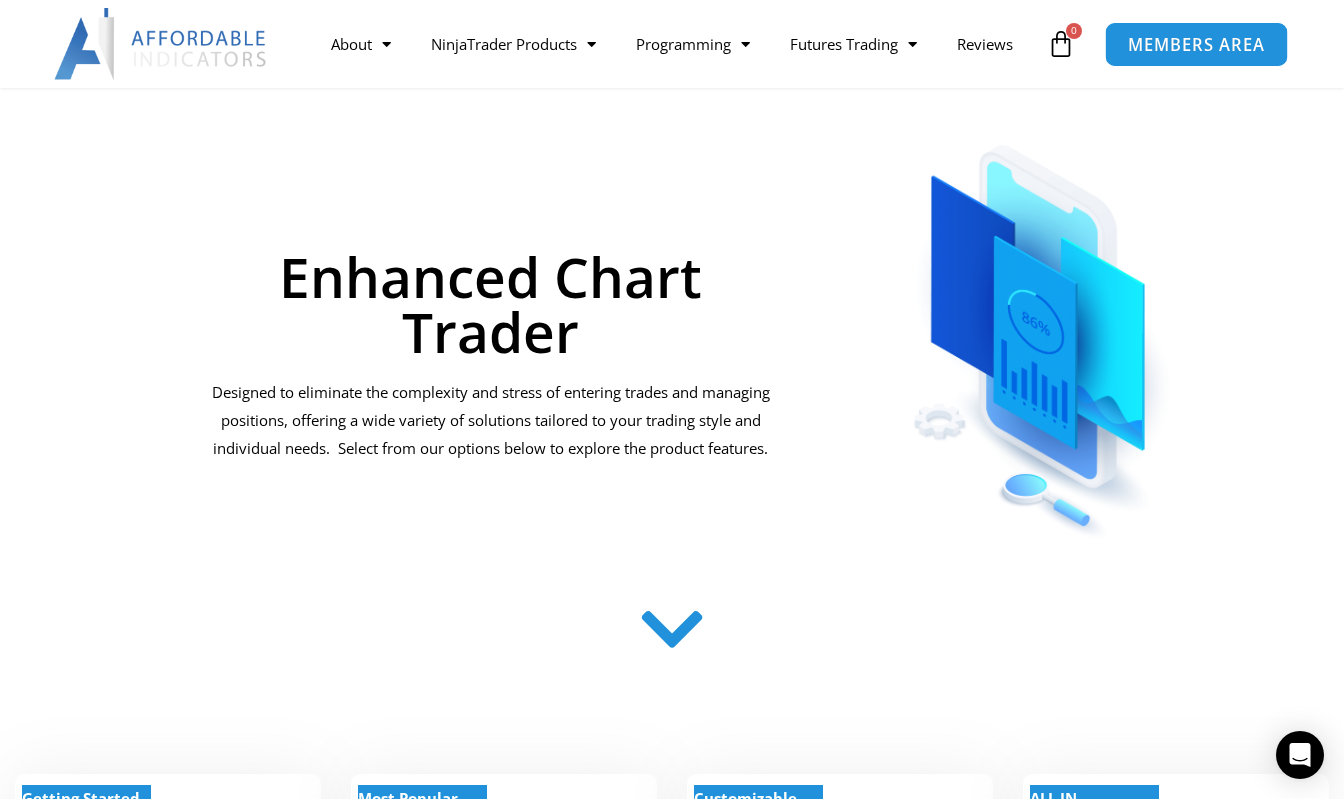 click on "MEMBERS AREA" at bounding box center (1196, 44) 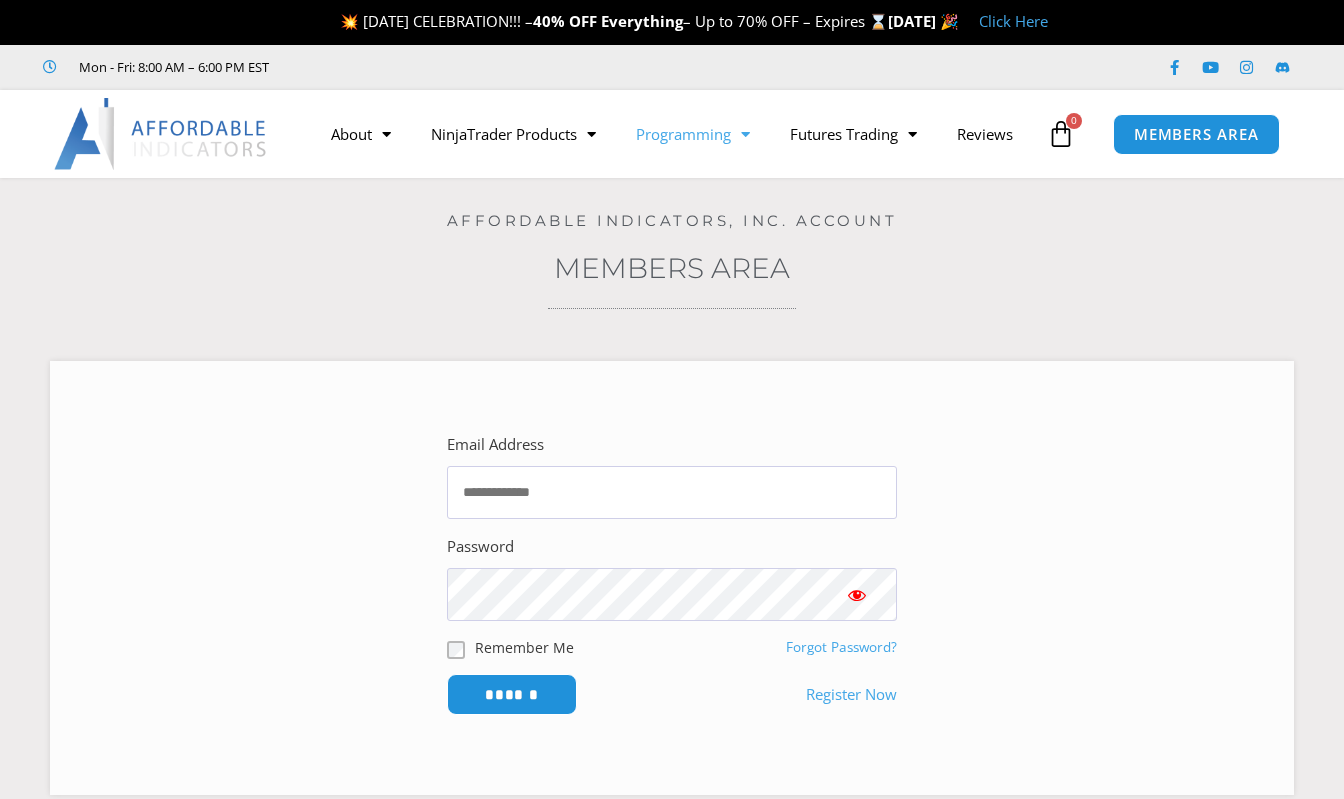 scroll, scrollTop: 0, scrollLeft: 0, axis: both 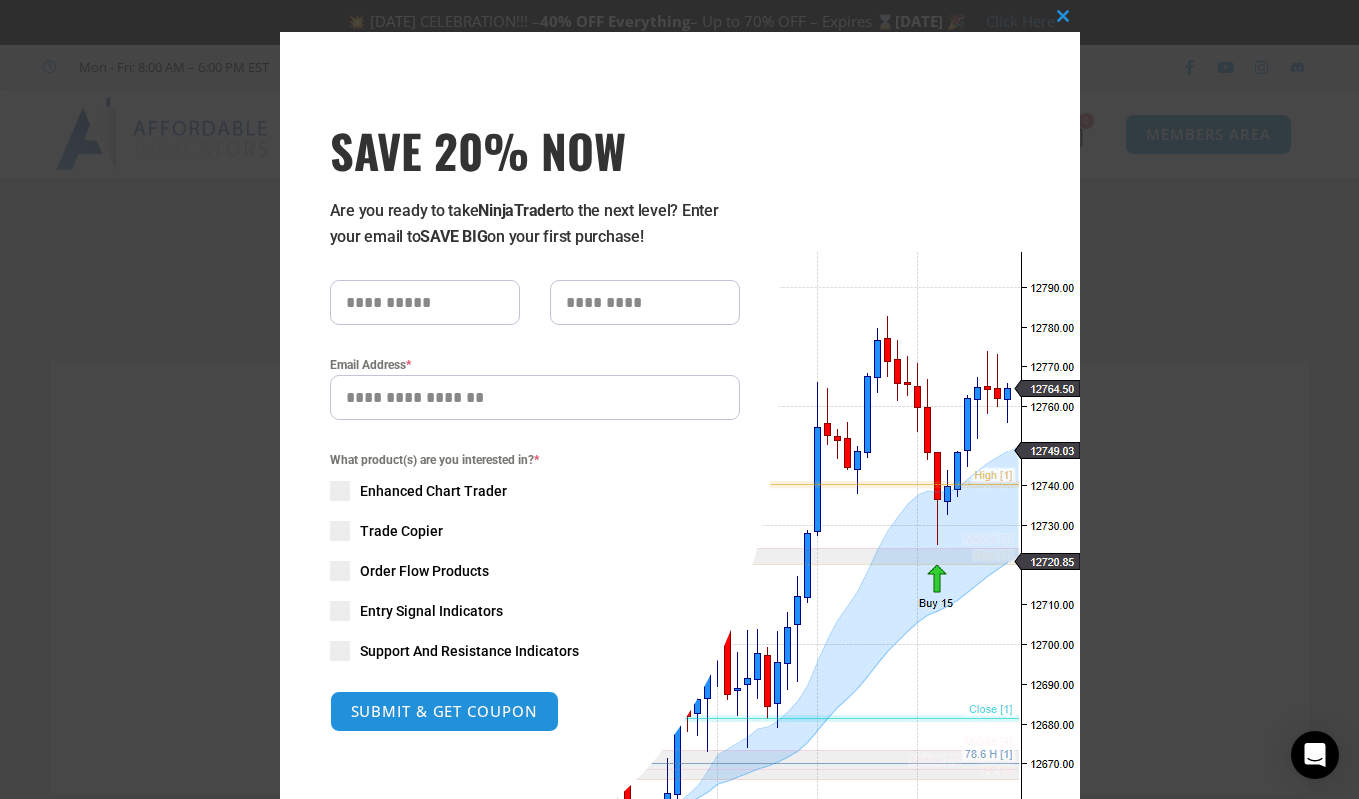 click on "Close this module
SAVE 20% NOW Are you ready to take  NinjaTrader  to the next level? Enter your email to  SAVE BIG  on your first purchase!
Email Address  * What product(s) are you interested in?  * Enhanced Chart Trader Trade Copier Order Flow Products Entry Signal Indicators Support And Resistance Indicators SUBMIT & GET COUPON Please do not fill in this field.
No thanks, I’m not interested!" at bounding box center (679, 399) 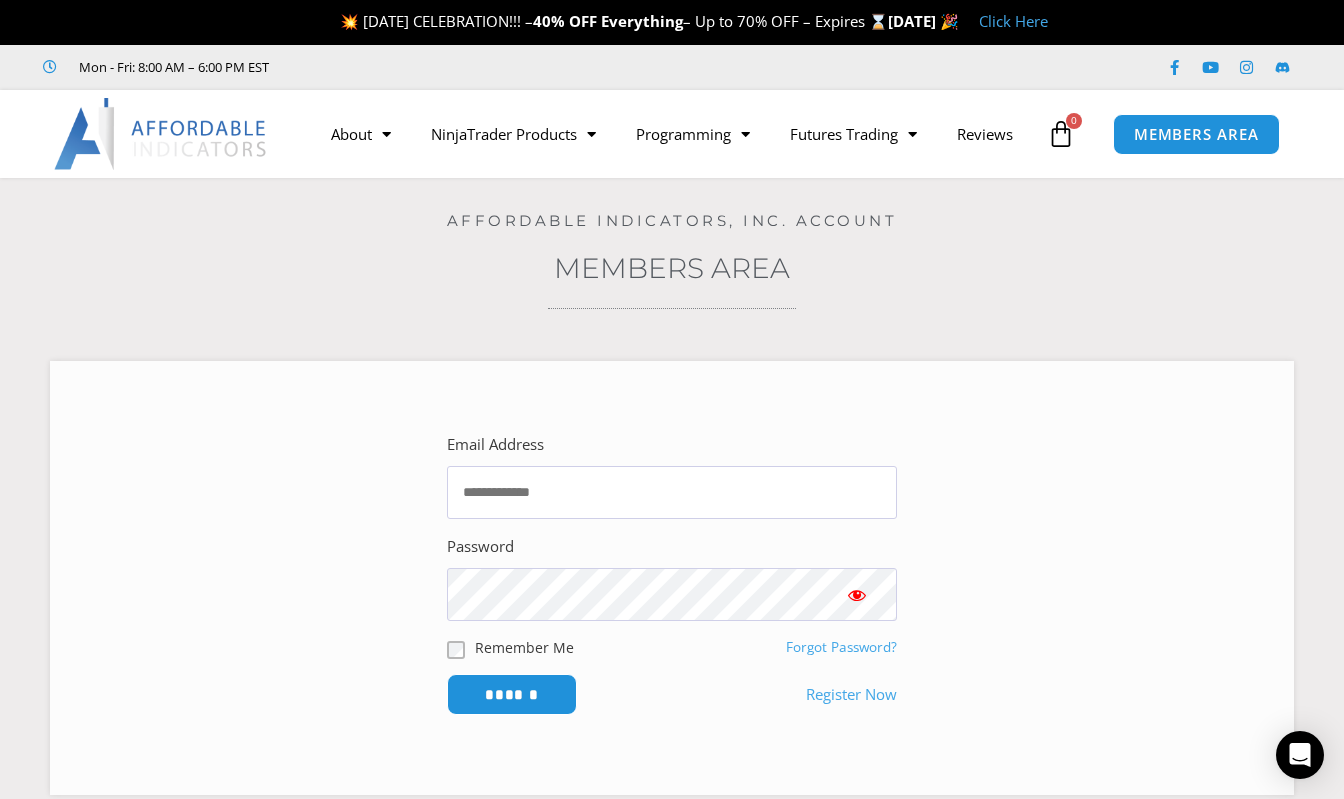 type on "**********" 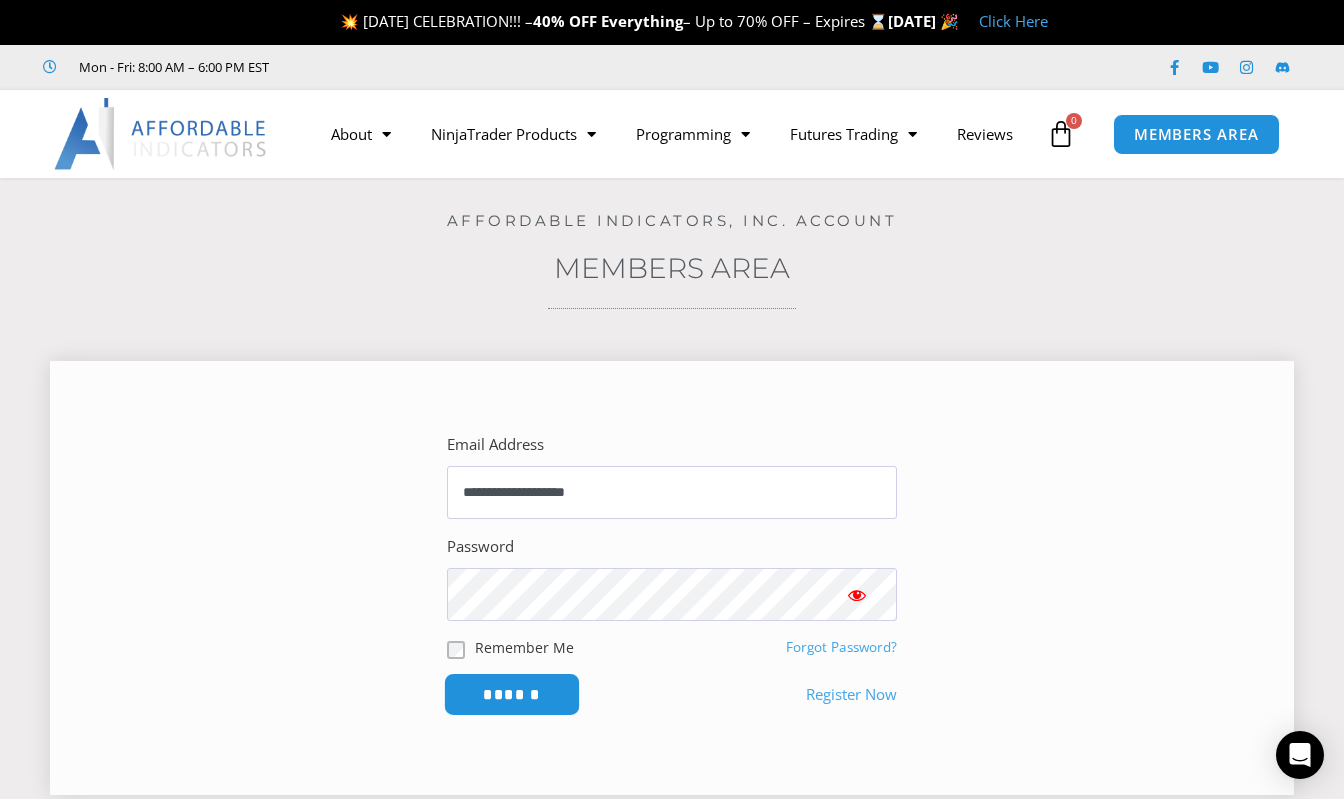 click on "******" at bounding box center [512, 694] 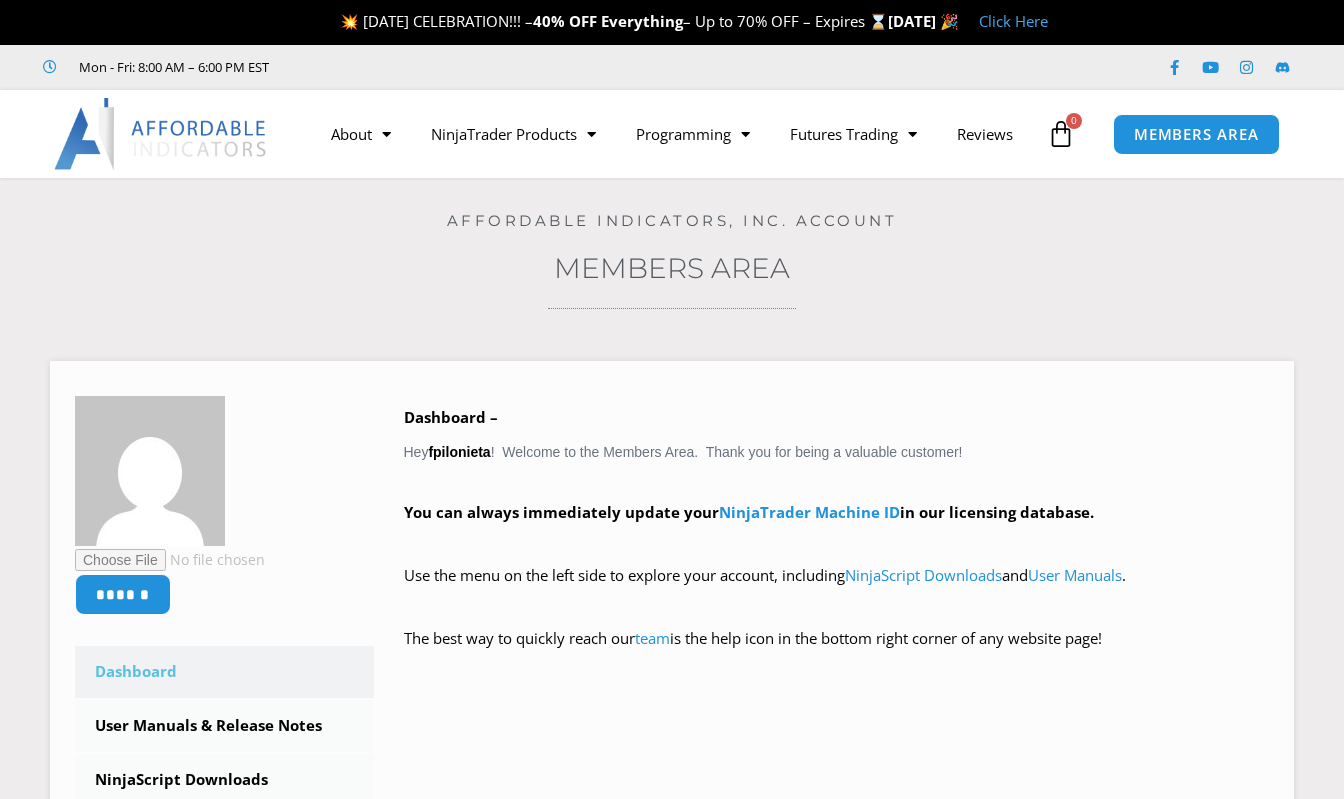 scroll, scrollTop: 0, scrollLeft: 0, axis: both 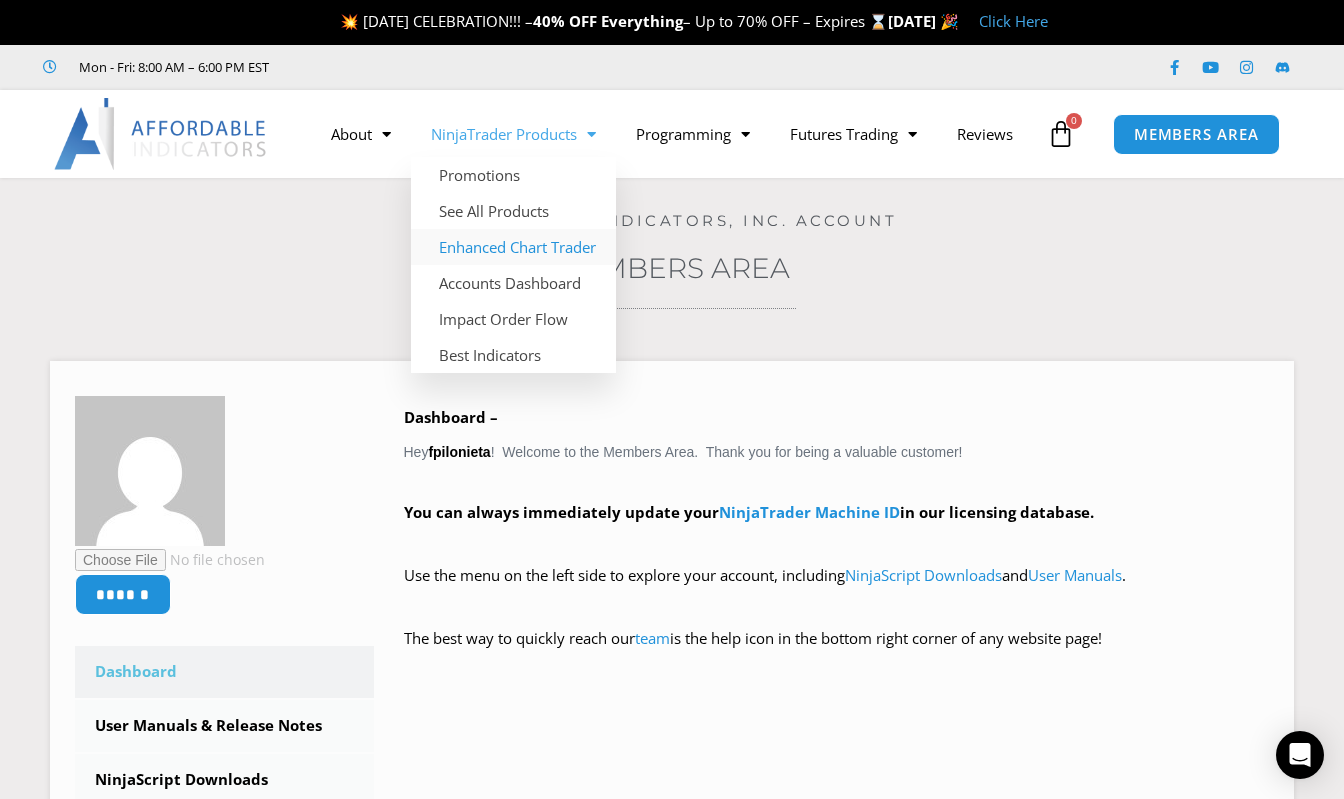 click on "Enhanced Chart Trader" 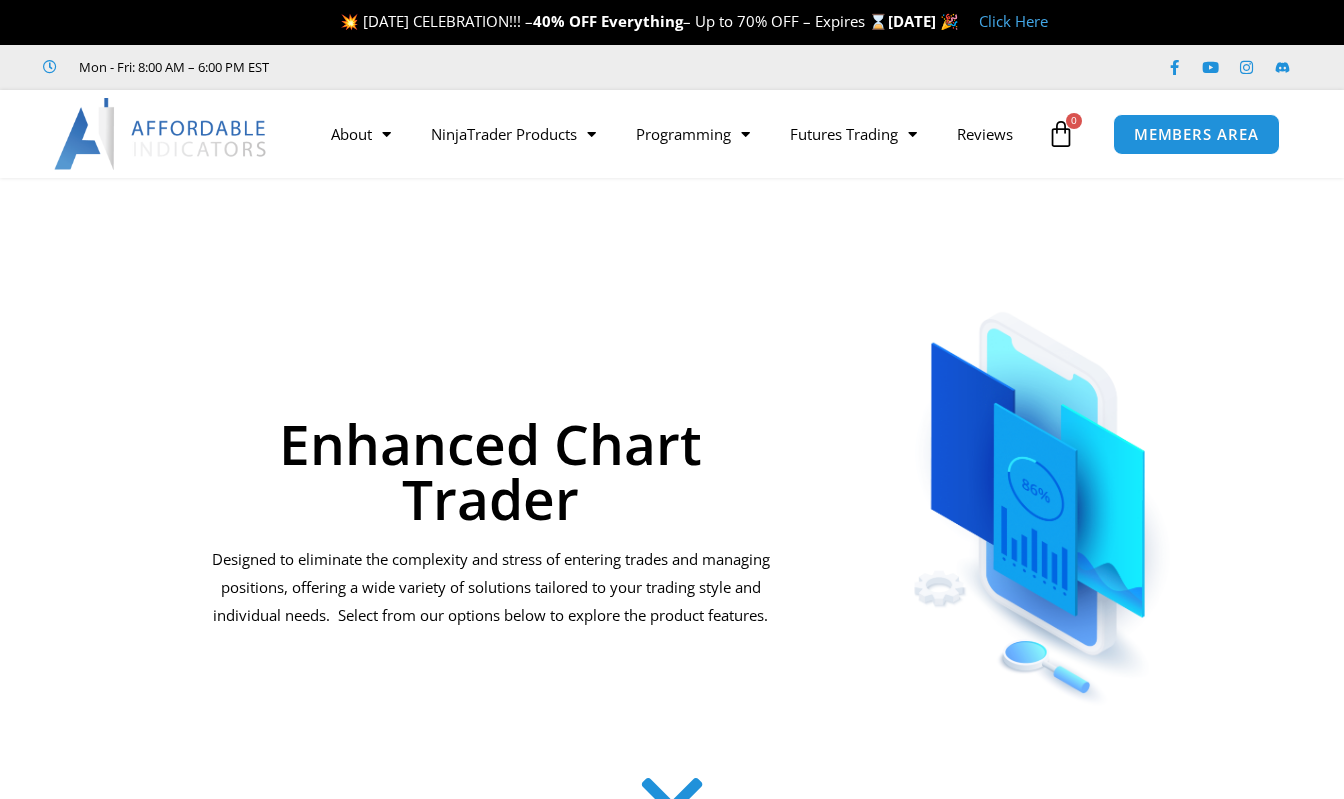 scroll, scrollTop: 0, scrollLeft: 0, axis: both 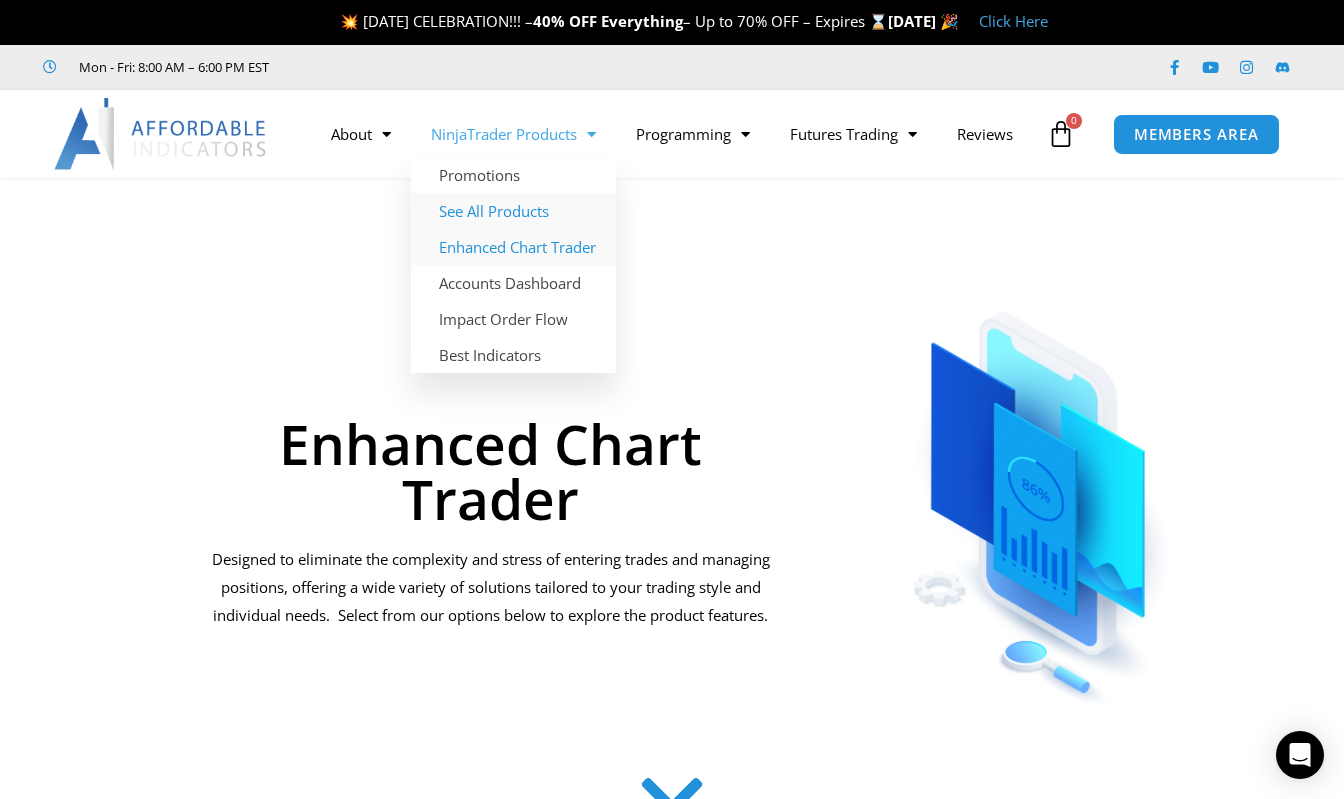 click on "See All Products" 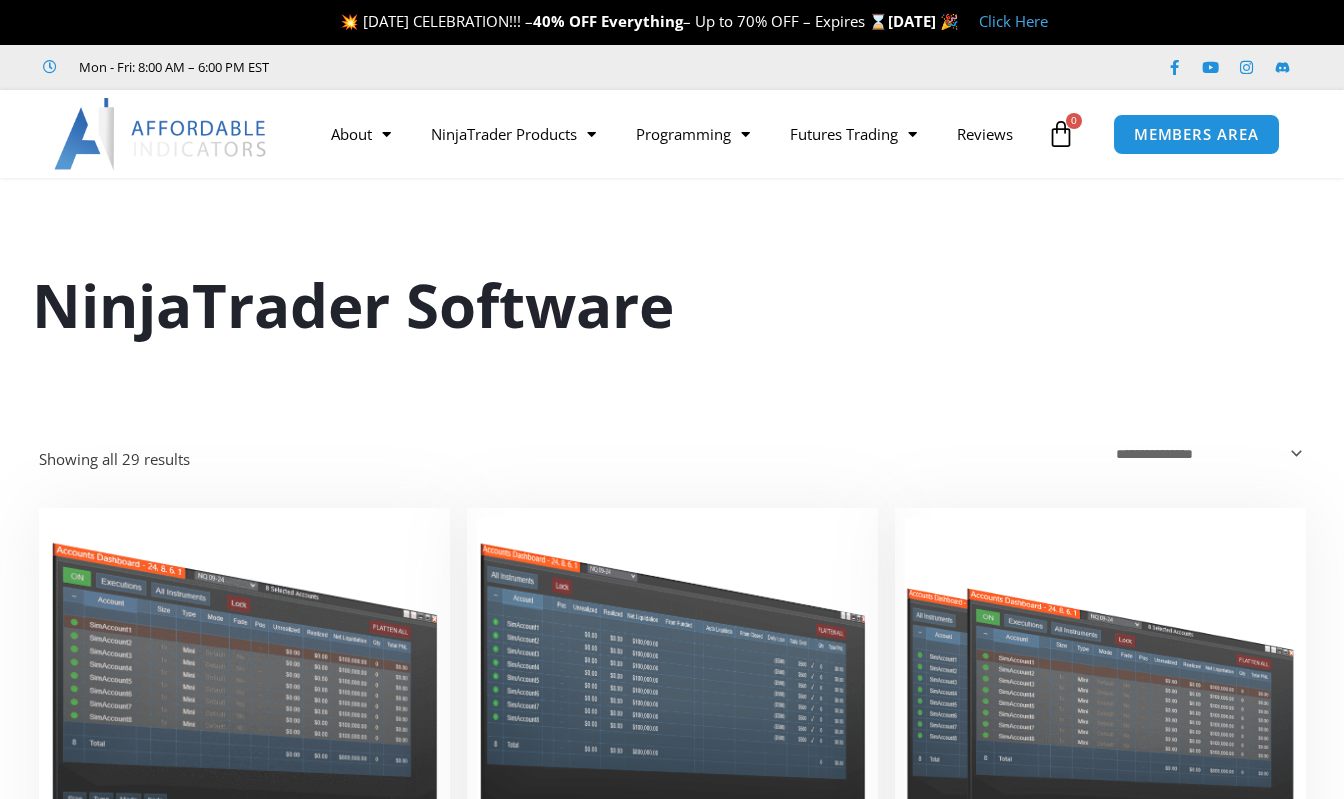 scroll, scrollTop: 0, scrollLeft: 0, axis: both 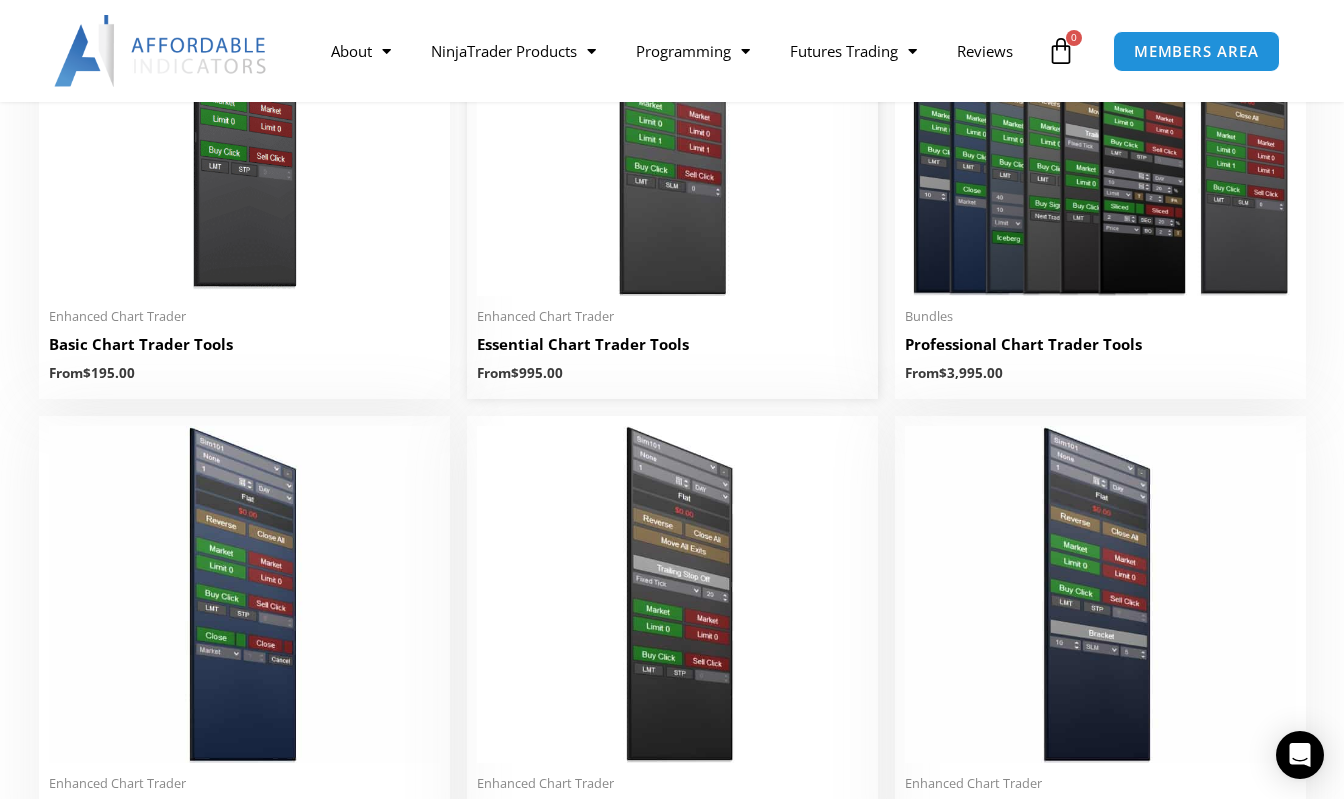 click on "Enhanced Chart Trader" at bounding box center [672, 316] 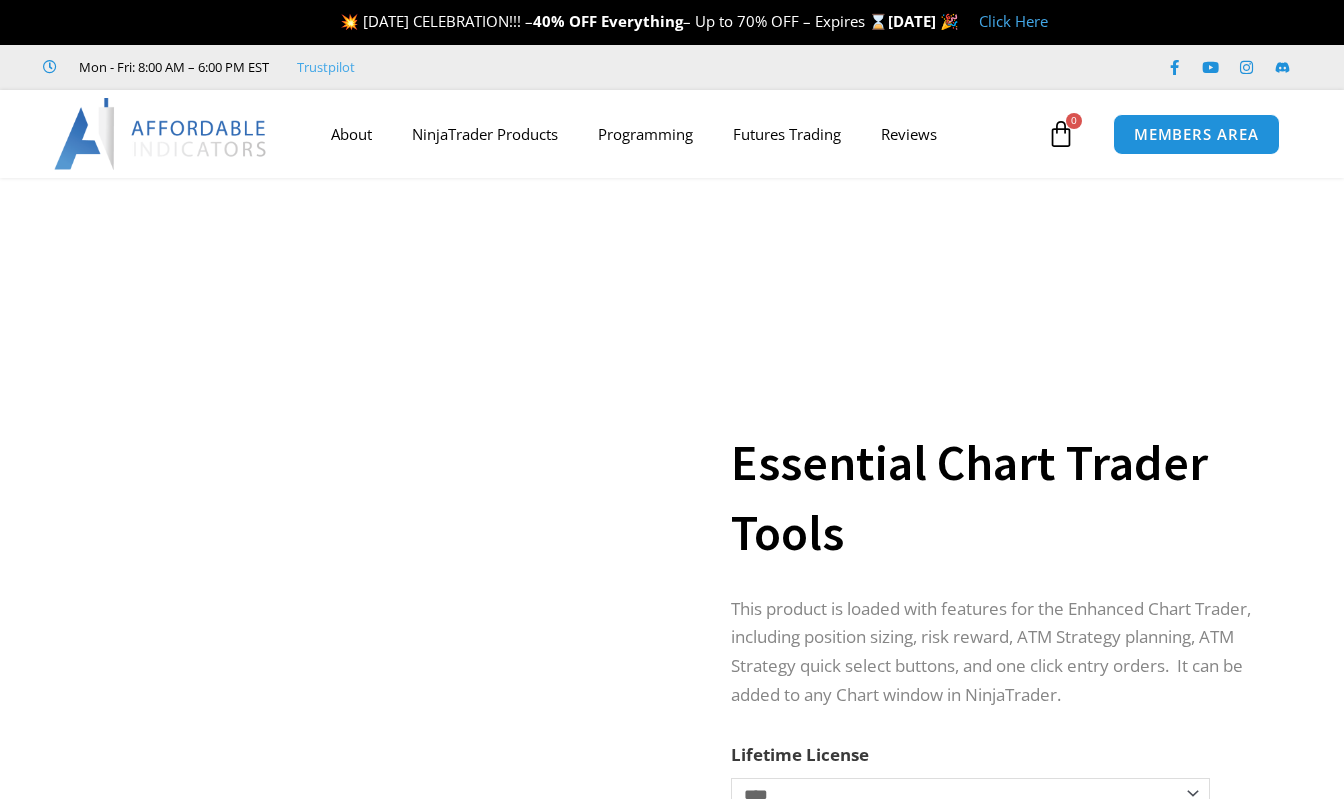 scroll, scrollTop: 0, scrollLeft: 0, axis: both 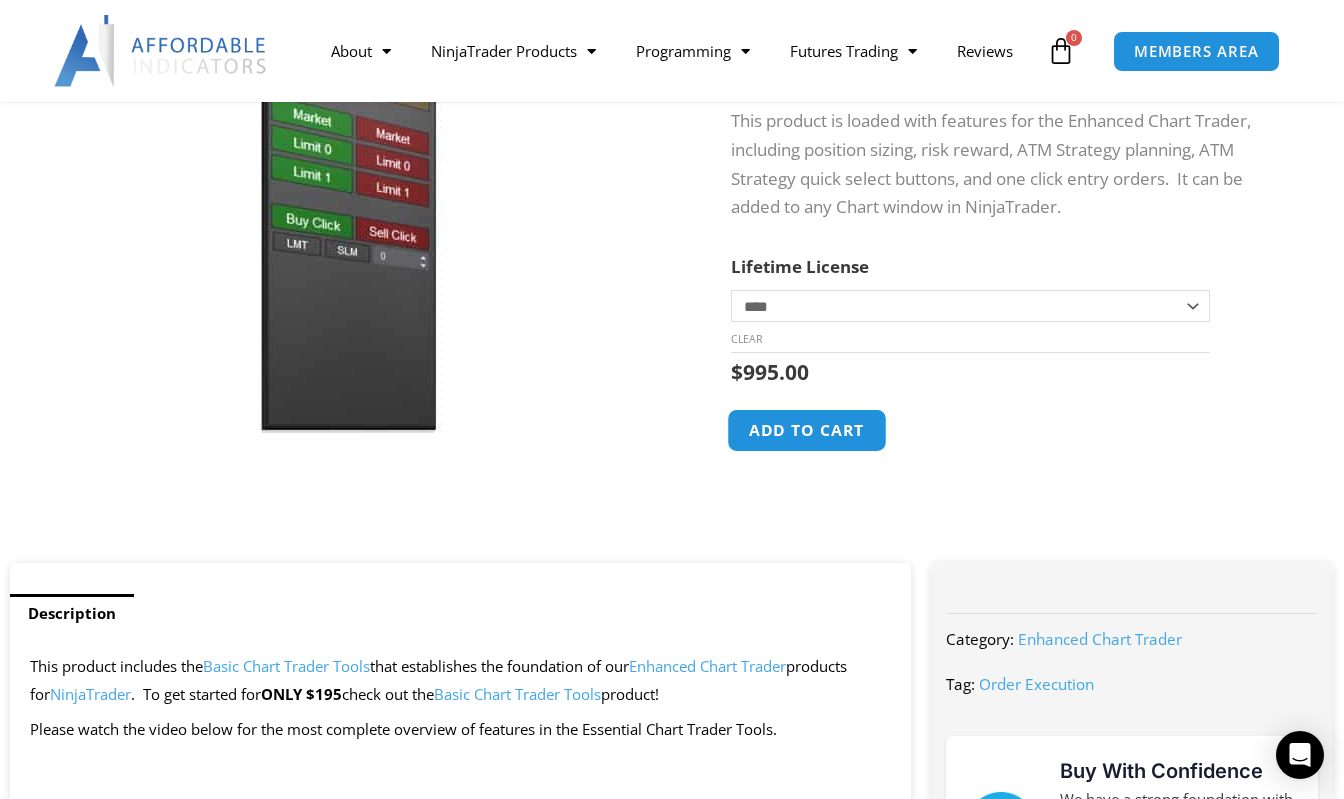 click on "Add to cart" 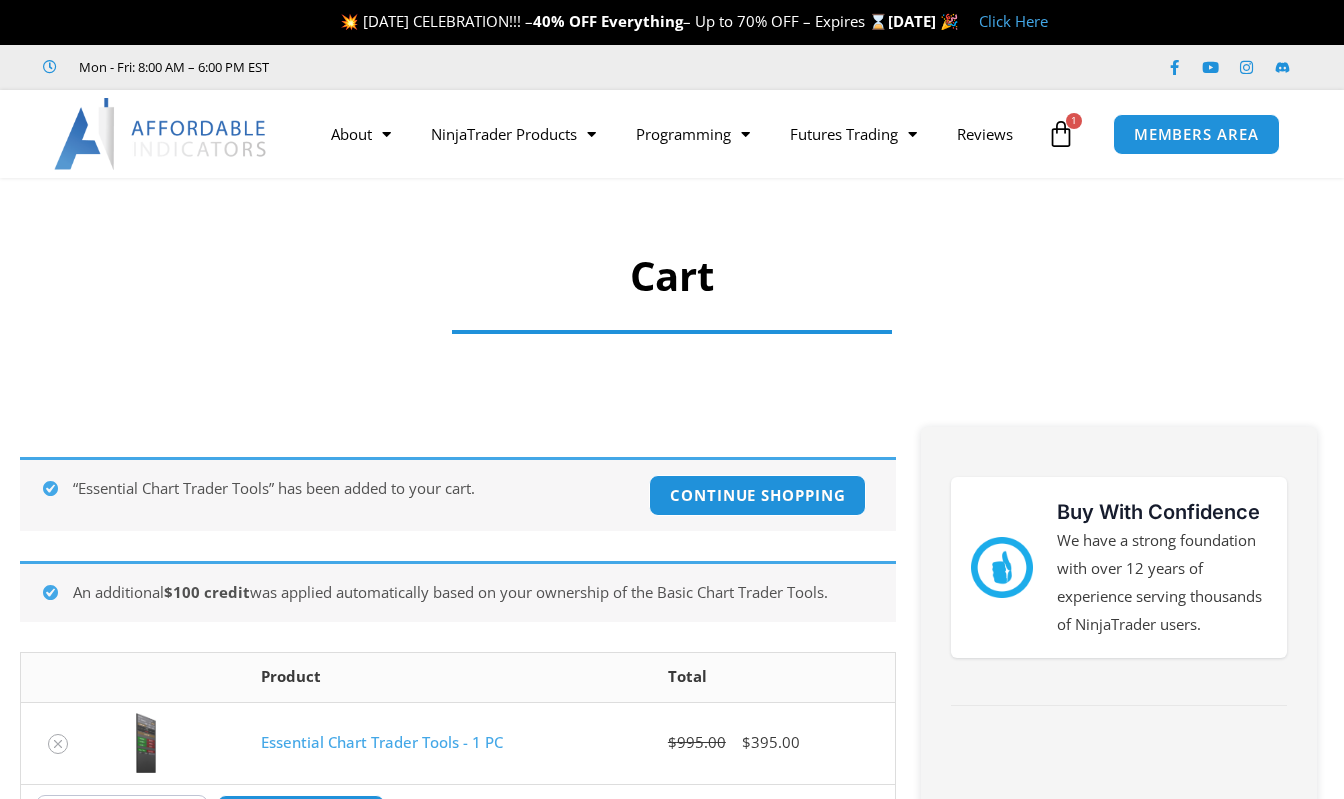 scroll, scrollTop: 0, scrollLeft: 0, axis: both 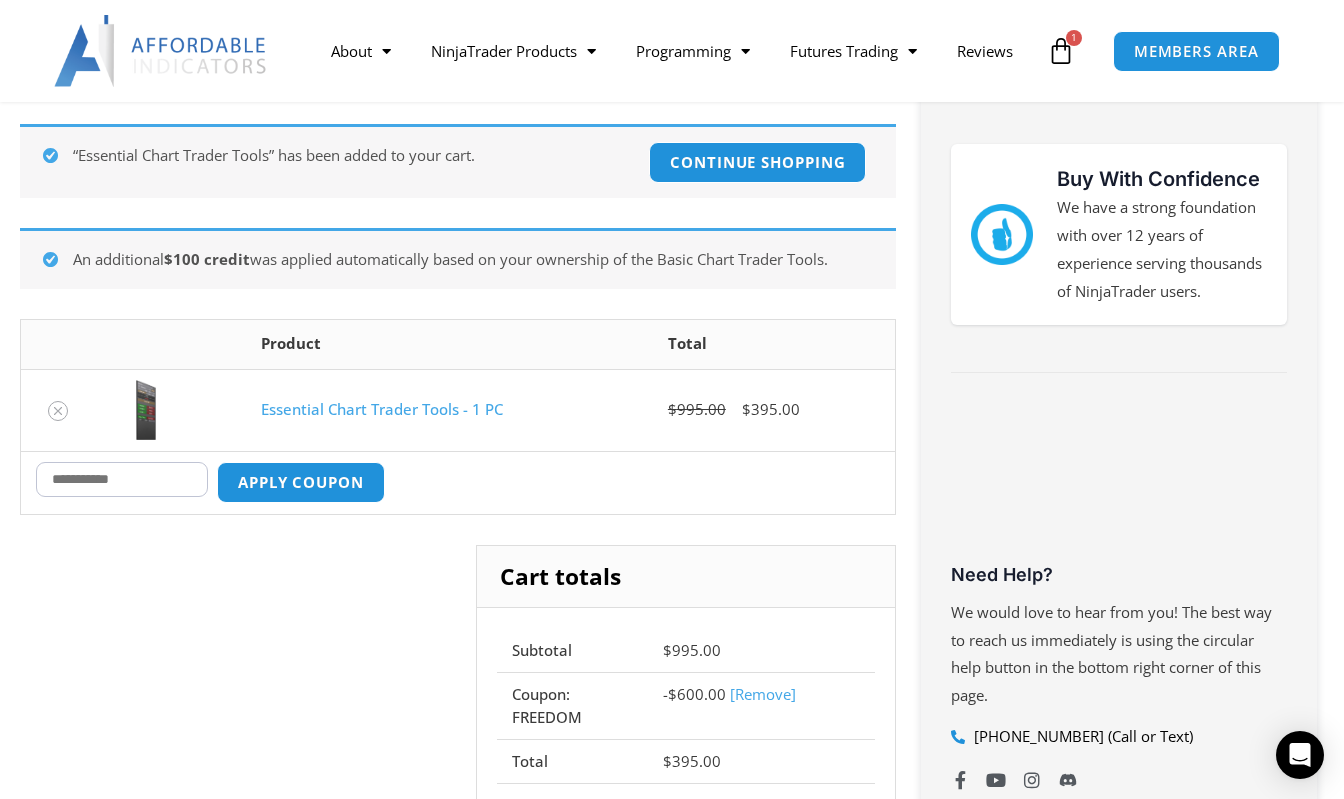 click on "Coupon:" at bounding box center [122, 479] 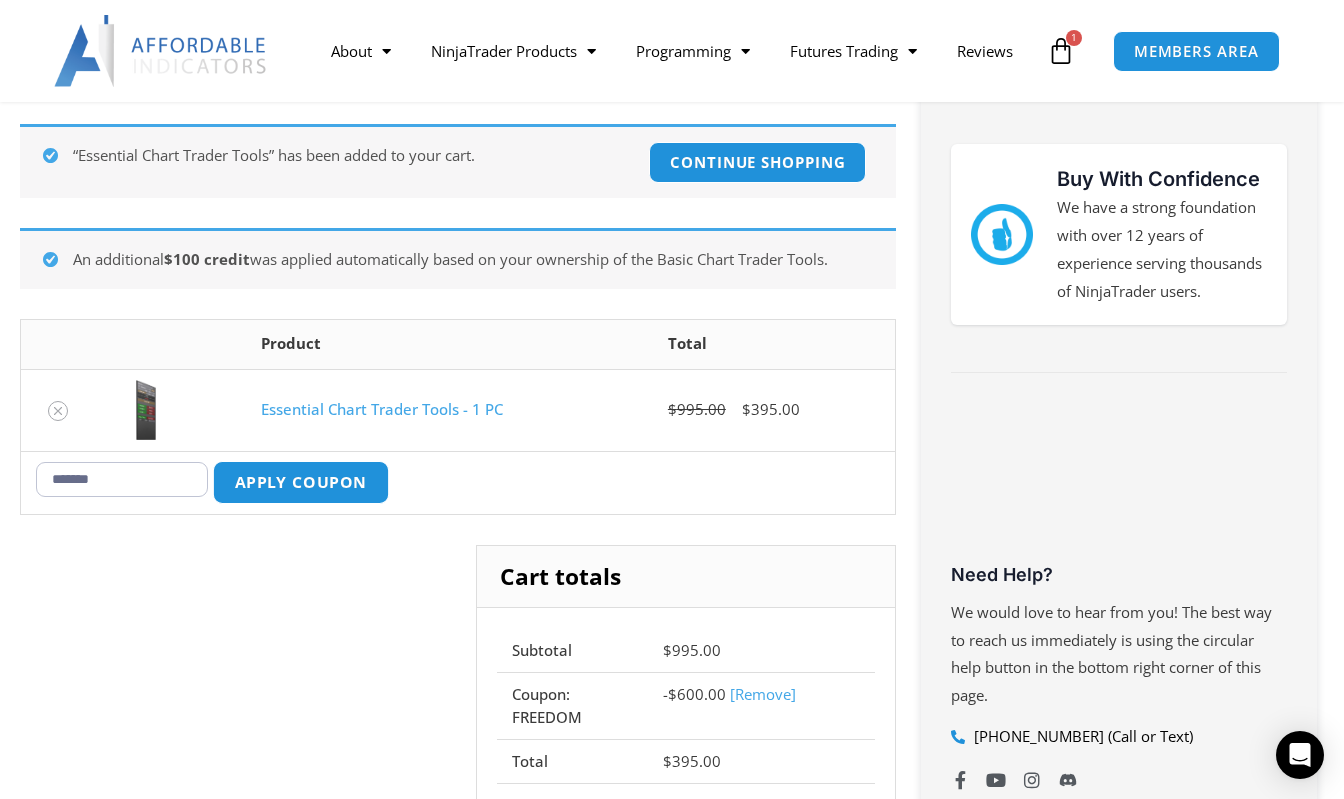 type on "*******" 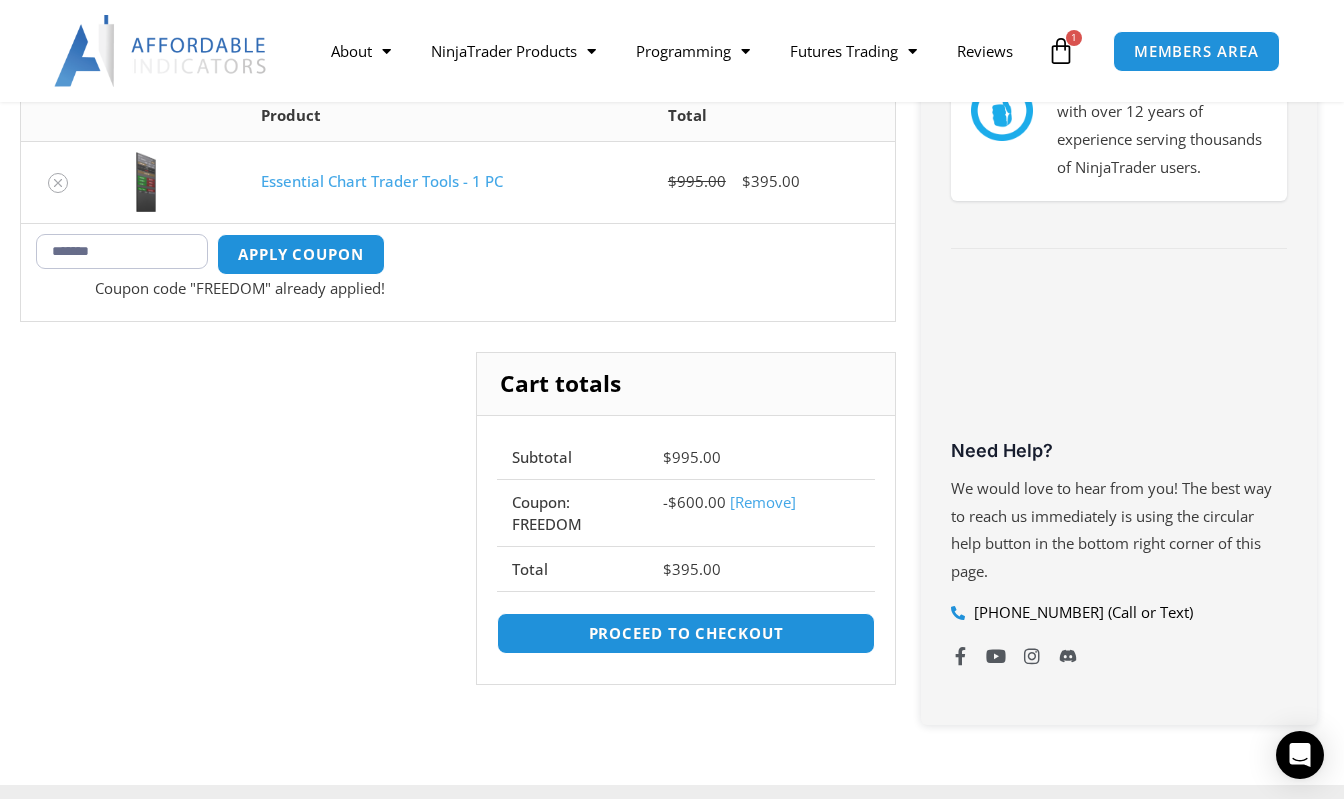 scroll, scrollTop: 357, scrollLeft: 0, axis: vertical 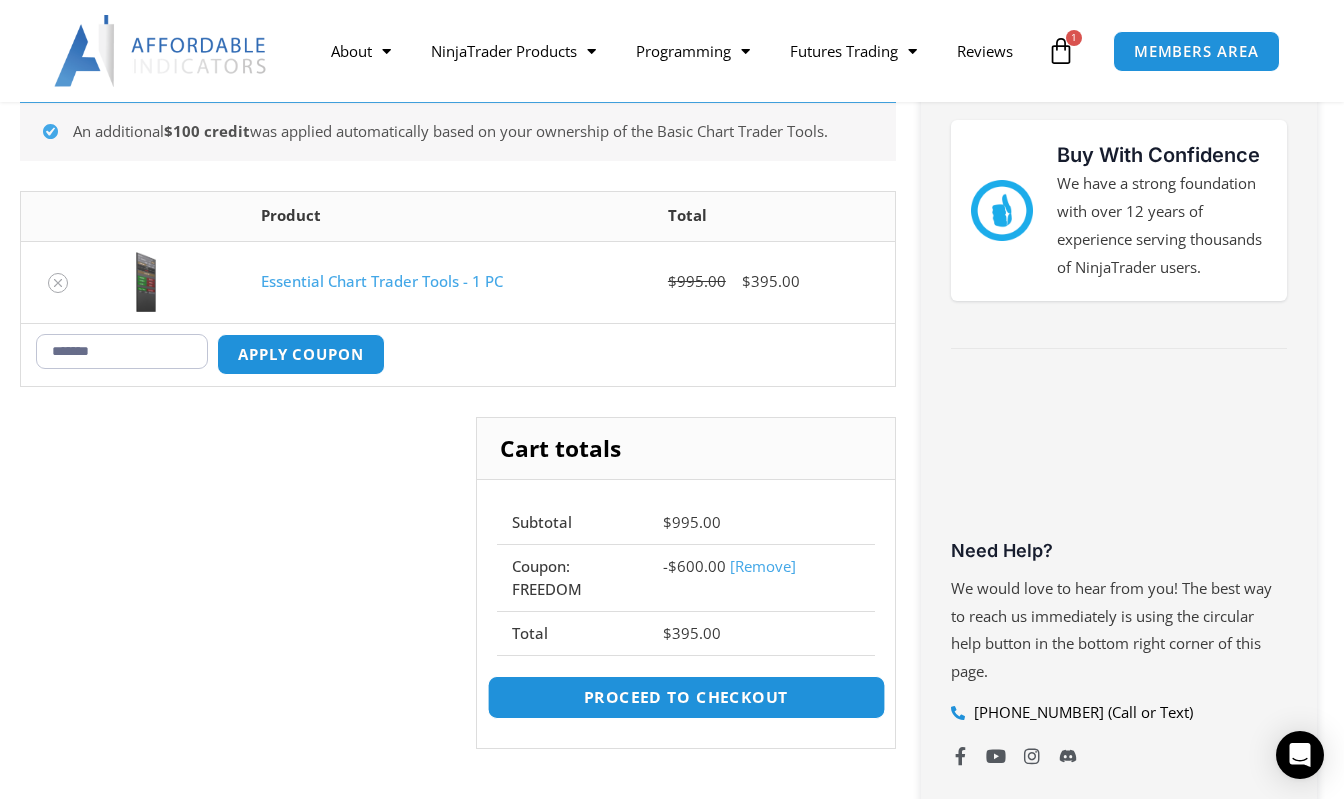 click on "Proceed to checkout" at bounding box center (686, 705) 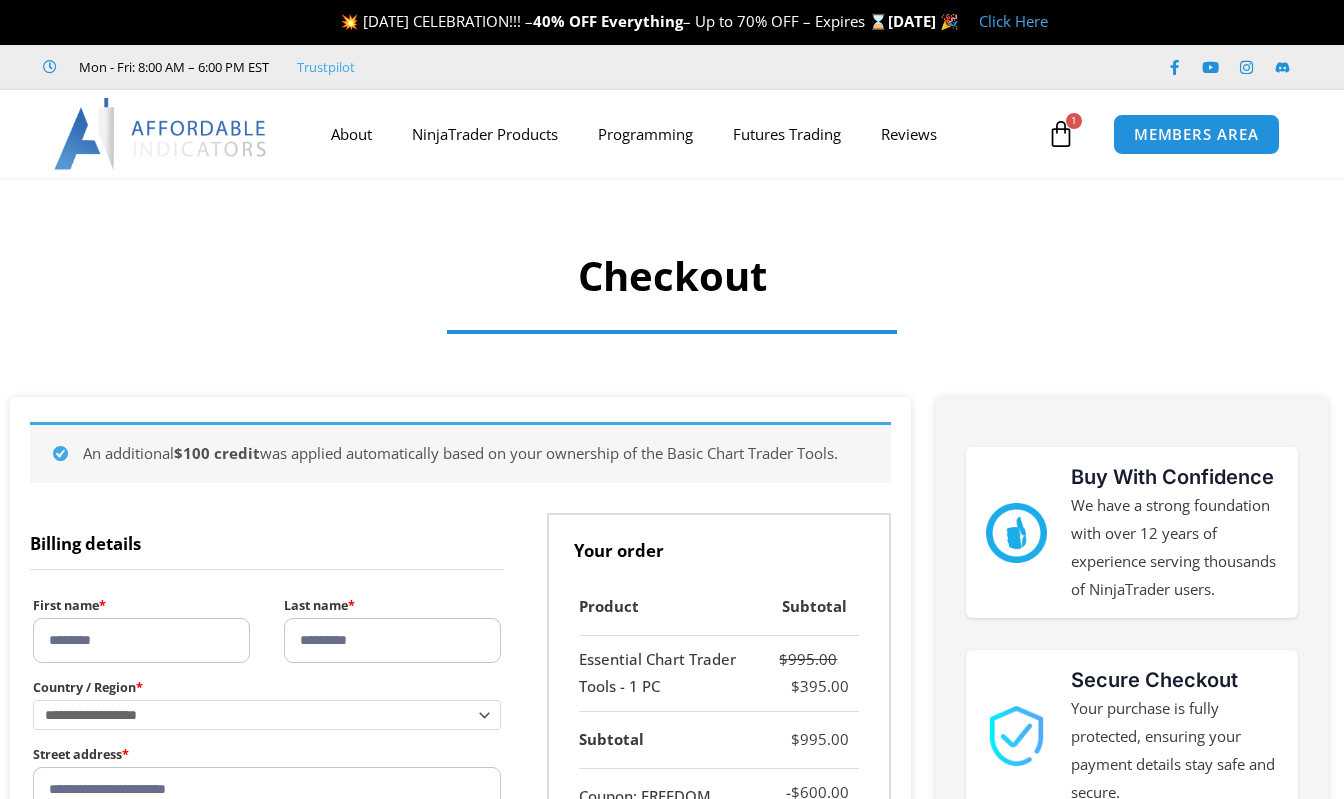scroll, scrollTop: 0, scrollLeft: 0, axis: both 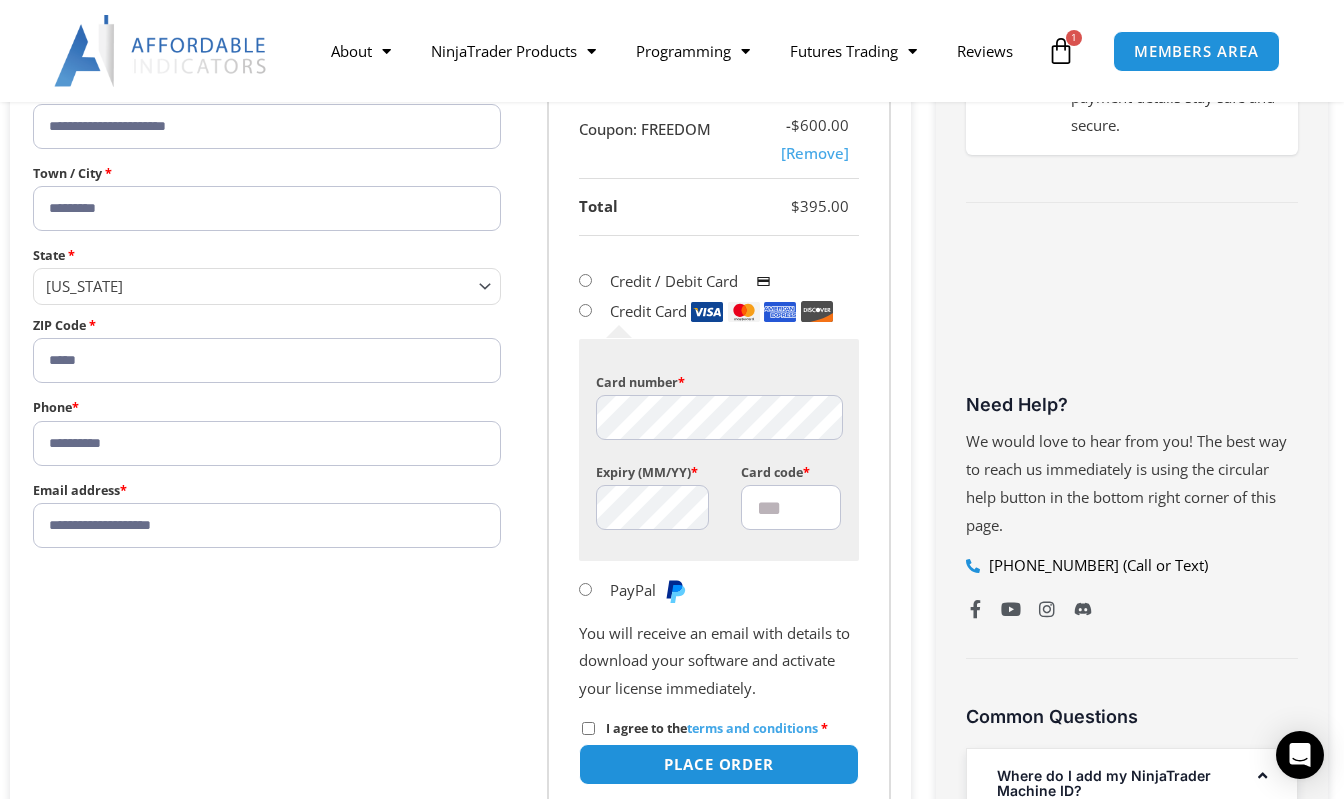 type on "***" 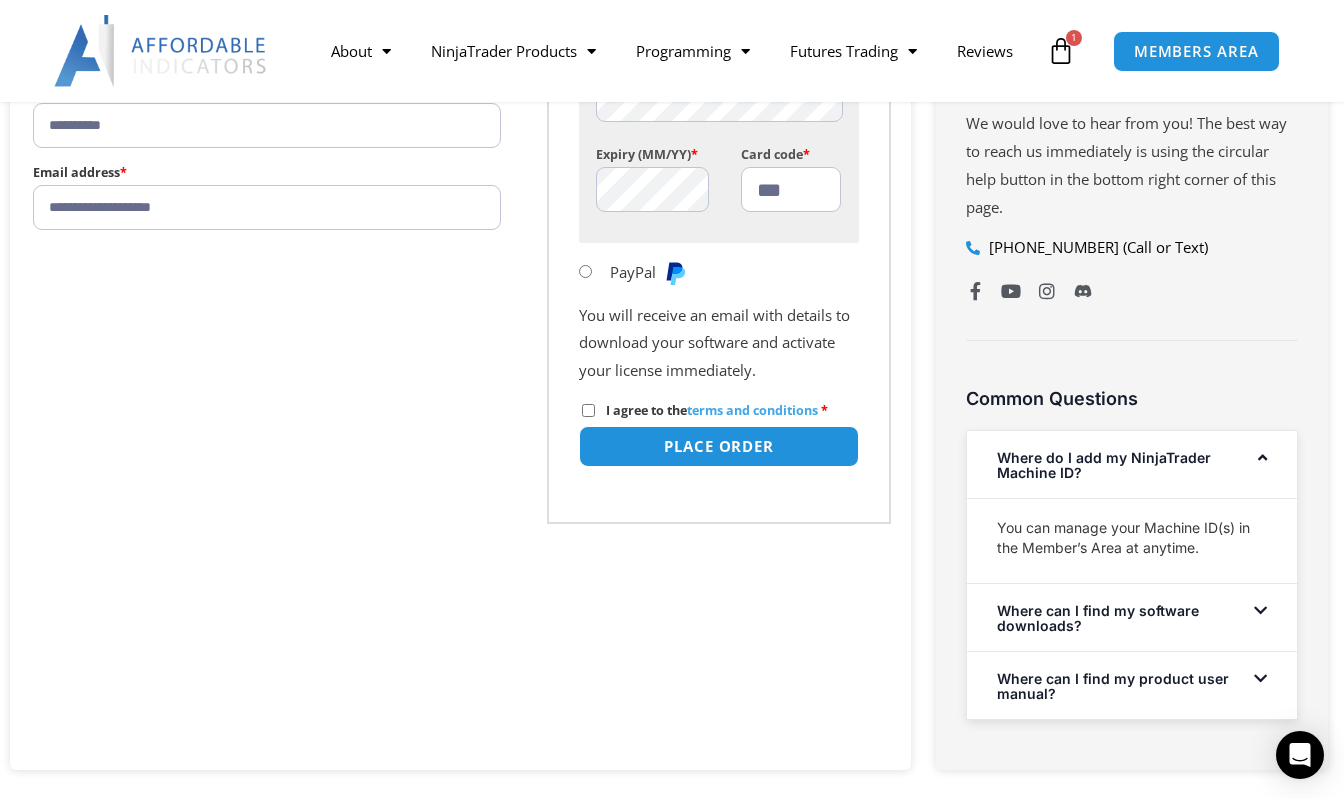 scroll, scrollTop: 1000, scrollLeft: 0, axis: vertical 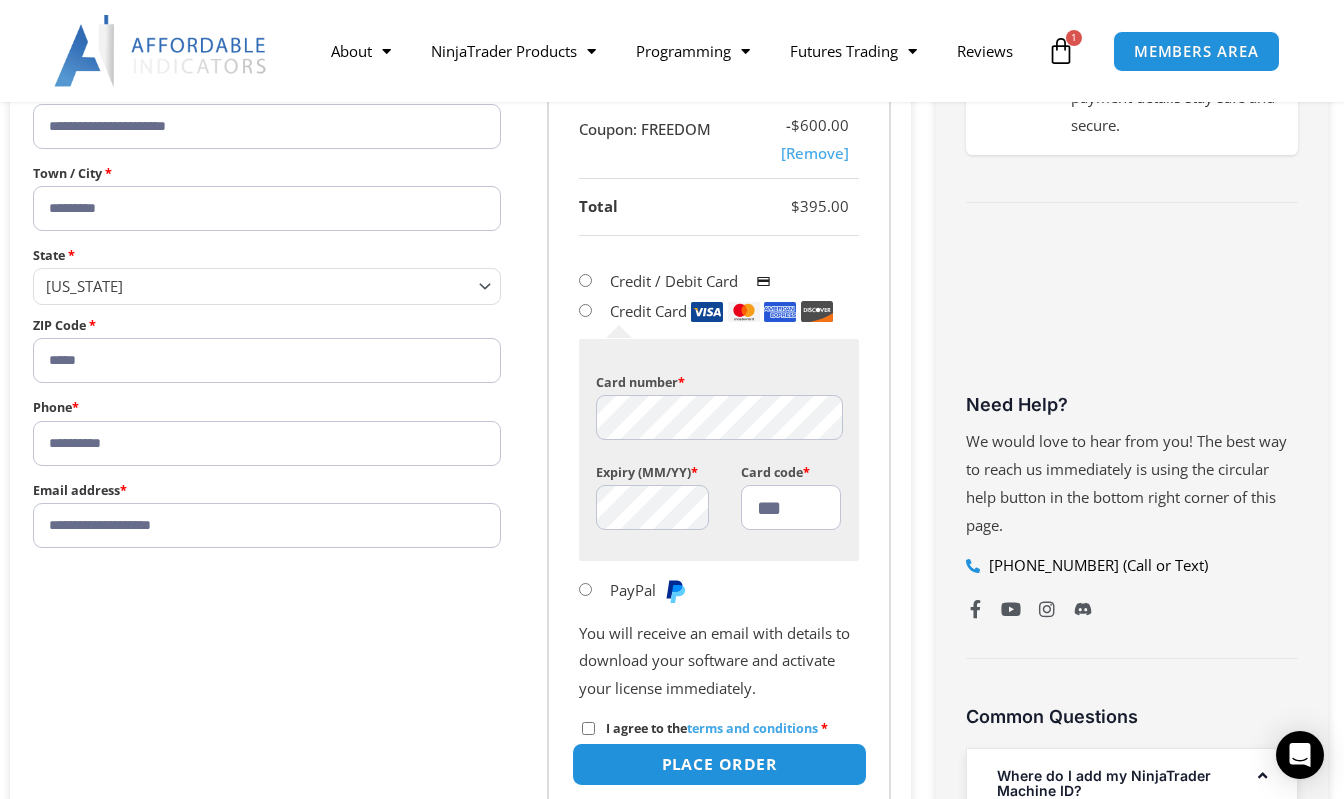 click on "Place order" at bounding box center [719, 764] 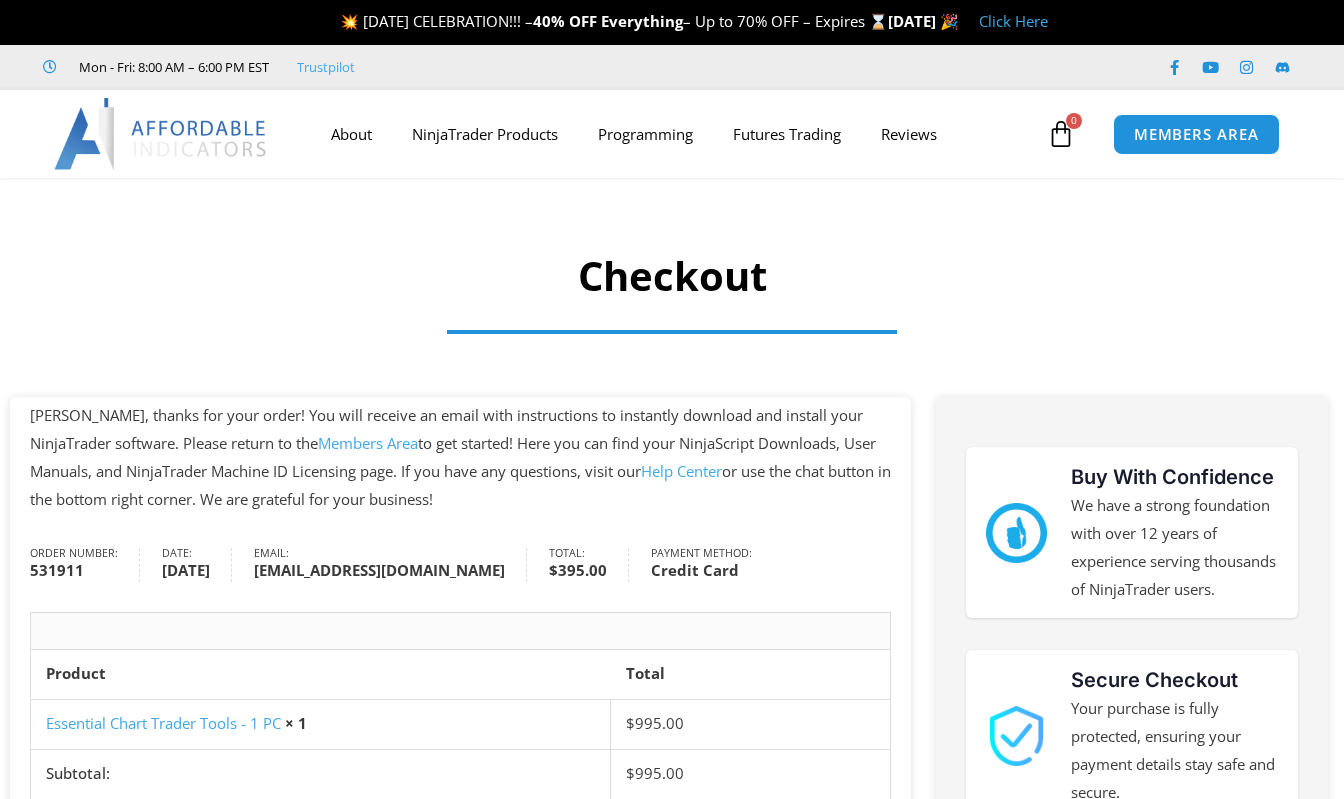 scroll, scrollTop: 0, scrollLeft: 0, axis: both 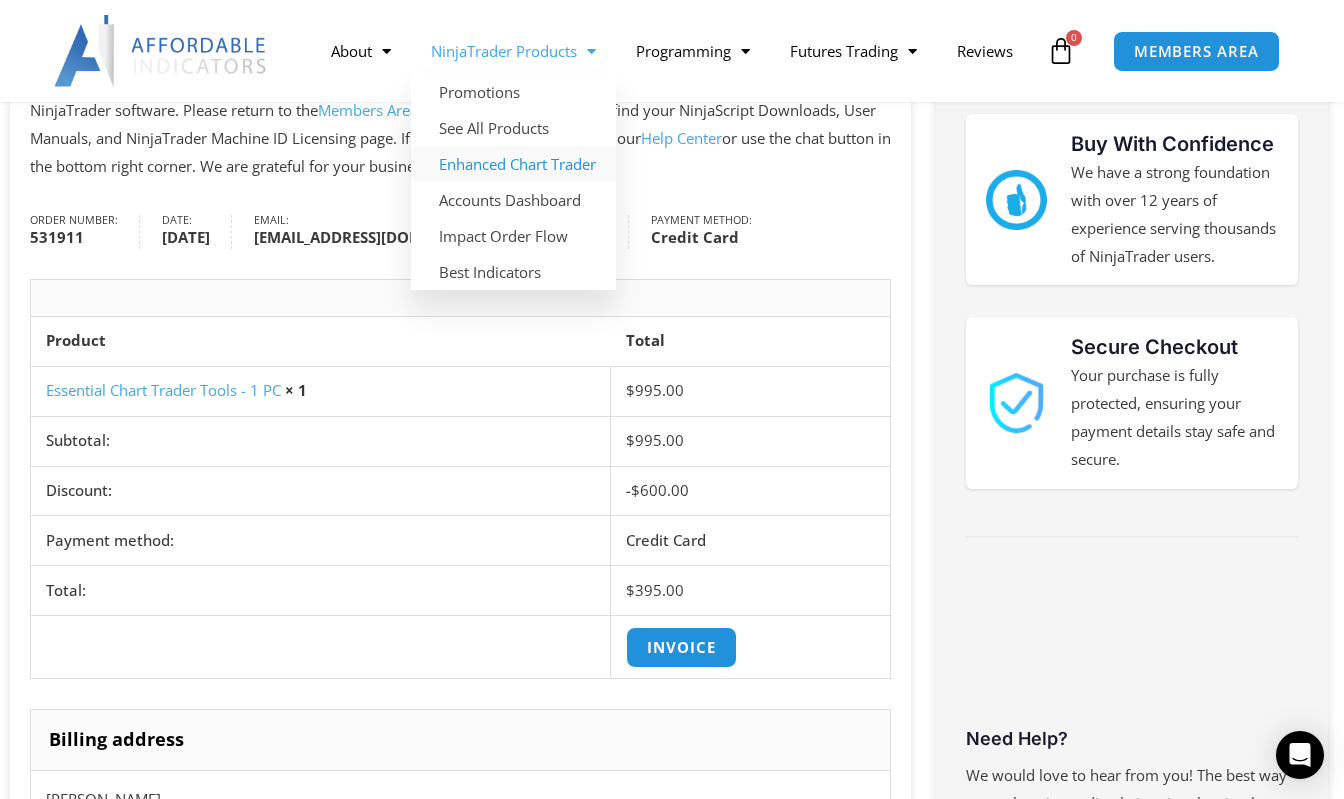 click on "Enhanced Chart Trader" 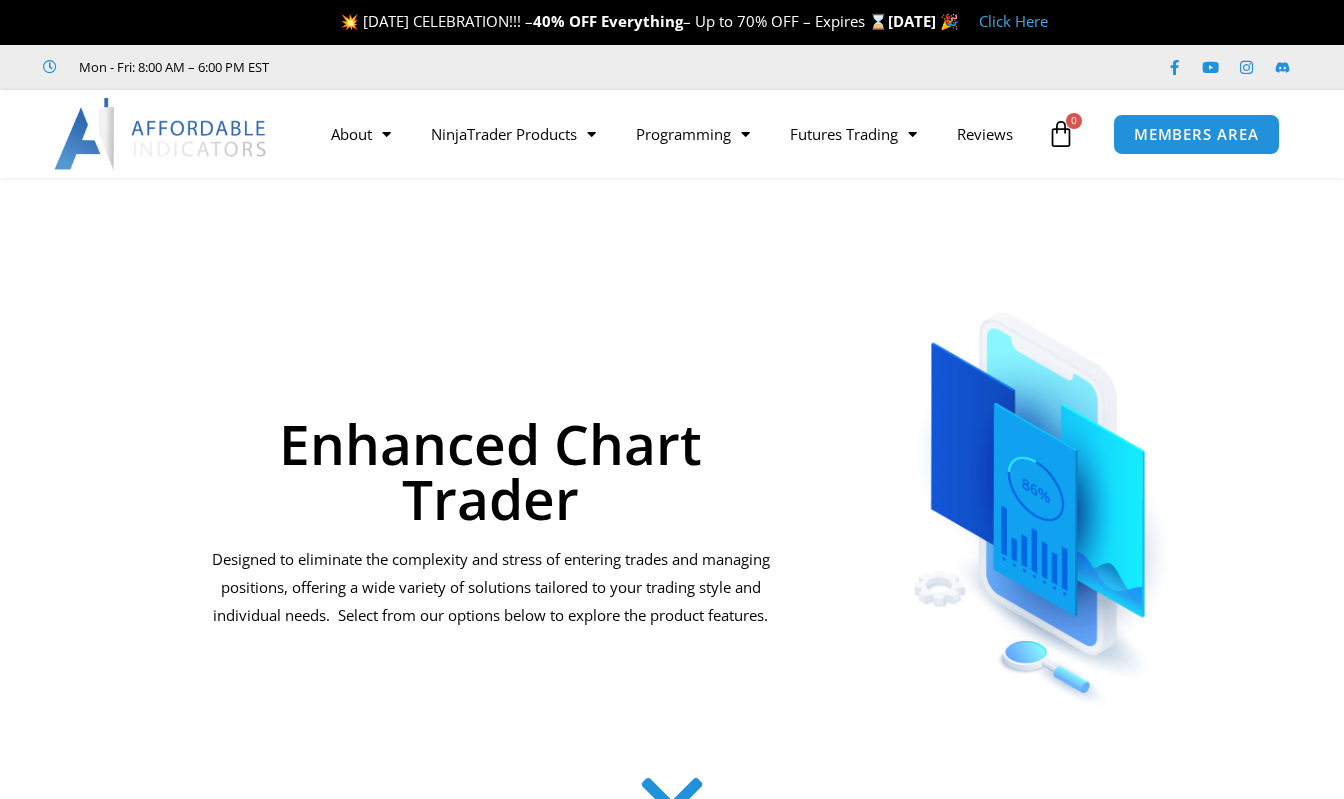 scroll, scrollTop: 0, scrollLeft: 0, axis: both 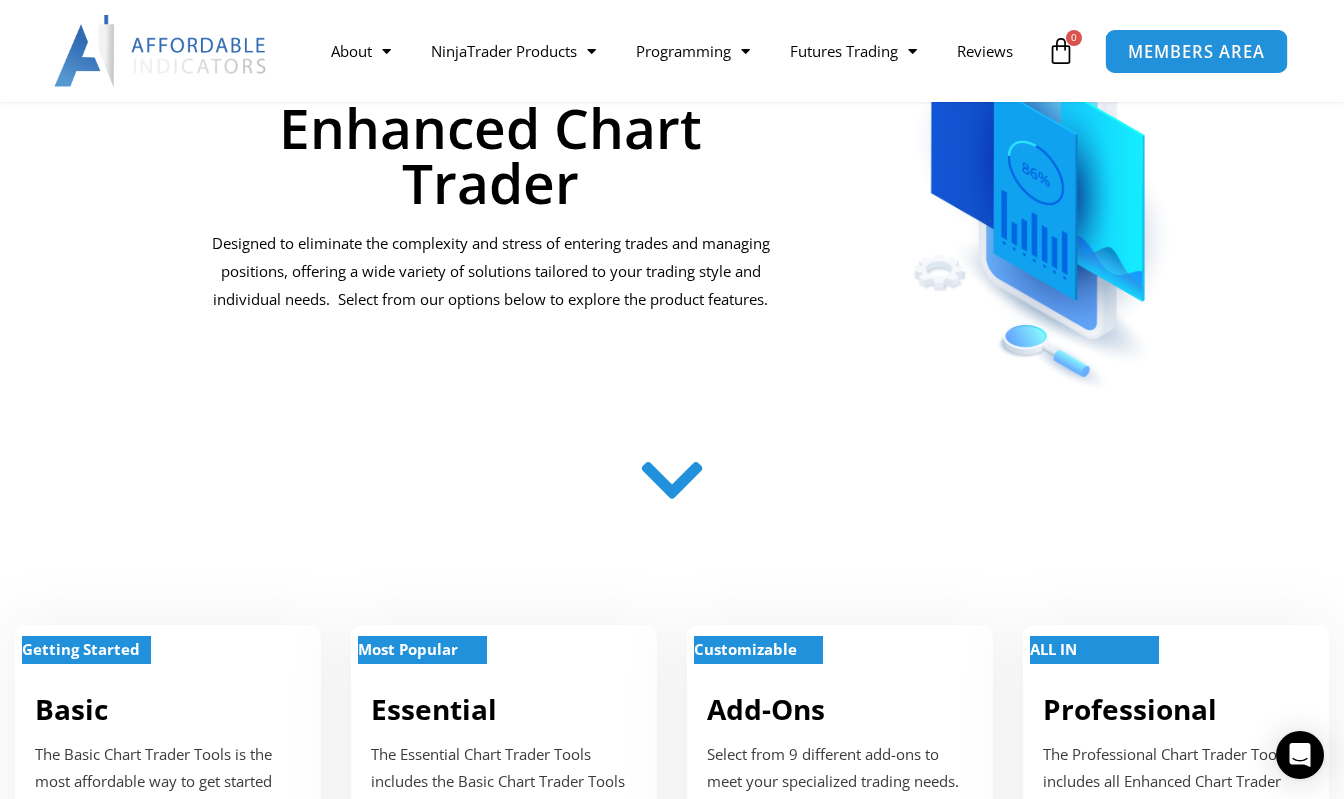 click on "MEMBERS AREA" at bounding box center [1196, 51] 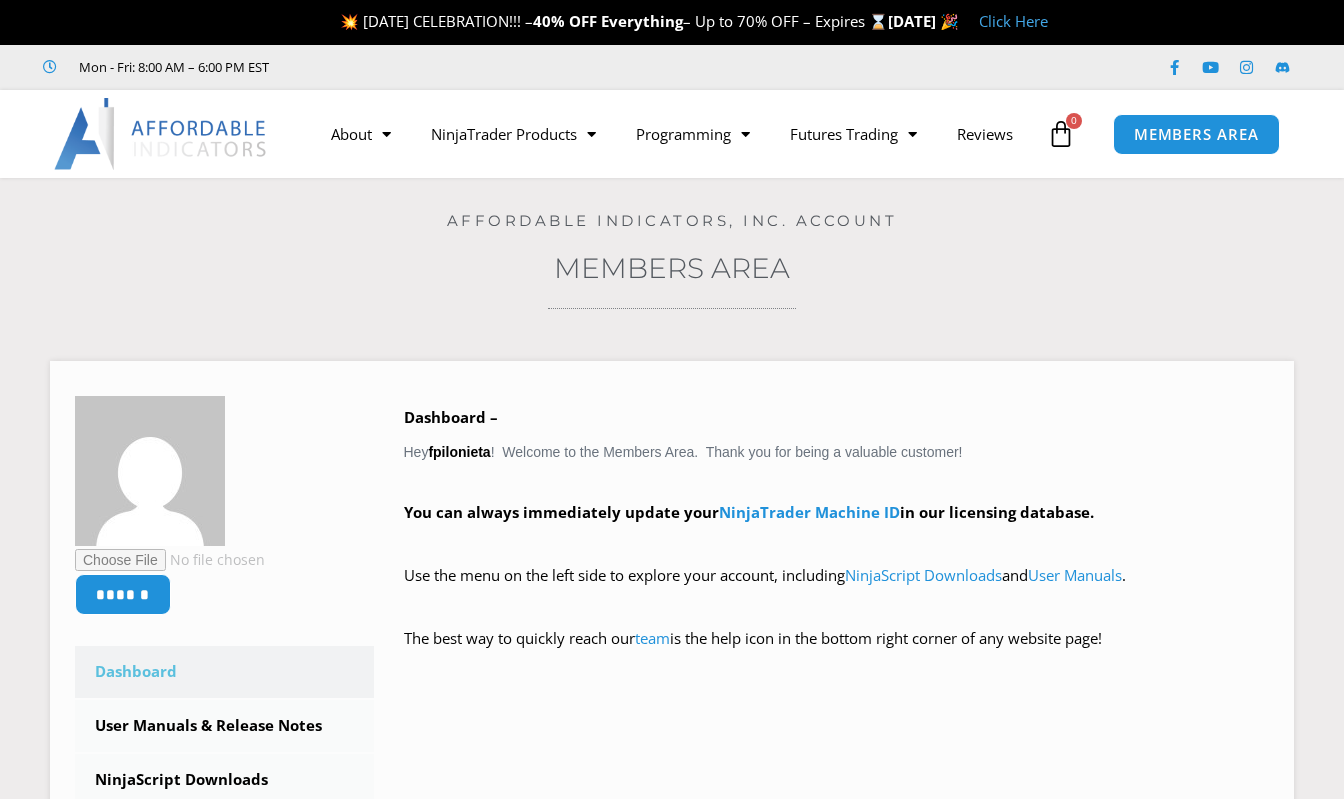 scroll, scrollTop: 0, scrollLeft: 0, axis: both 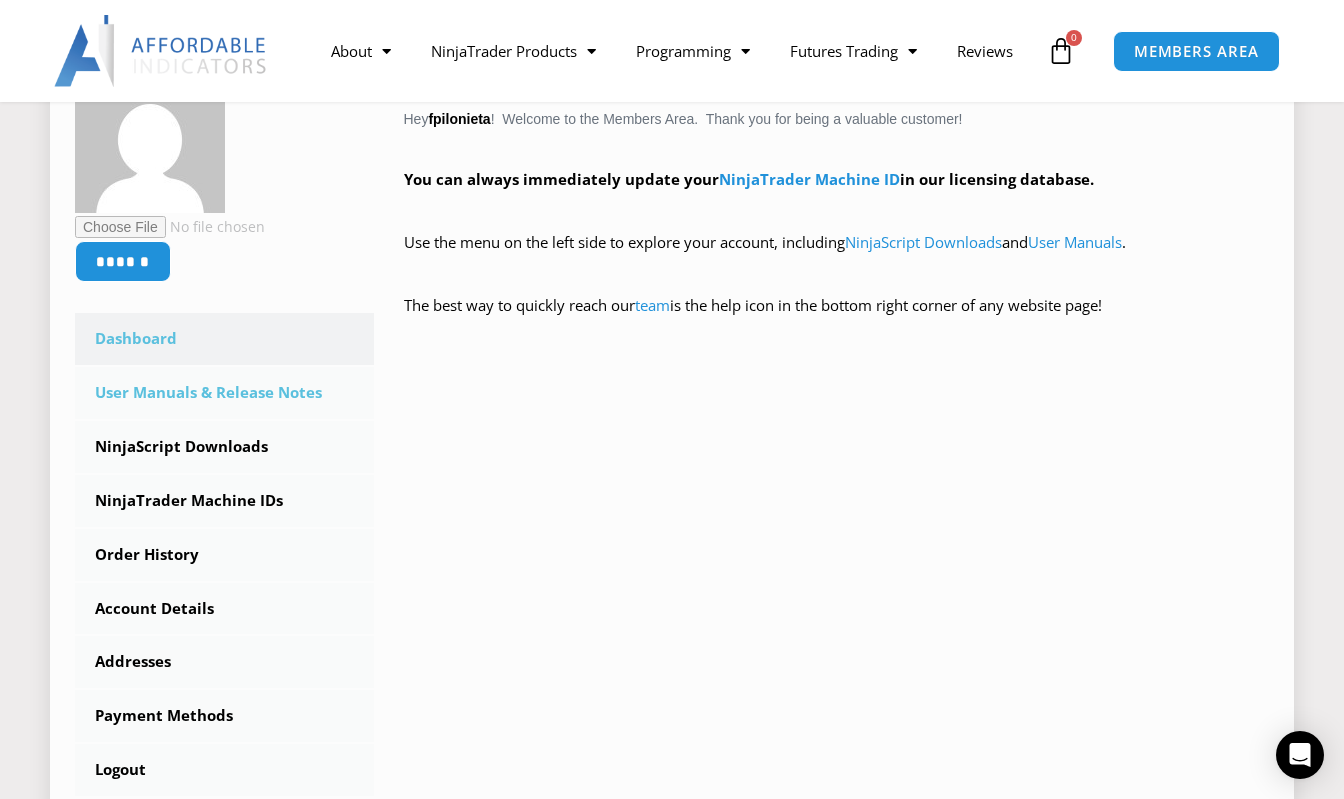 click on "User Manuals & Release Notes" at bounding box center [224, 393] 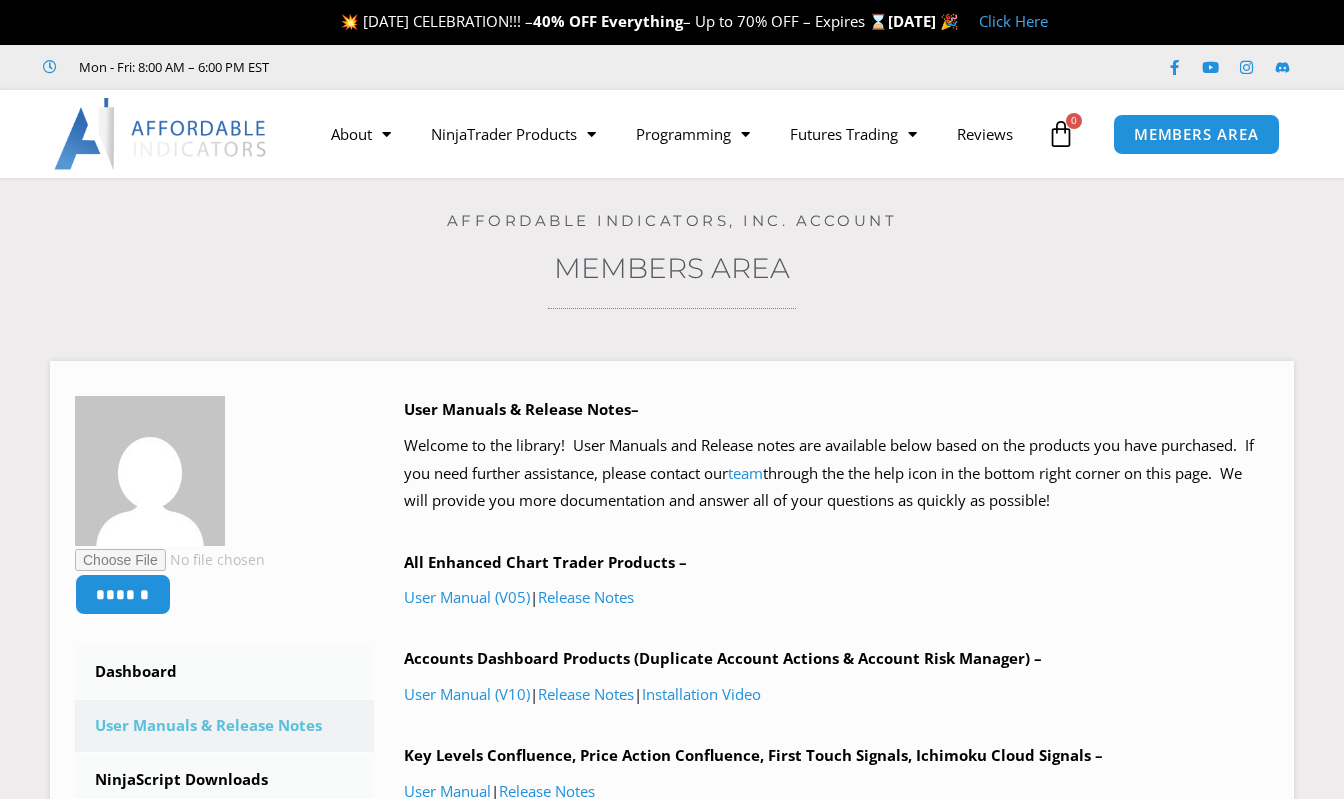 scroll, scrollTop: 0, scrollLeft: 0, axis: both 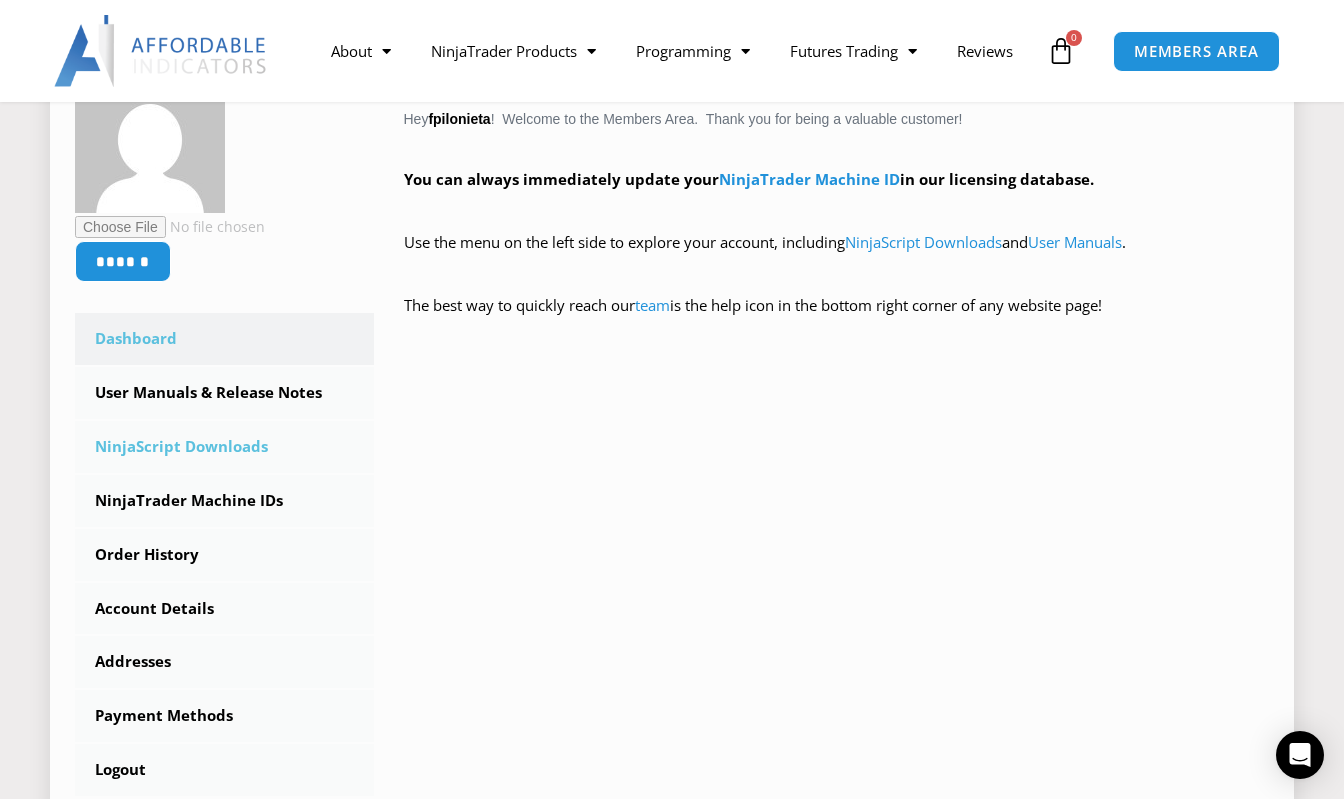 click on "NinjaScript Downloads" at bounding box center [224, 447] 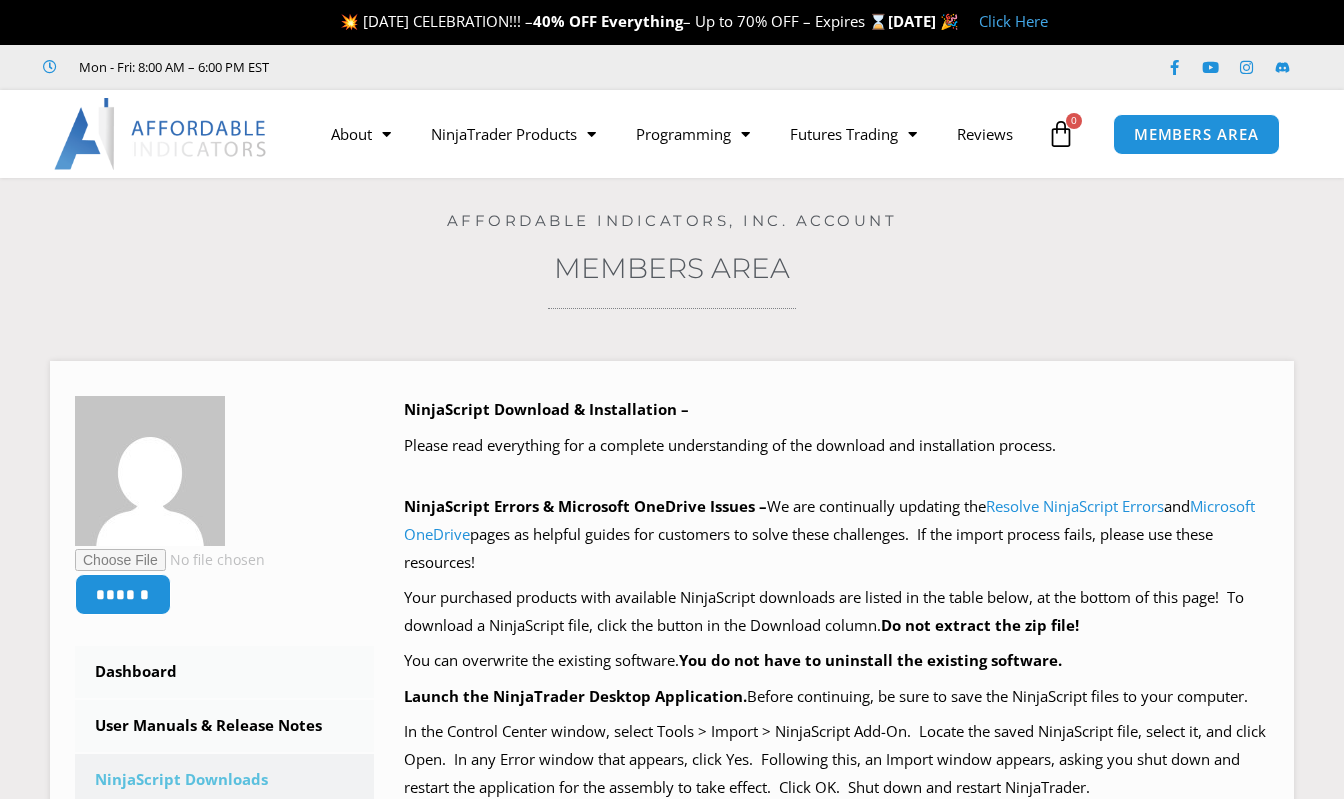 scroll, scrollTop: 0, scrollLeft: 0, axis: both 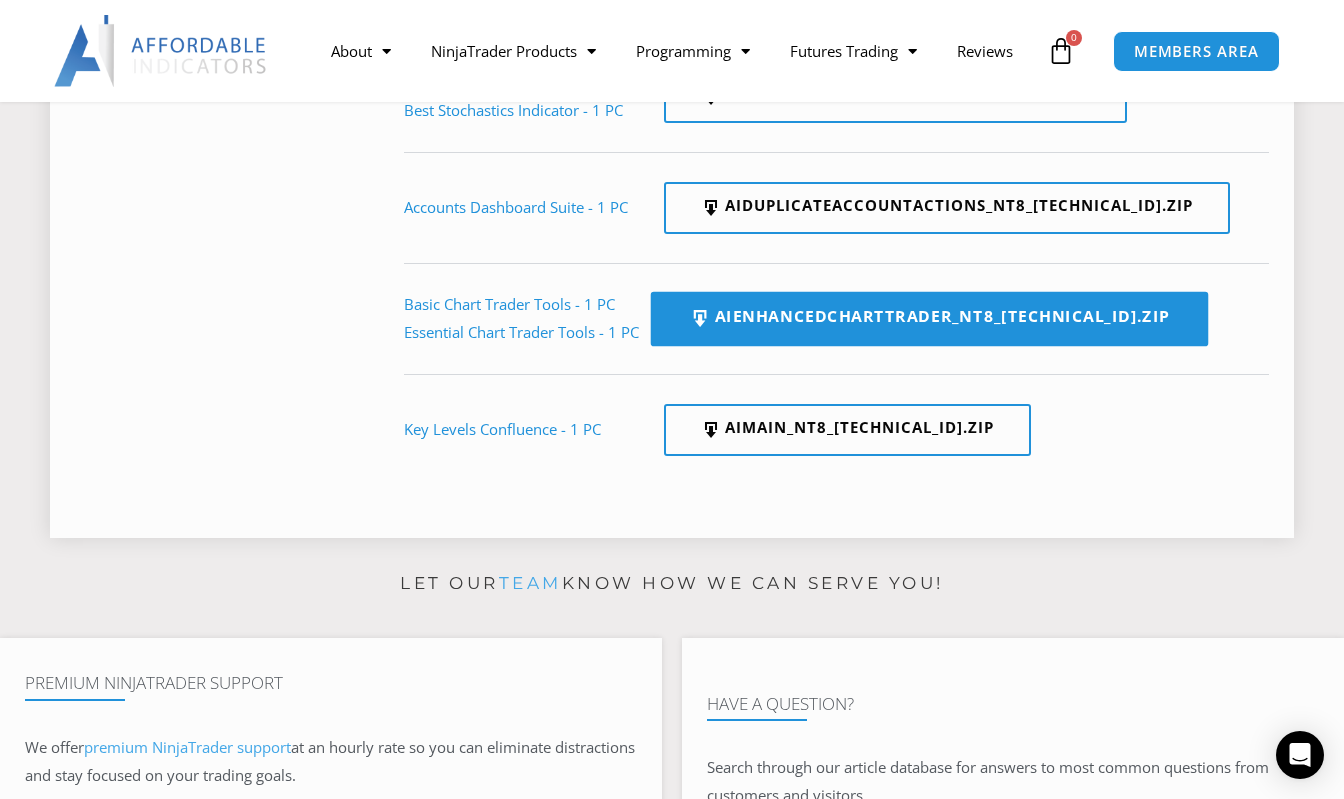 click on "AIEnhancedChartTrader_NT8_[TECHNICAL_ID].zip" at bounding box center [930, 319] 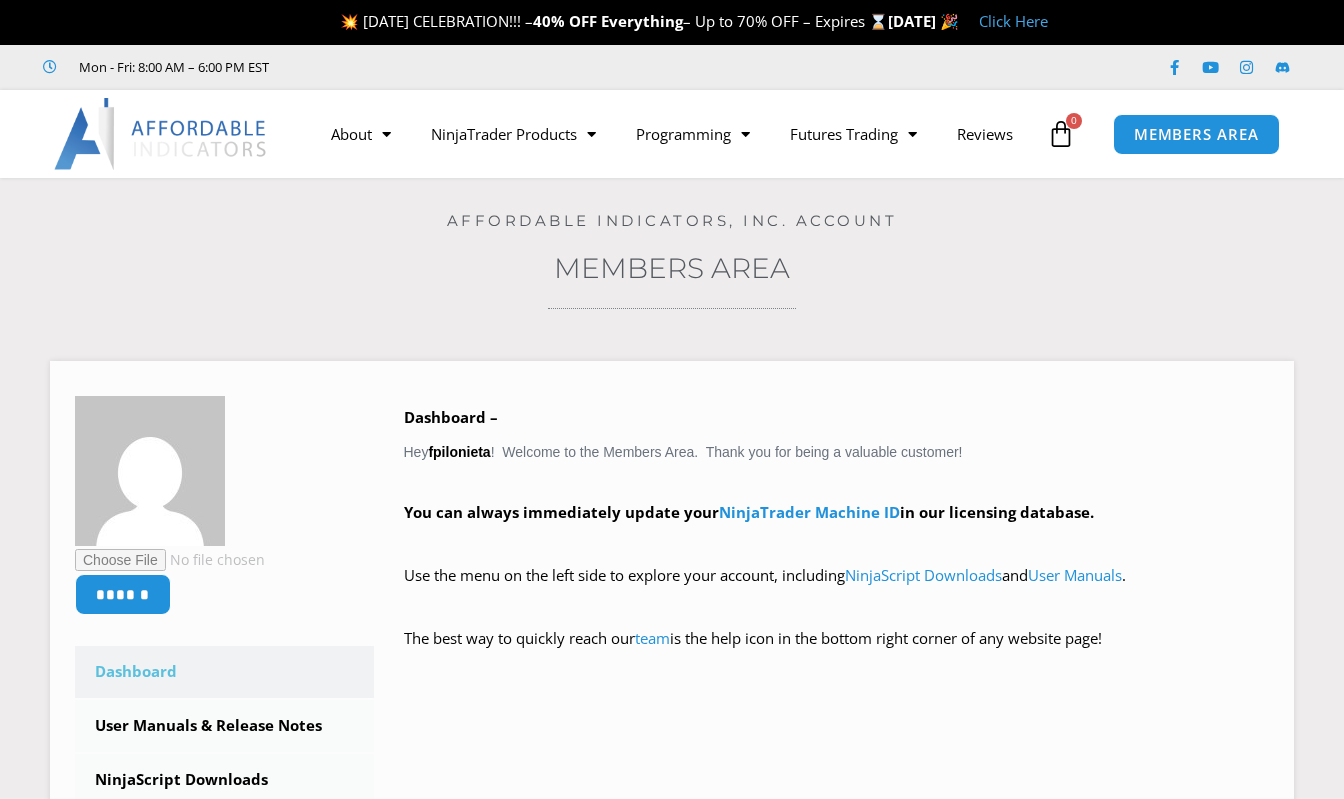 scroll, scrollTop: 0, scrollLeft: 0, axis: both 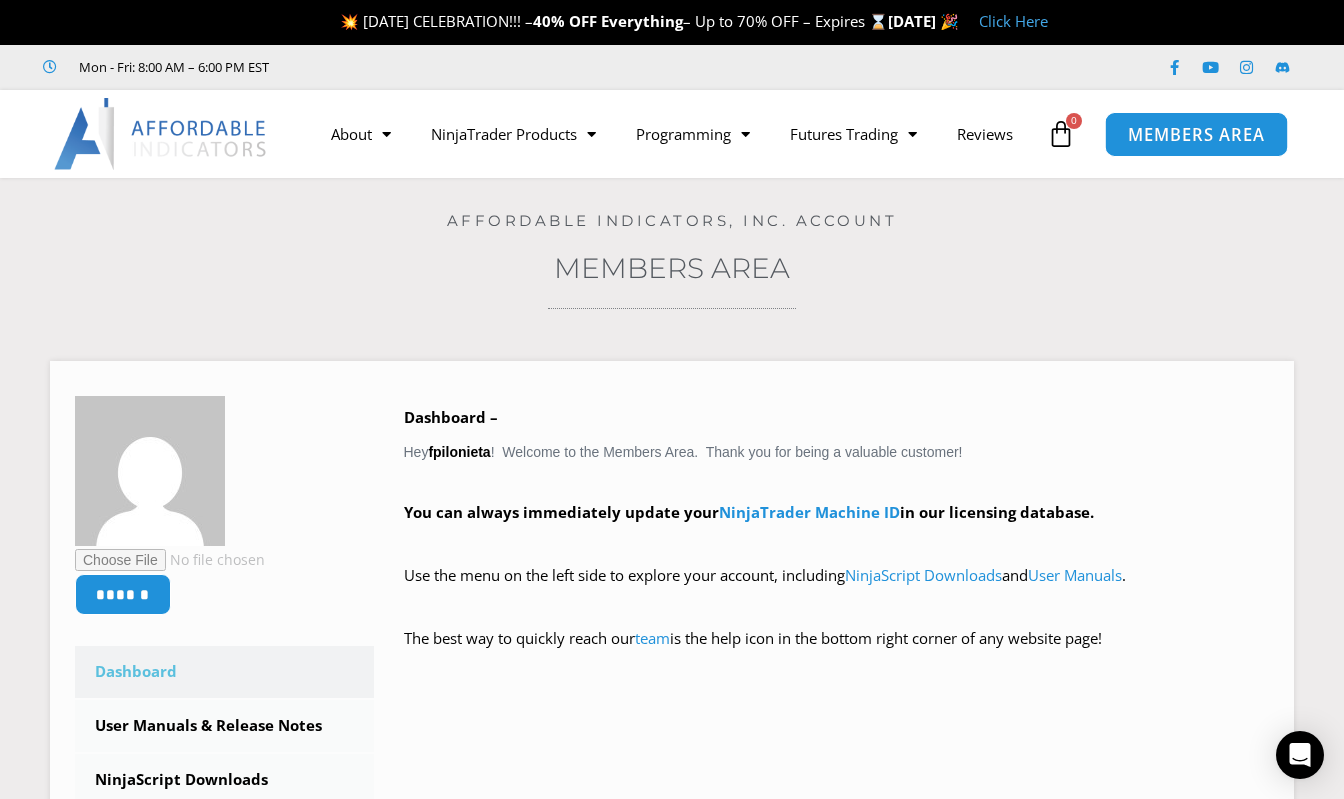 click on "MEMBERS AREA" at bounding box center (1196, 134) 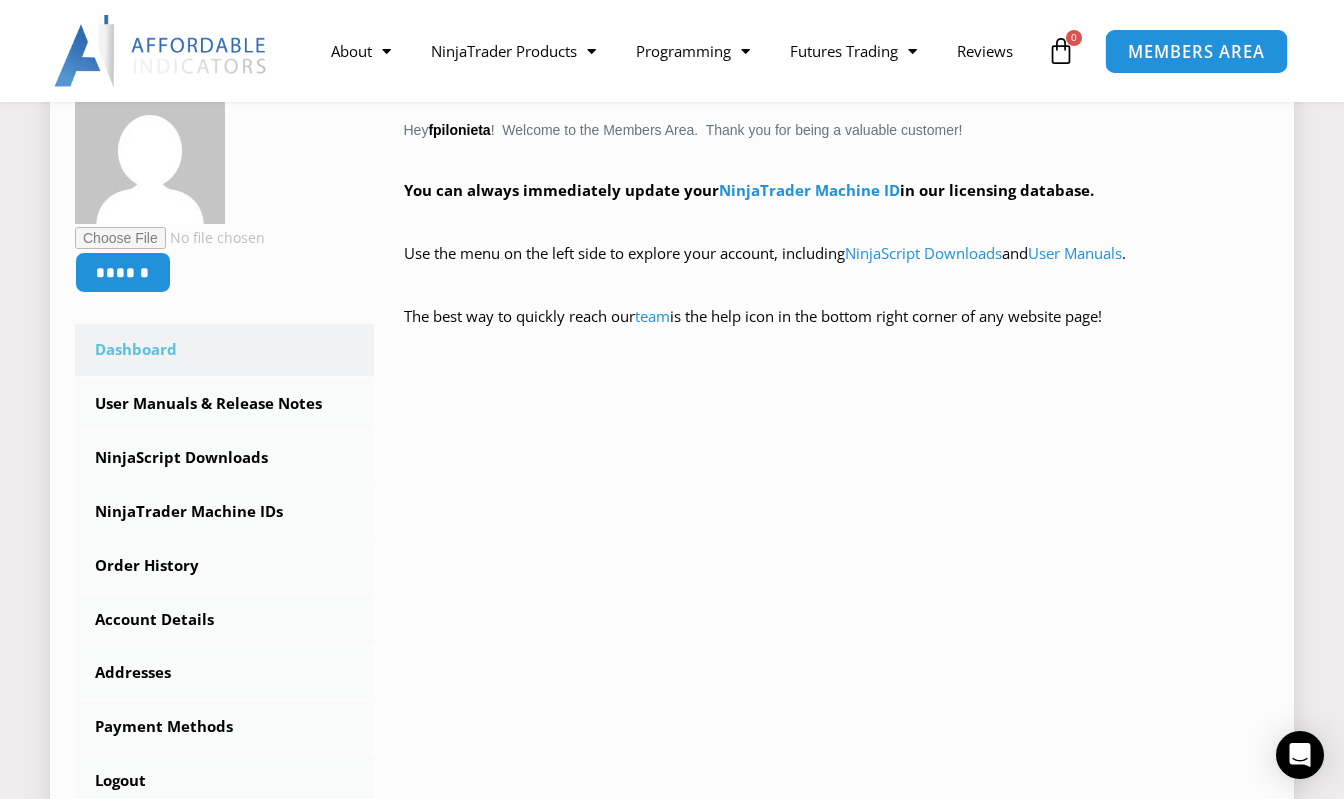scroll, scrollTop: 333, scrollLeft: 0, axis: vertical 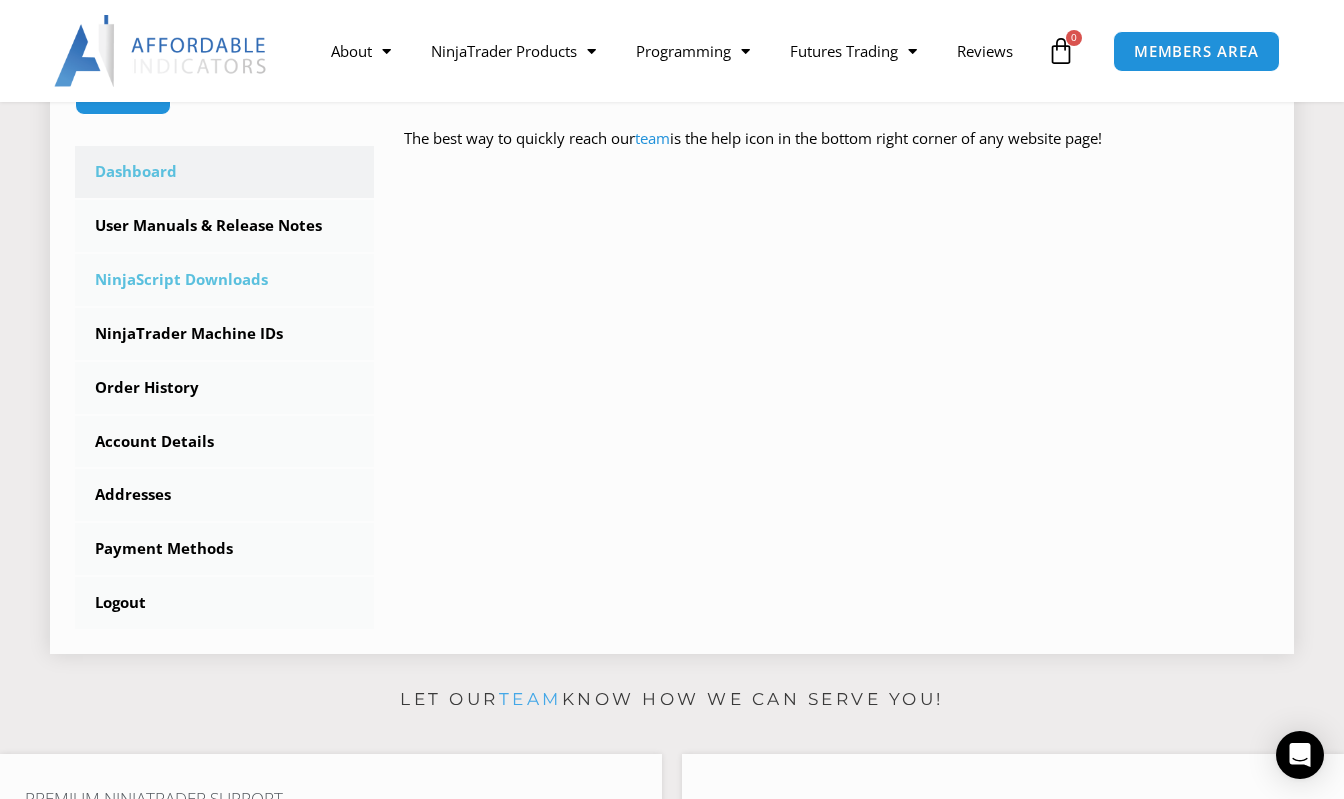 click on "NinjaScript Downloads" at bounding box center (224, 280) 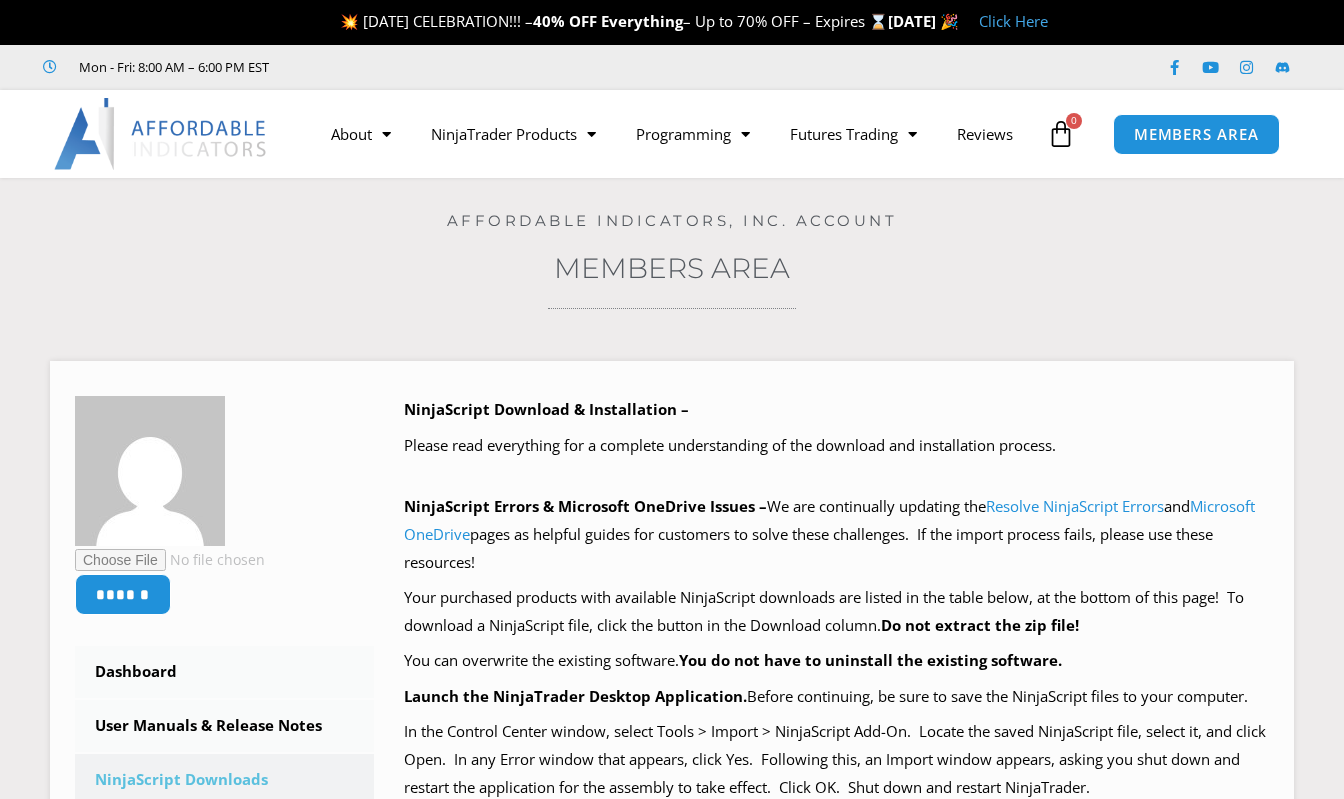 scroll, scrollTop: 0, scrollLeft: 0, axis: both 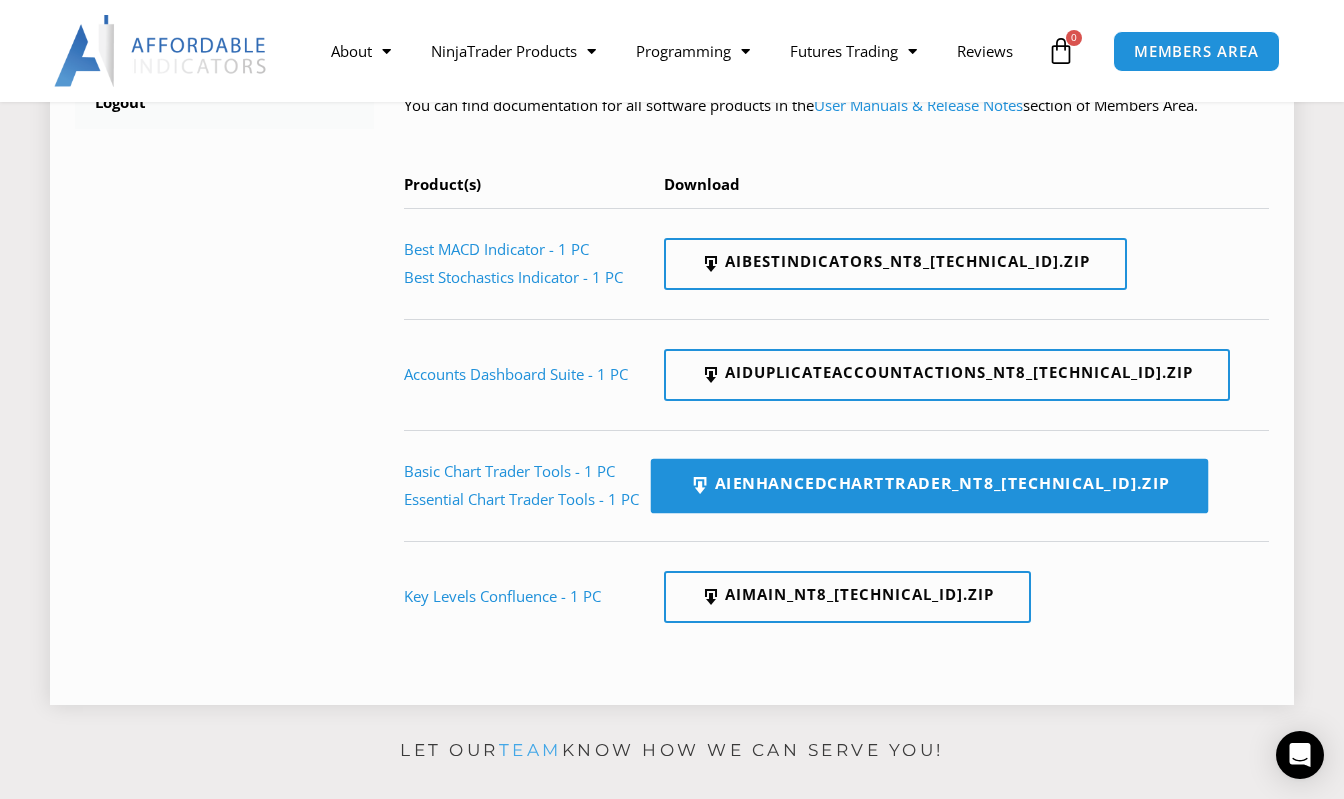 click on "AIEnhancedChartTrader_NT8_[TECHNICAL_ID].zip" at bounding box center [930, 486] 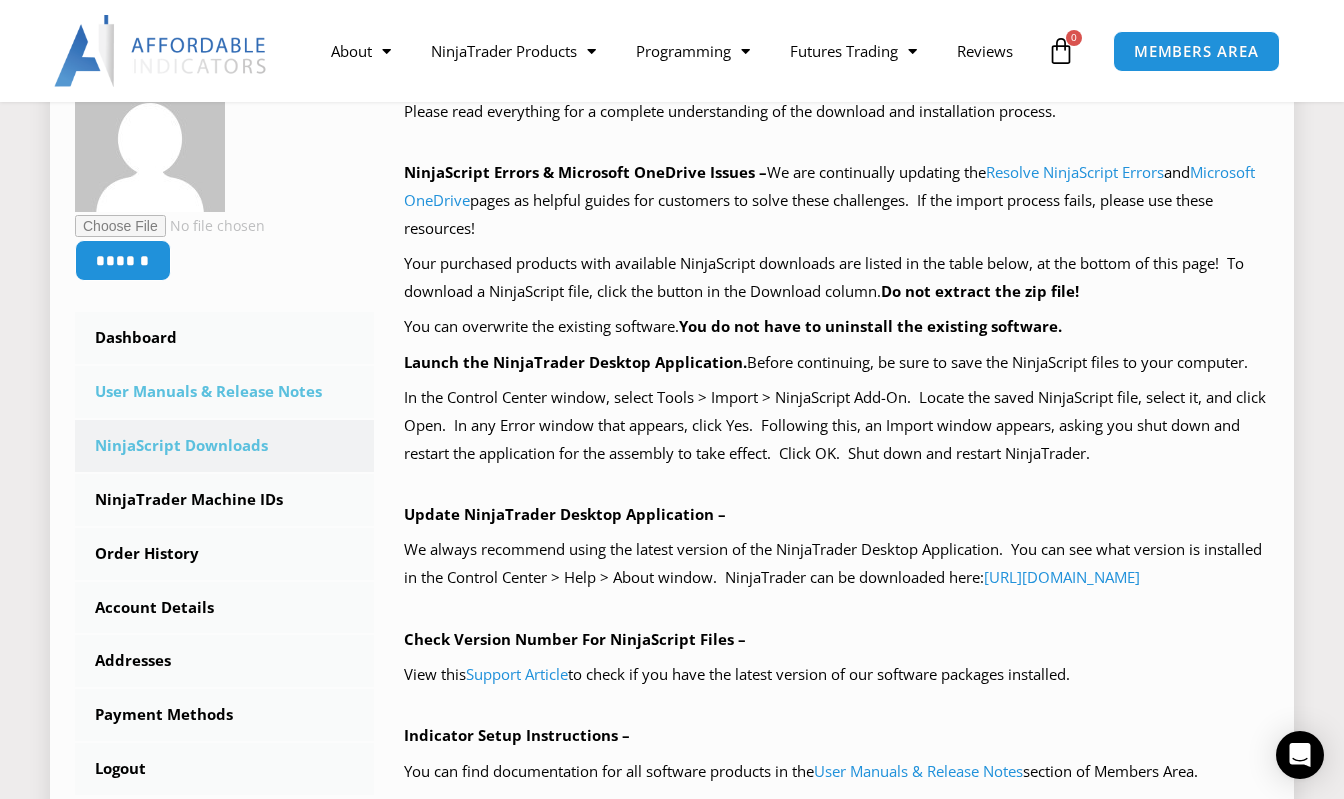 scroll, scrollTop: 333, scrollLeft: 0, axis: vertical 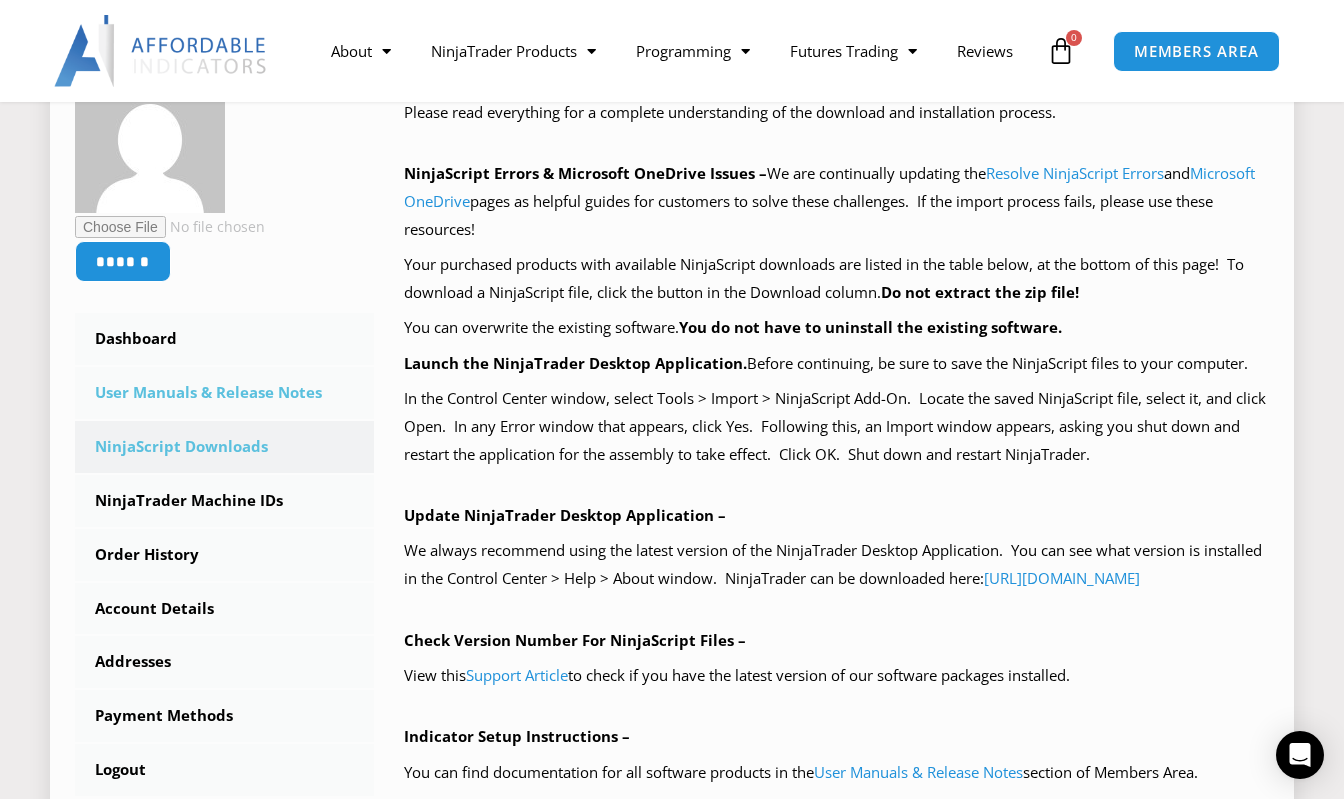 click on "User Manuals & Release Notes" at bounding box center (224, 393) 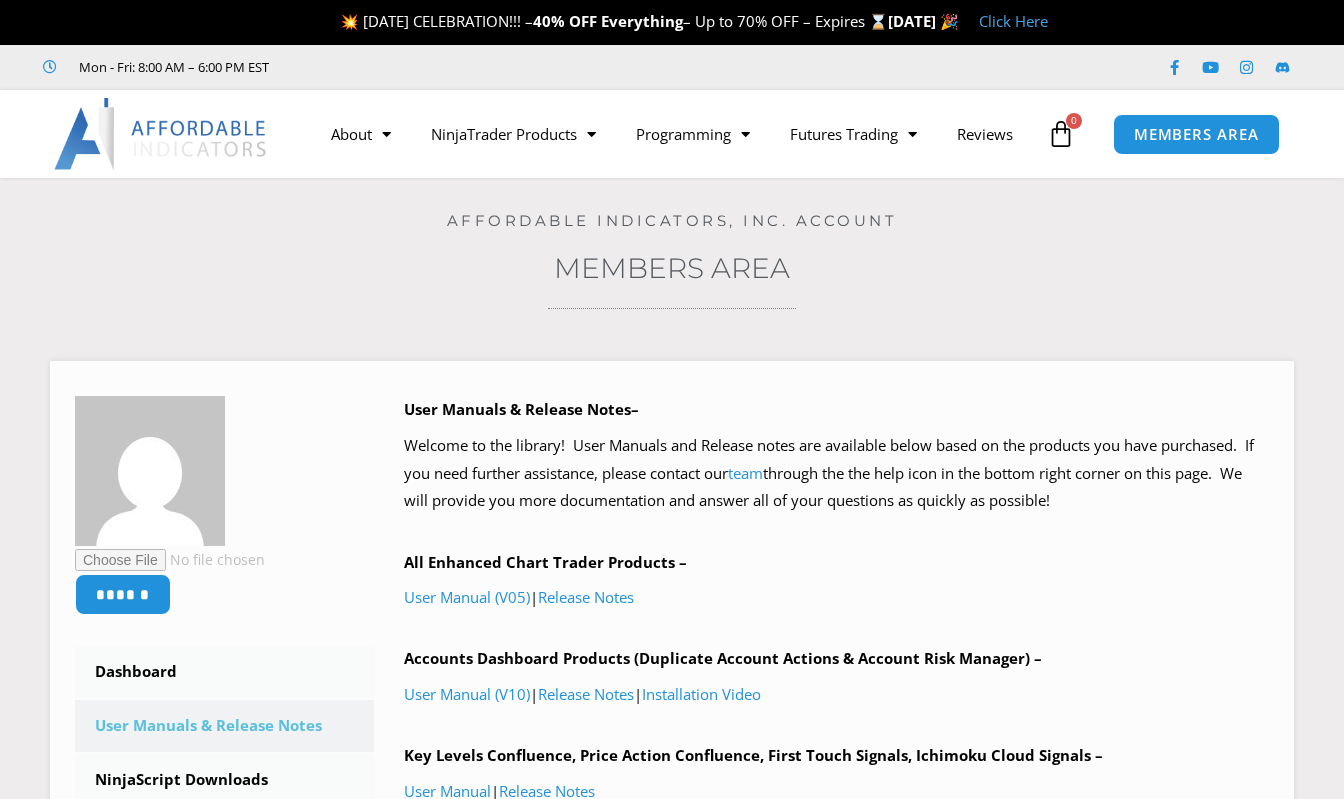 scroll, scrollTop: 0, scrollLeft: 0, axis: both 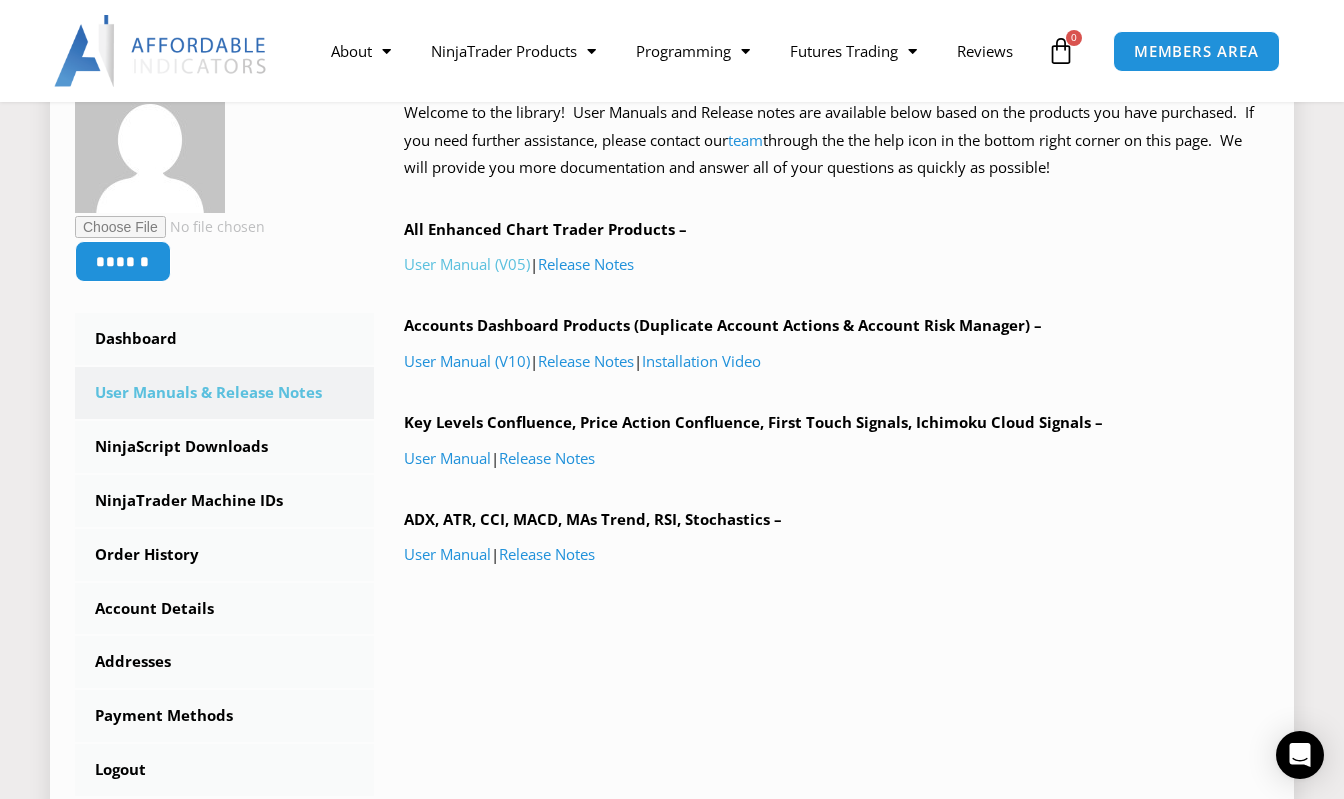 click on "User Manual (V05)" at bounding box center [467, 264] 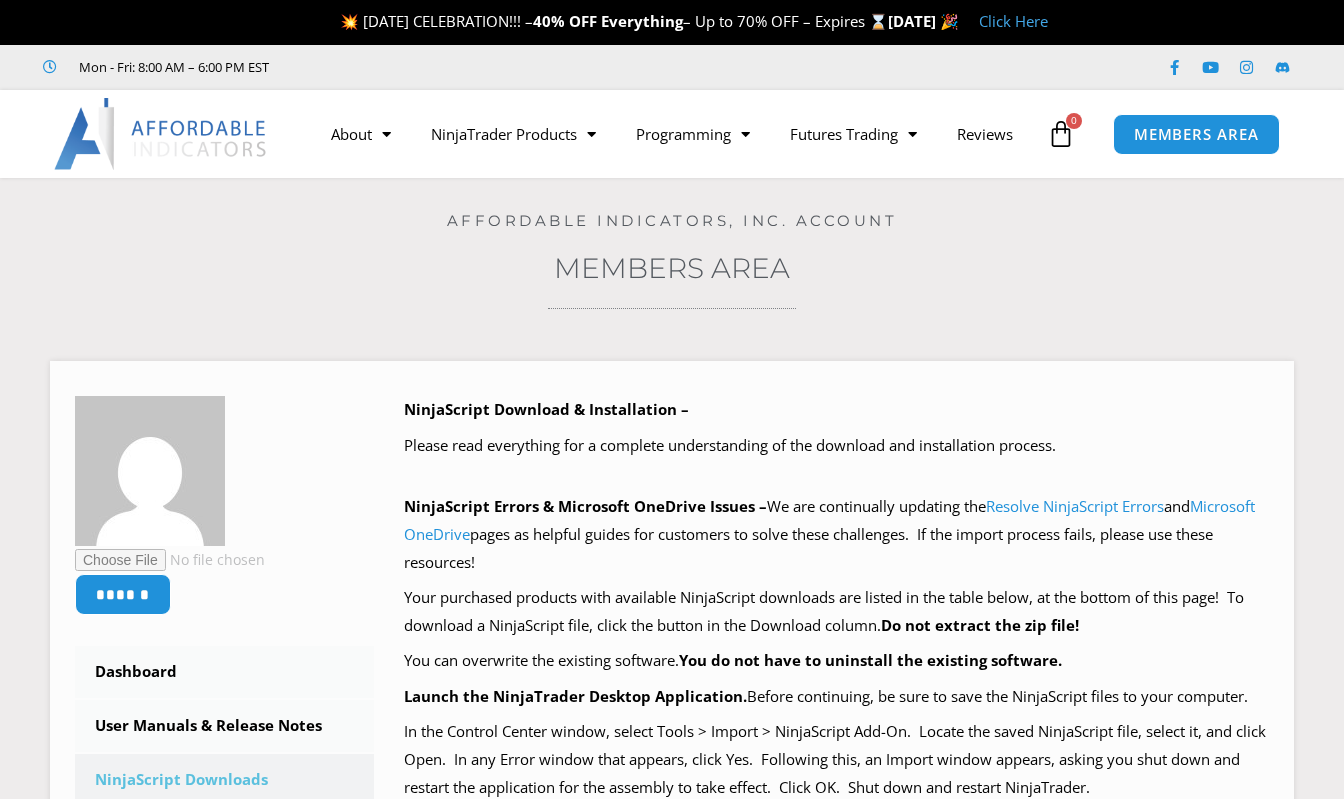 scroll, scrollTop: 0, scrollLeft: 0, axis: both 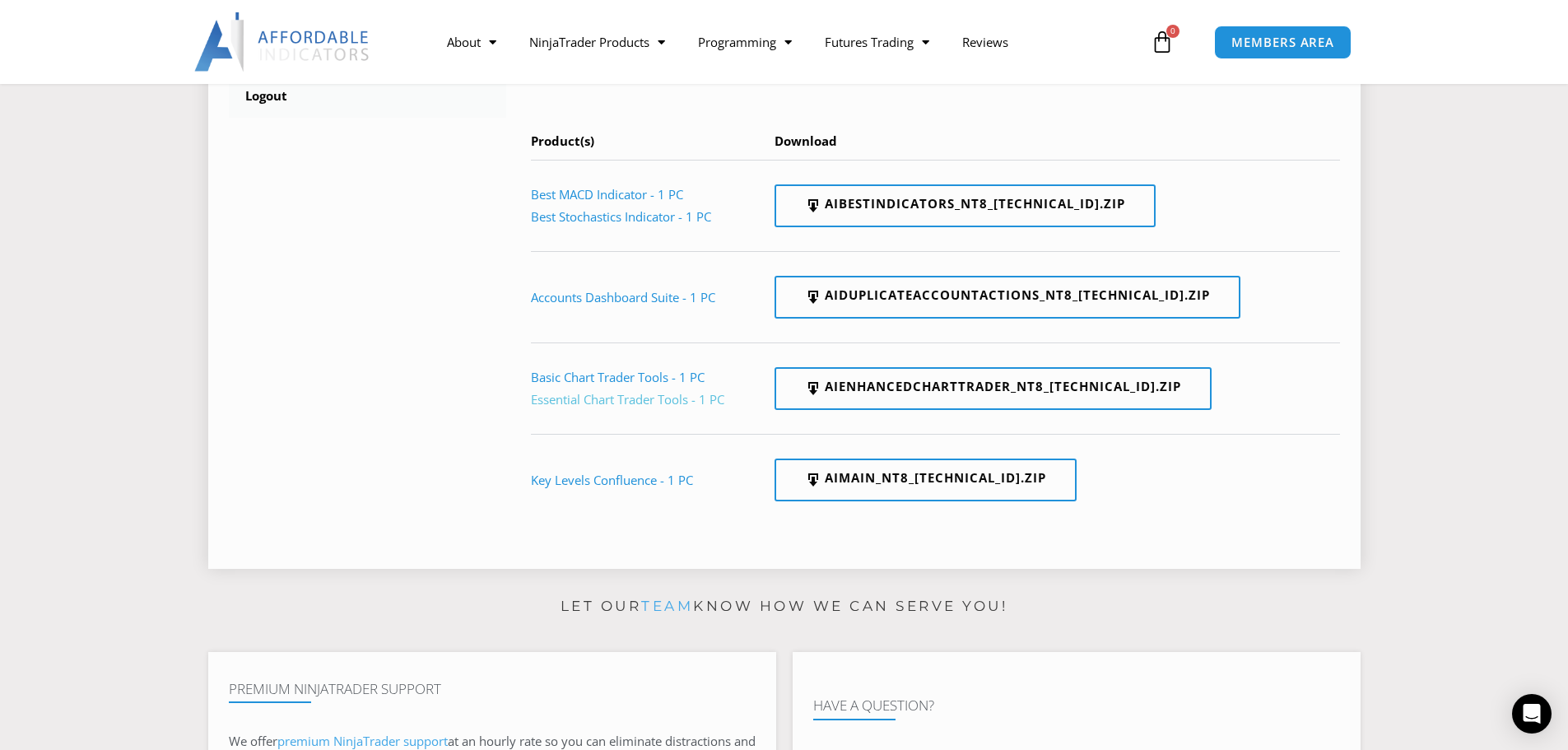click on "Essential Chart Trader Tools - 1 PC" at bounding box center (627, 399) 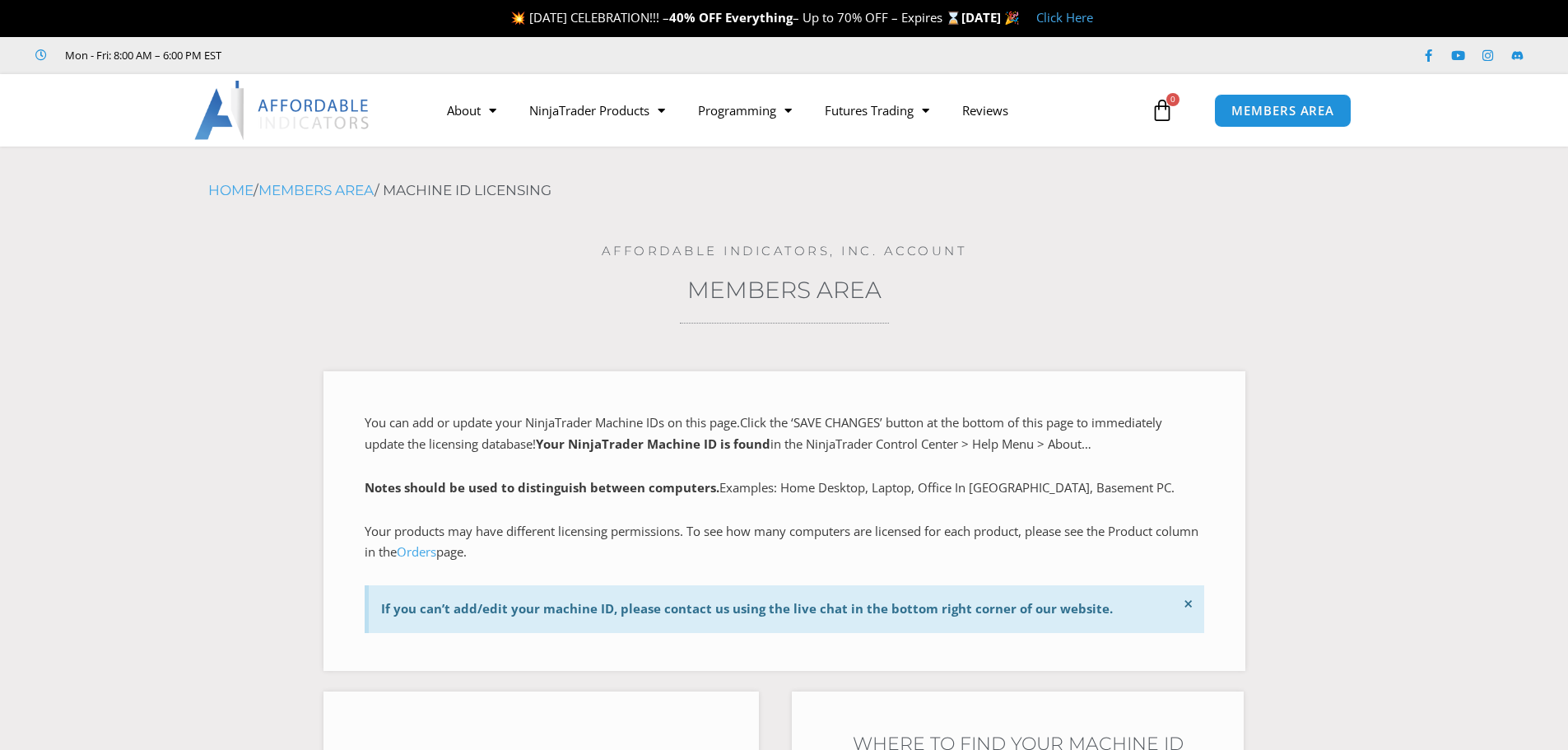 scroll, scrollTop: 0, scrollLeft: 0, axis: both 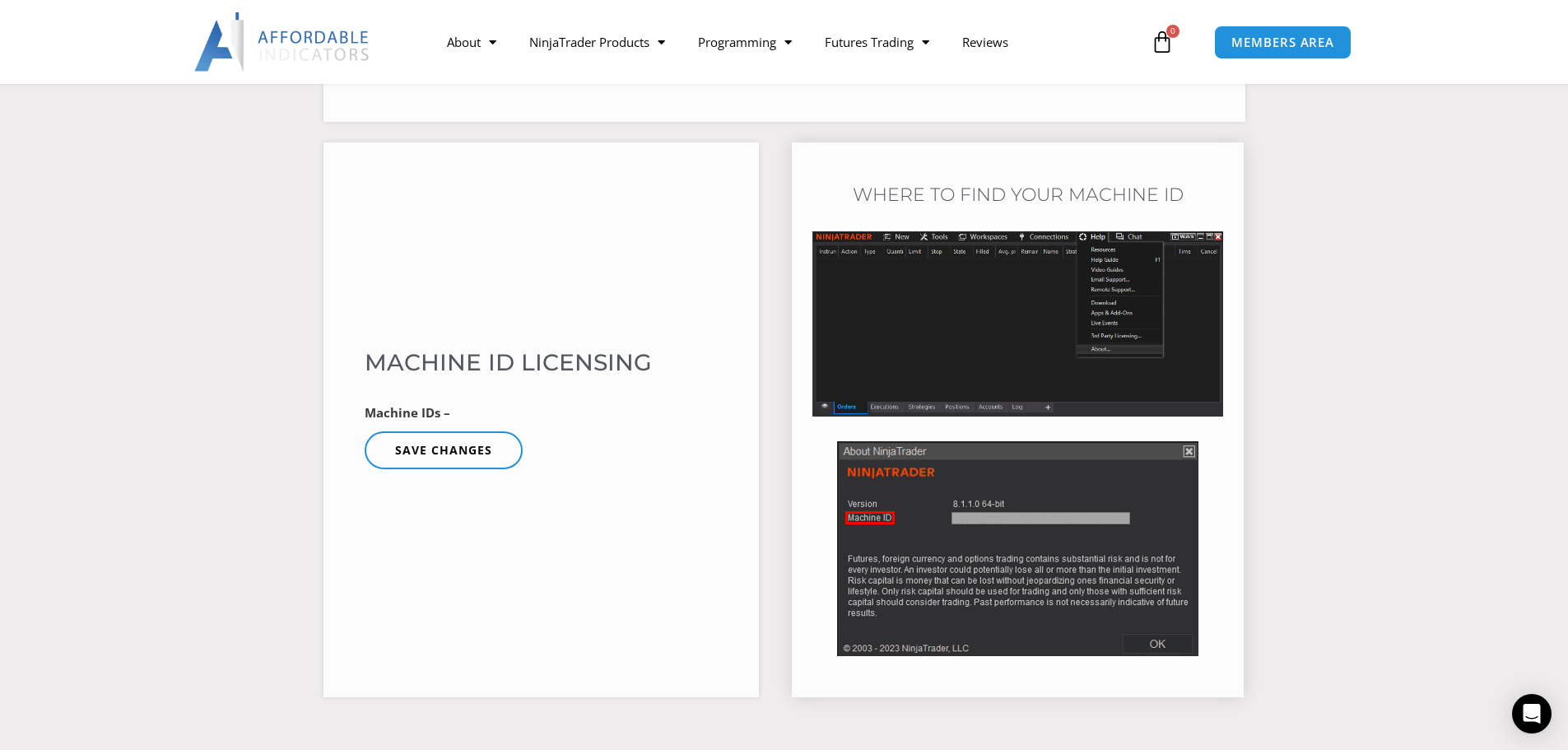 click at bounding box center (1017, 548) 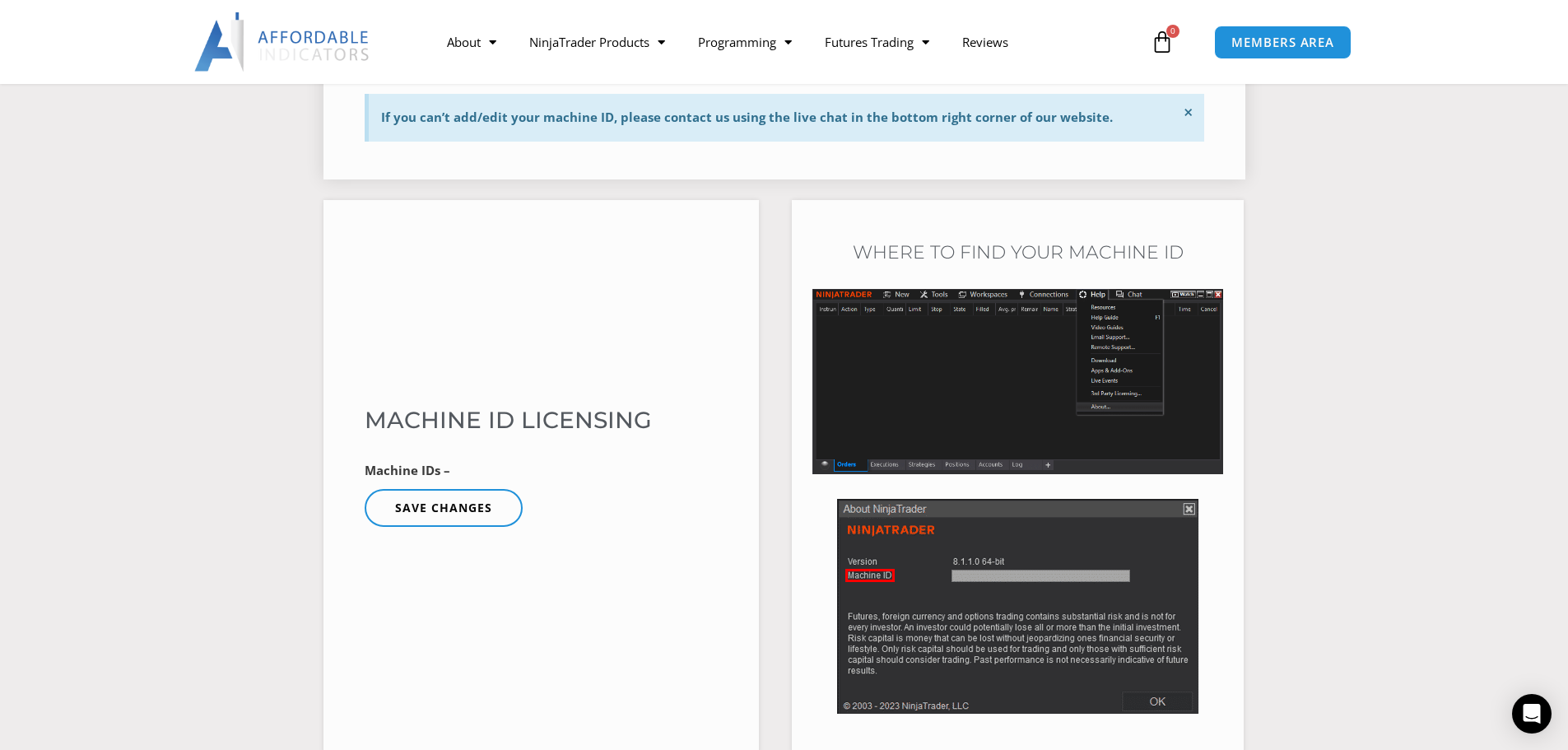 scroll, scrollTop: 549, scrollLeft: 0, axis: vertical 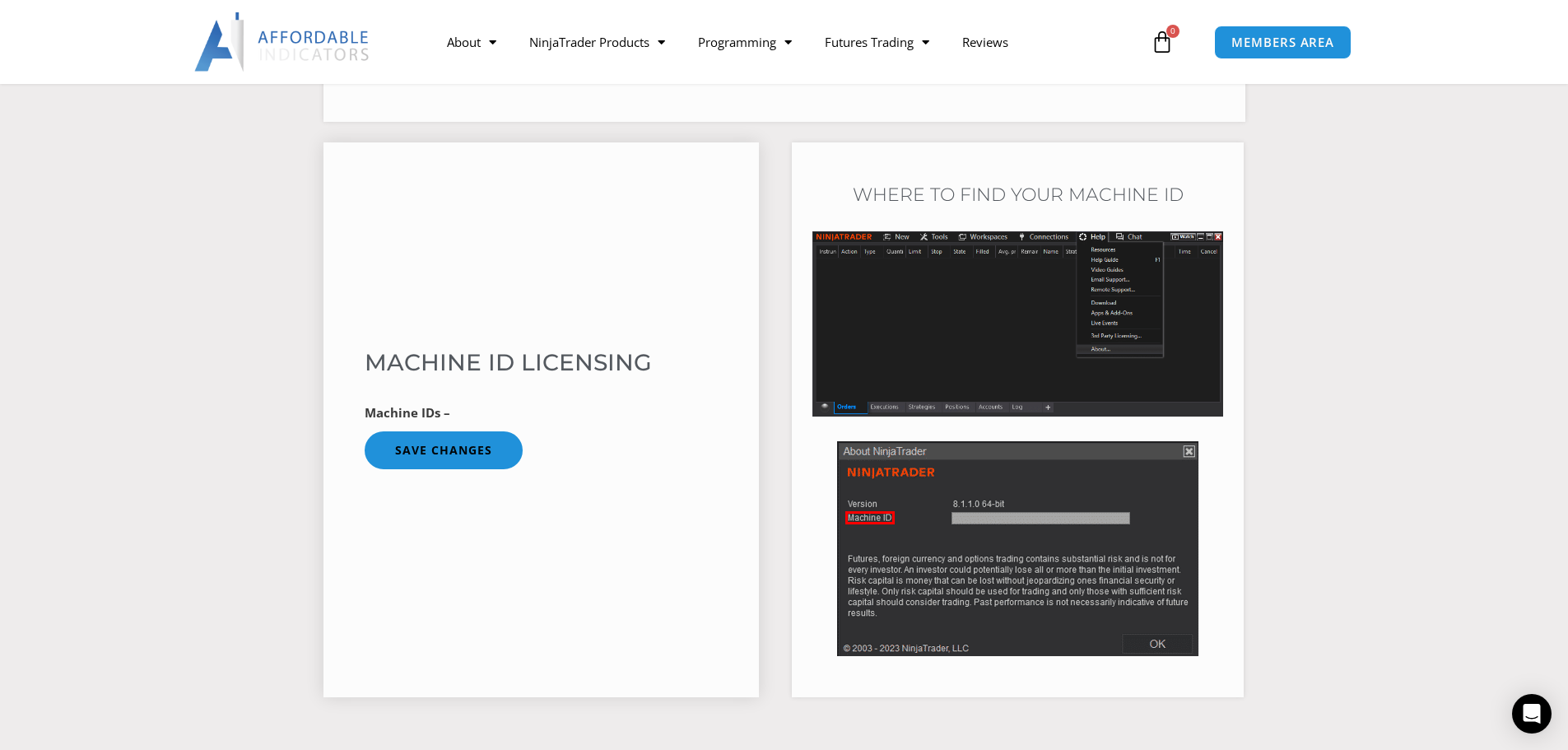 click on "Save changes" at bounding box center [444, 450] 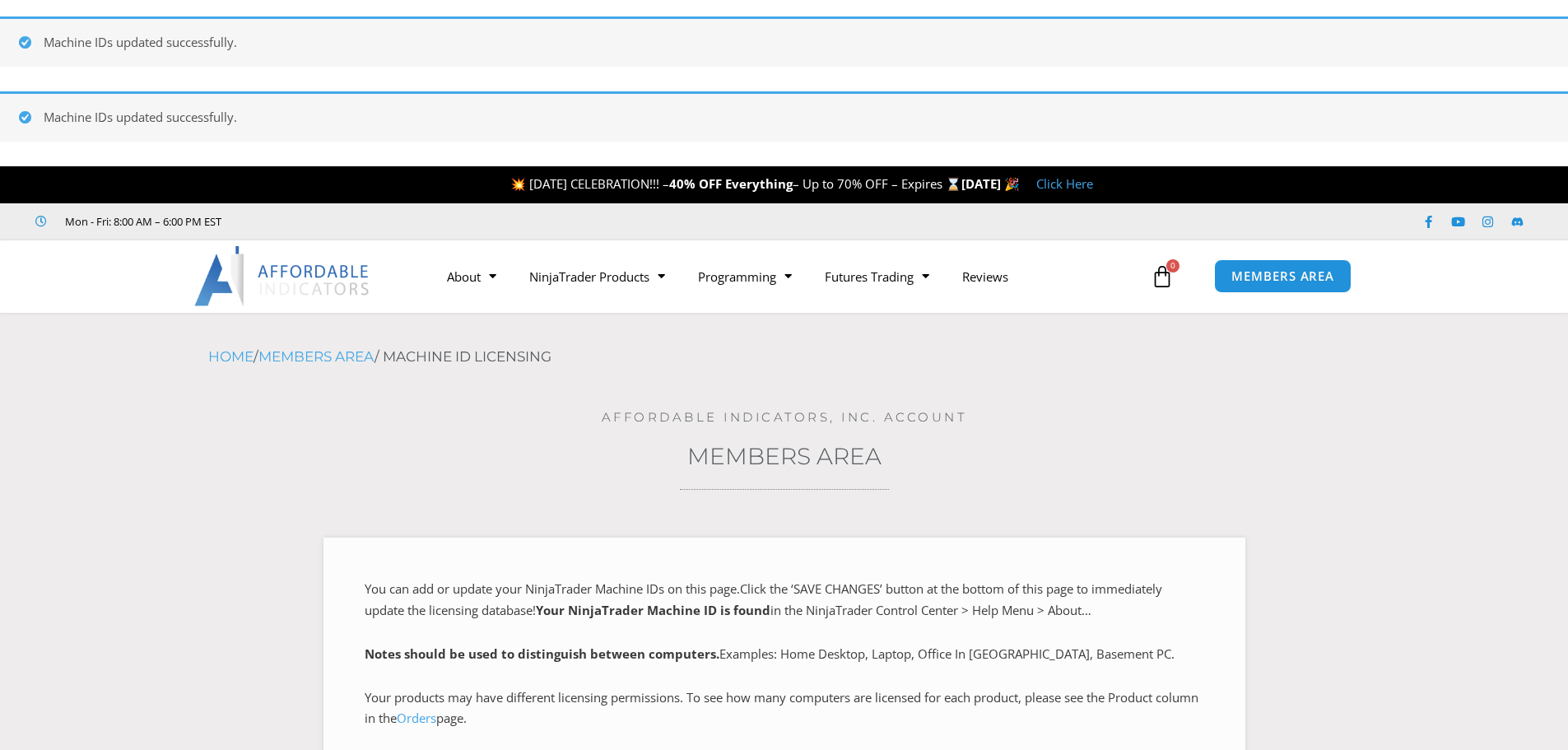 scroll, scrollTop: 0, scrollLeft: 0, axis: both 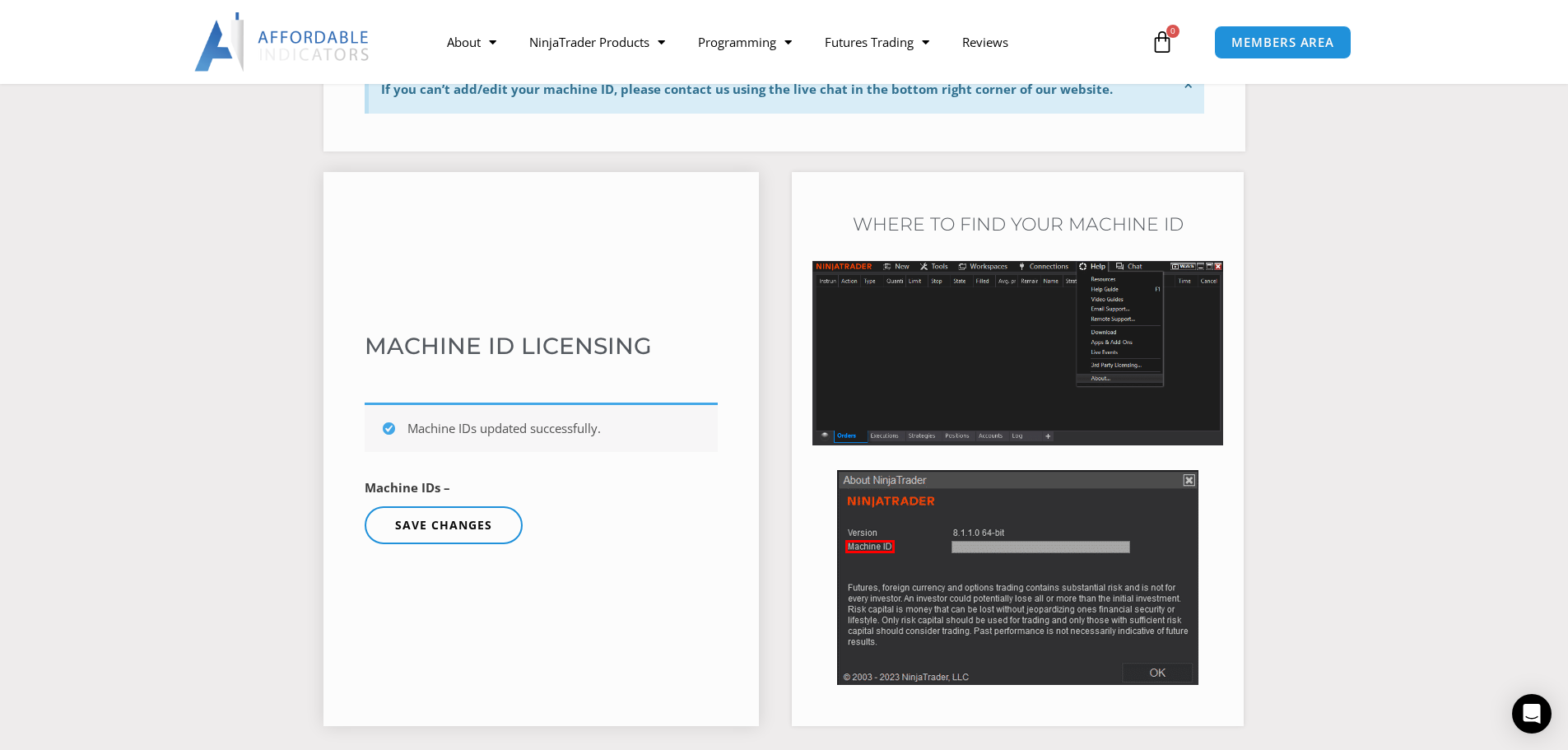 click on "Machine IDs –" at bounding box center [407, 487] 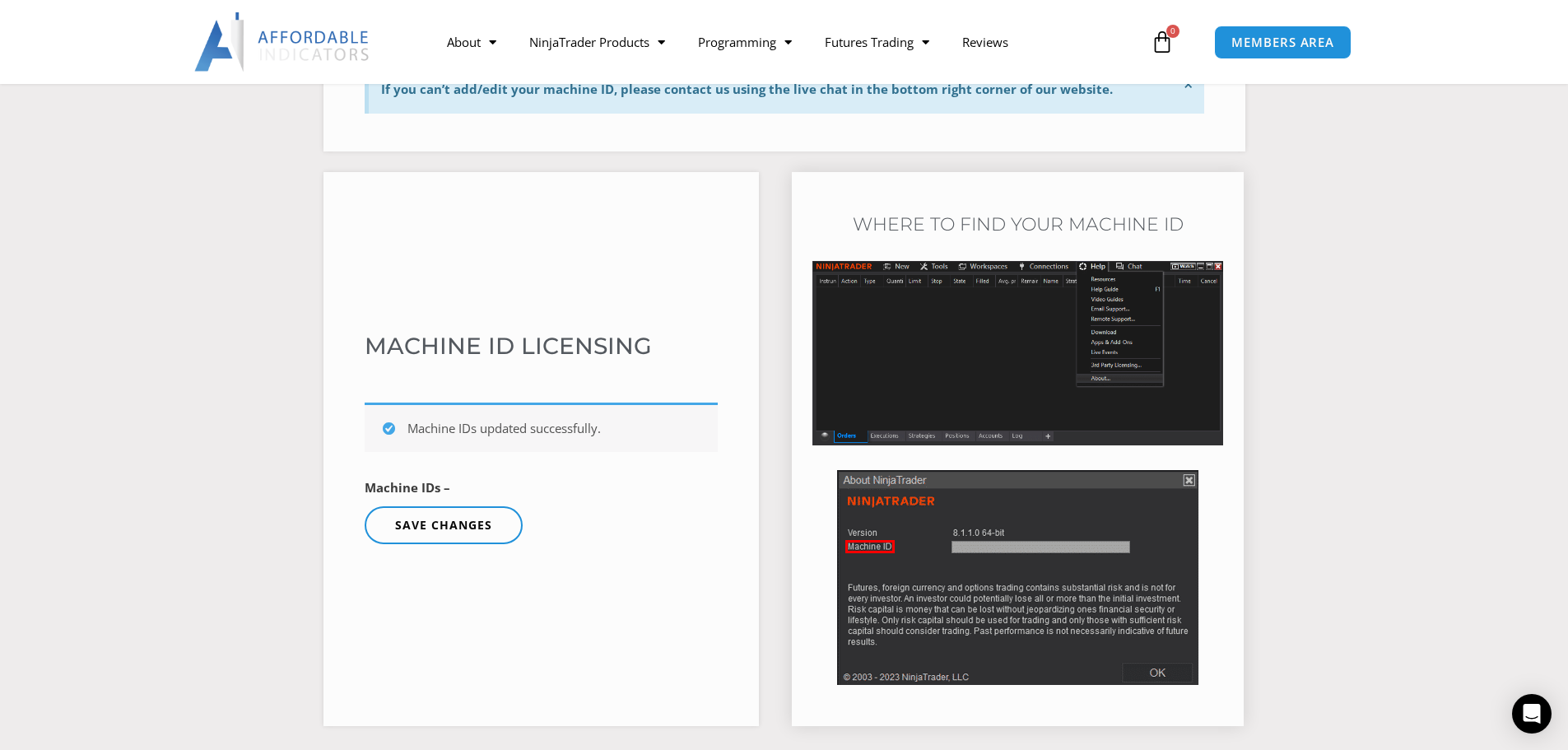 click at bounding box center [1017, 577] 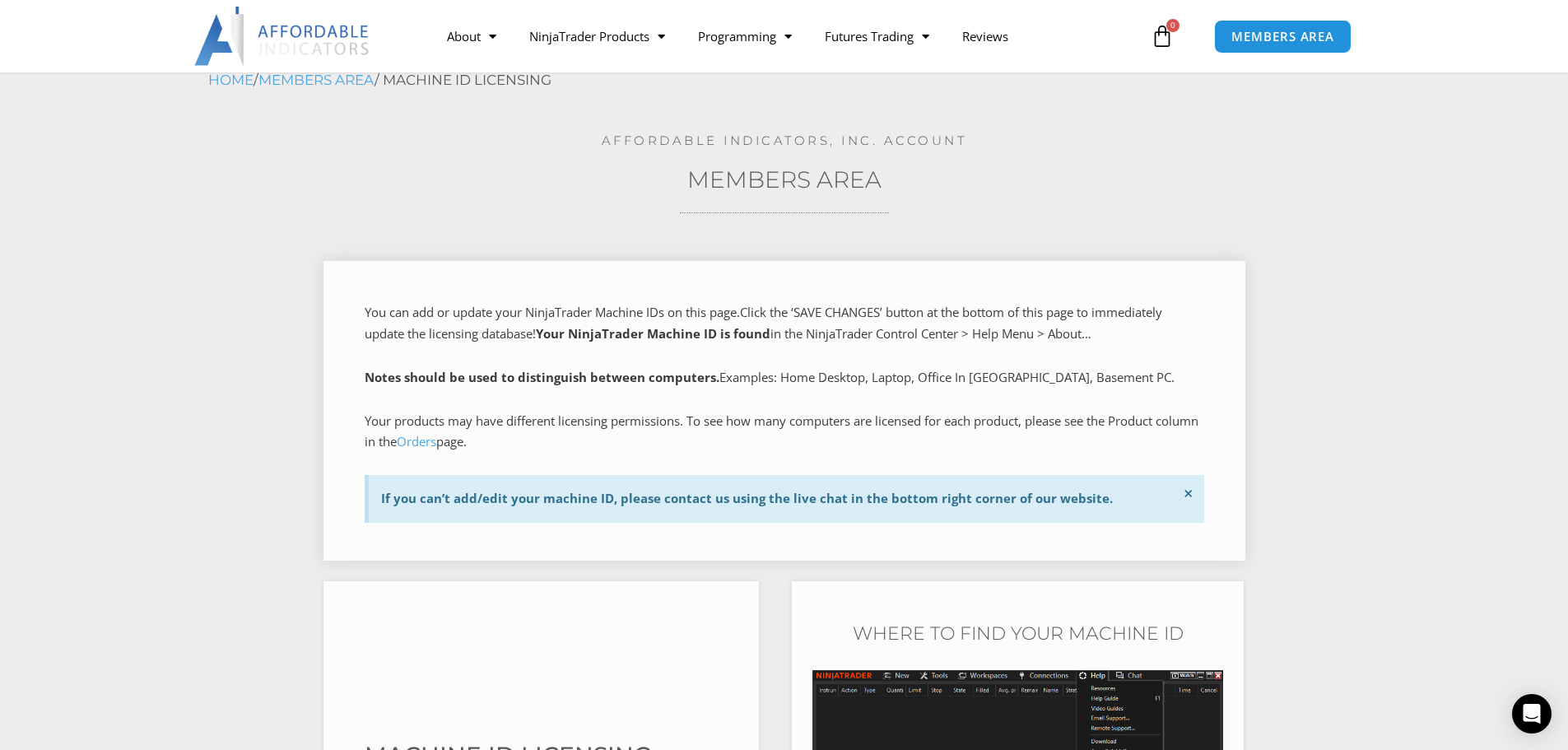 scroll, scrollTop: 274, scrollLeft: 0, axis: vertical 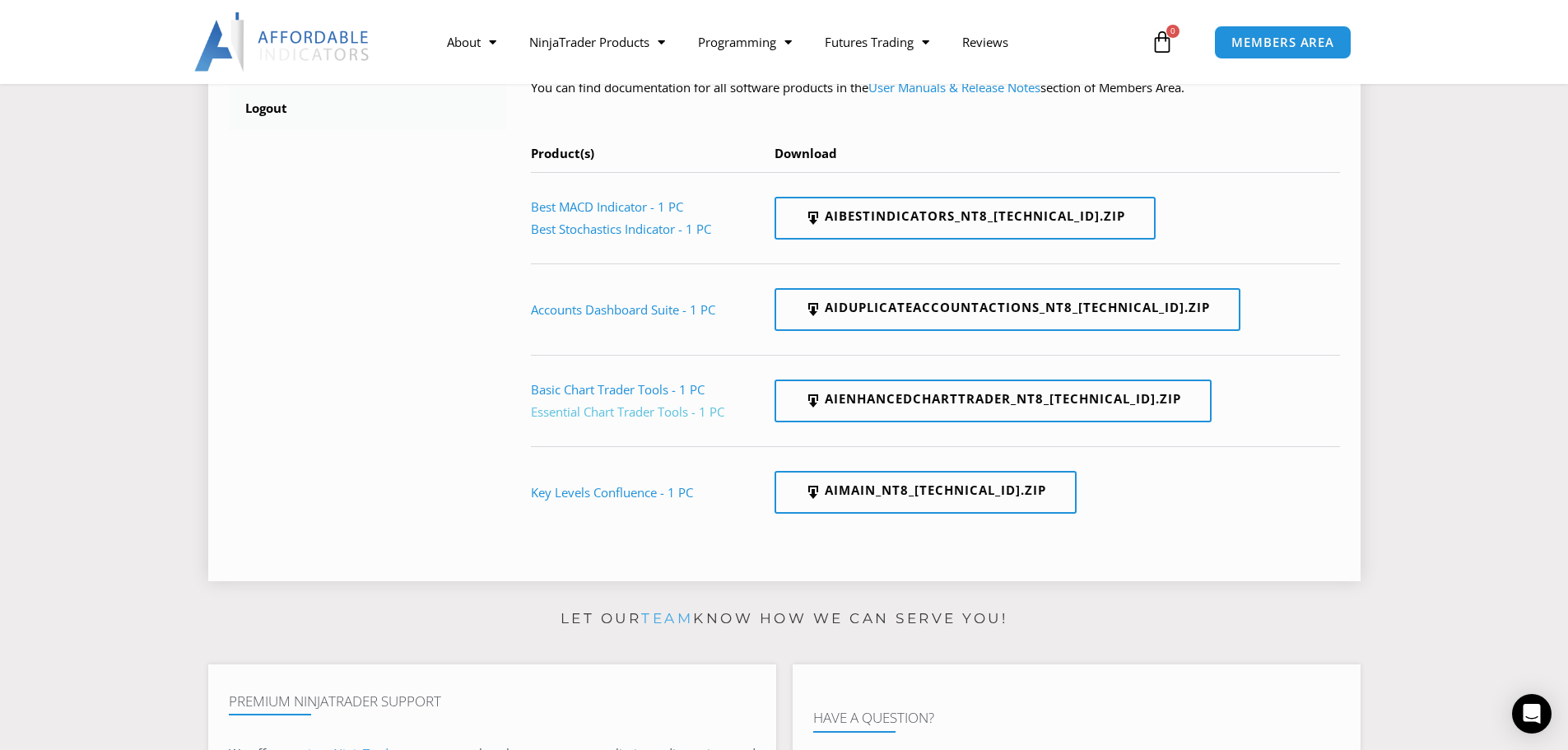 click on "Essential Chart Trader Tools - 1 PC" at bounding box center (627, 412) 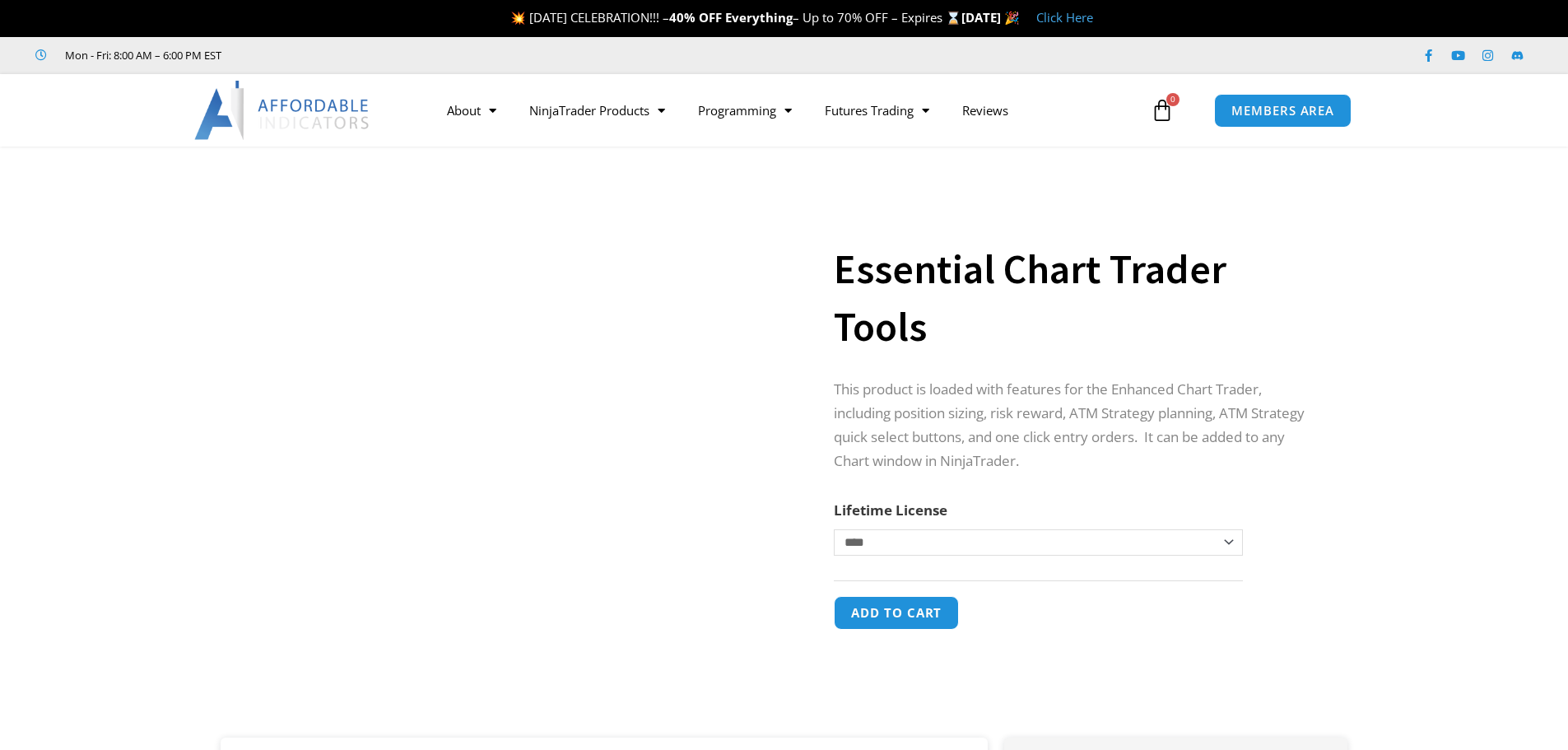 scroll, scrollTop: 0, scrollLeft: 0, axis: both 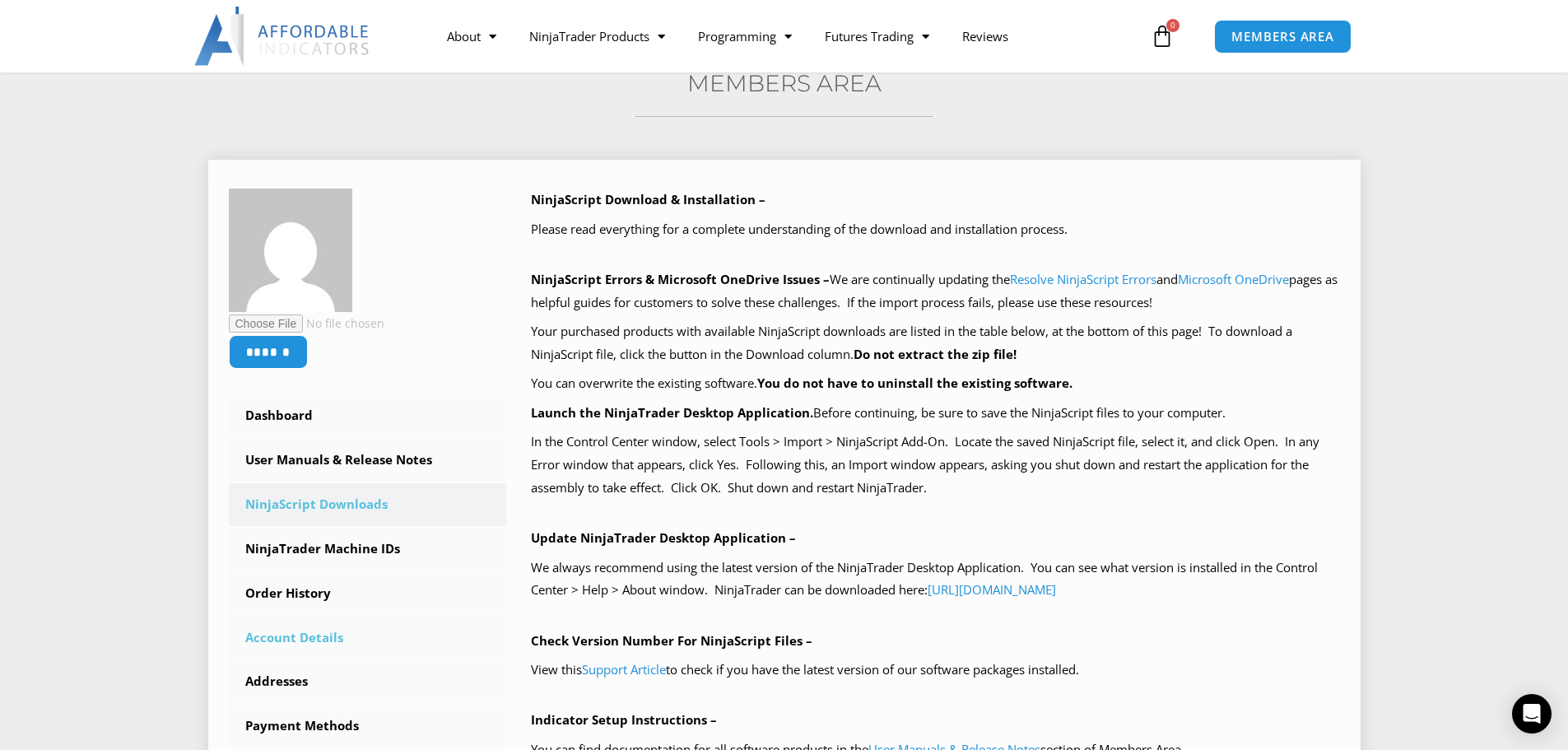 click on "Account Details" at bounding box center [368, 638] 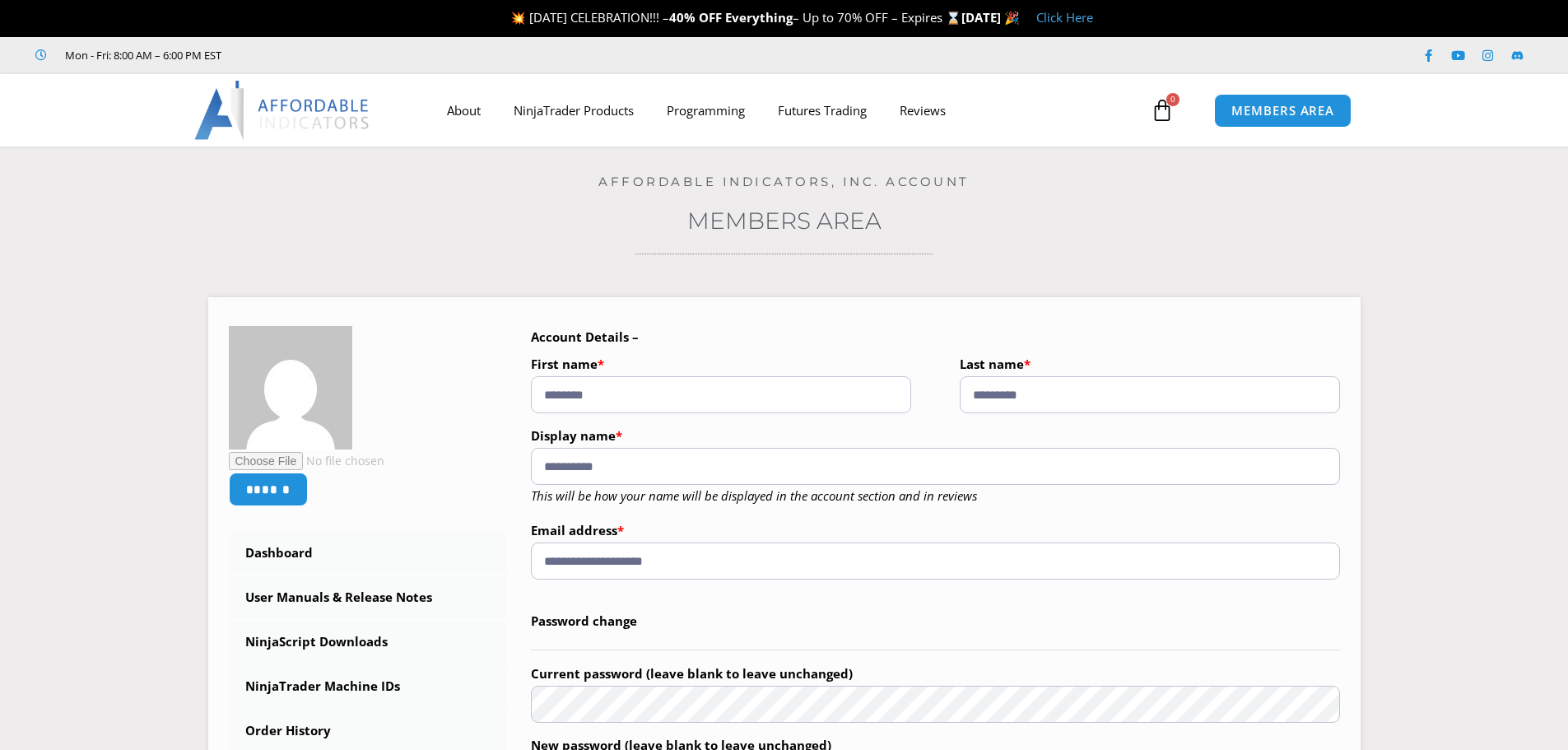 scroll, scrollTop: 0, scrollLeft: 0, axis: both 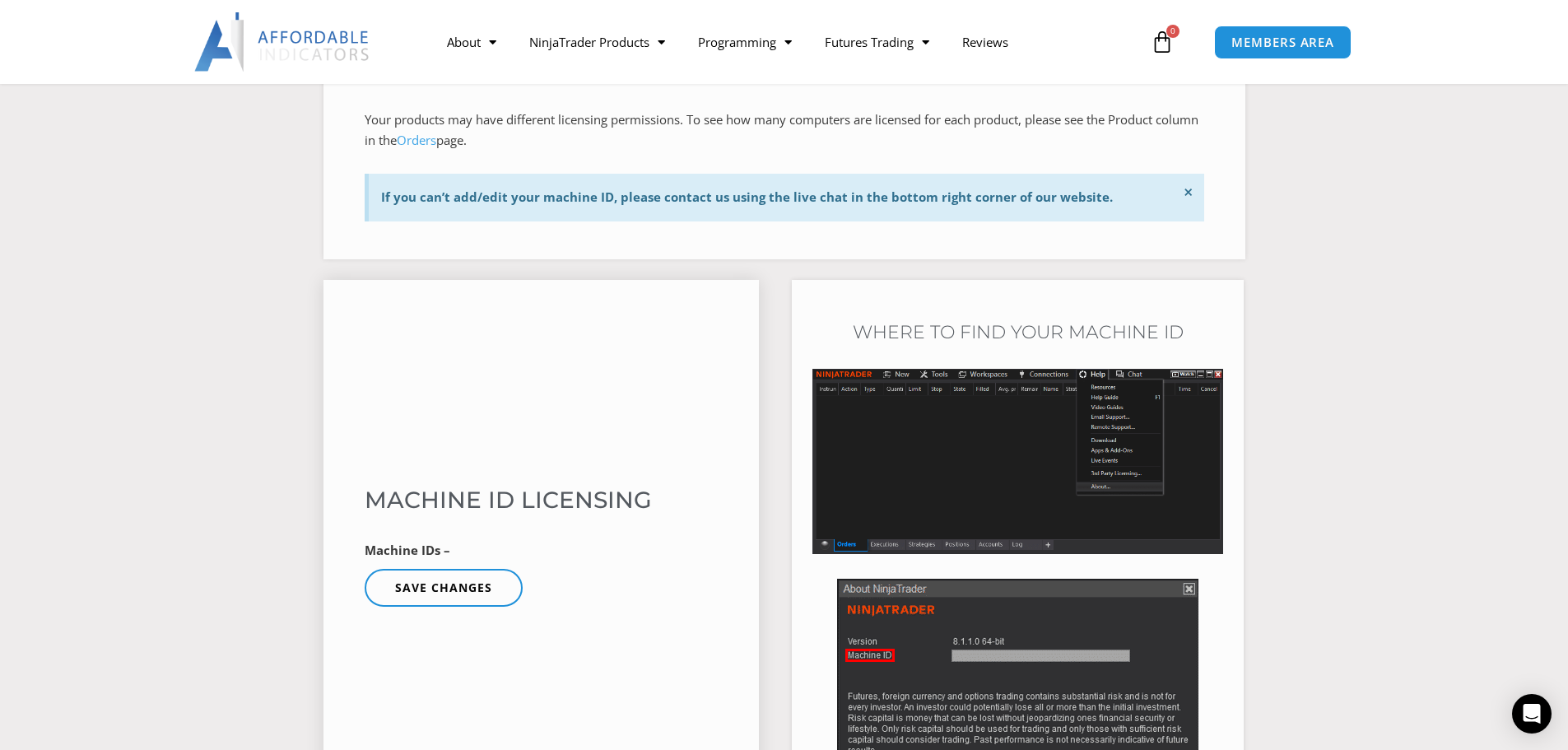 click on "Machine IDs –" at bounding box center (542, 551) 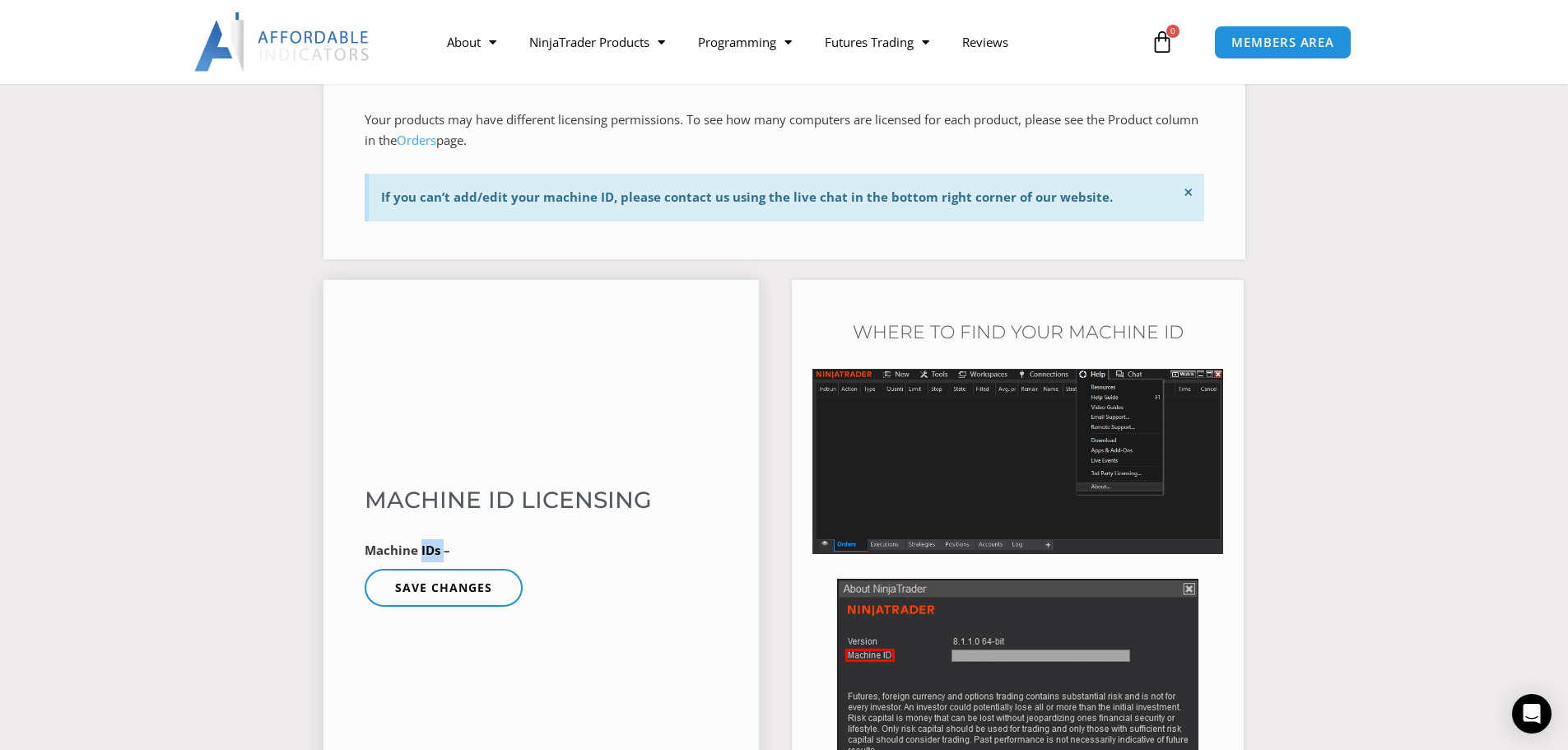 drag, startPoint x: 435, startPoint y: 547, endPoint x: 454, endPoint y: 530, distance: 25.495098 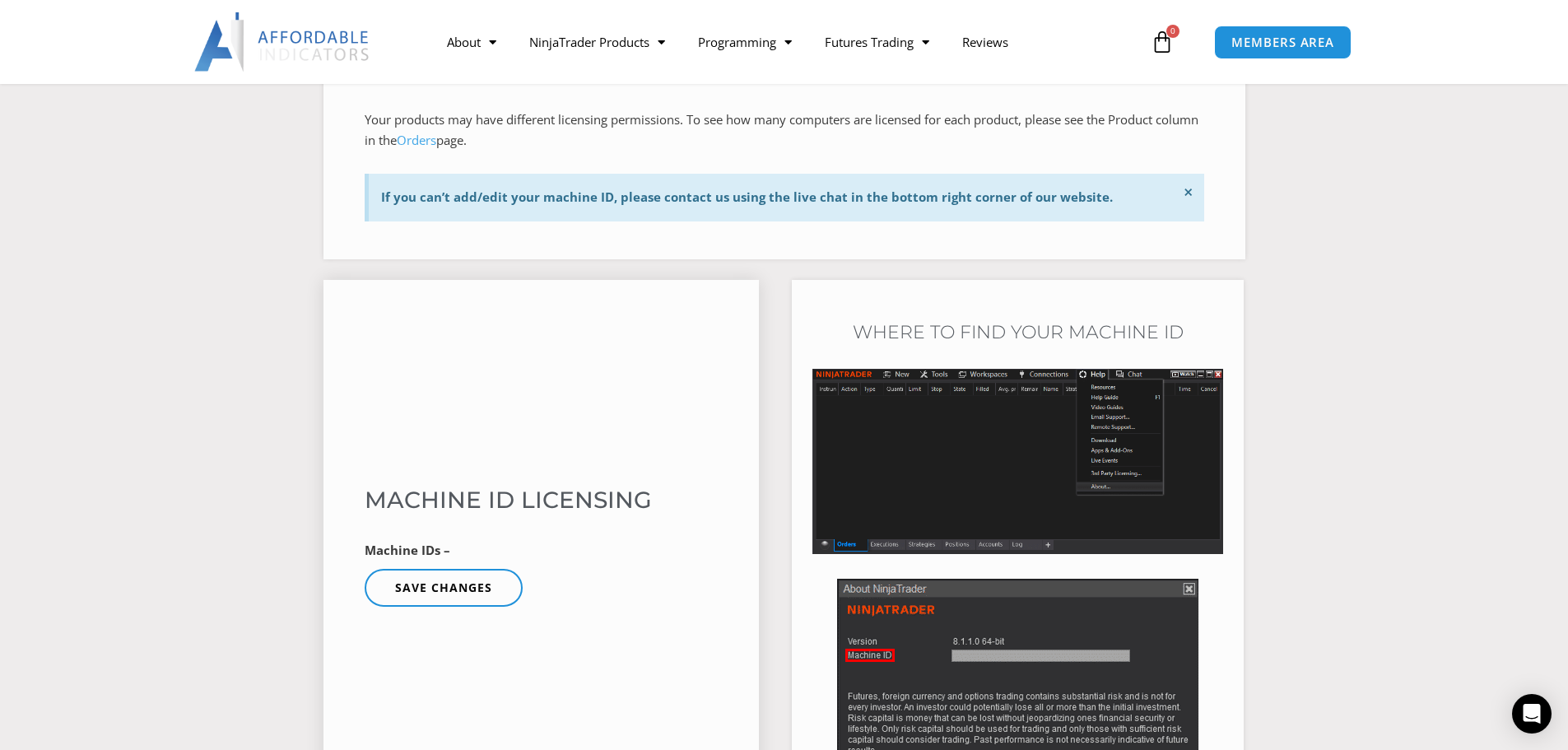 click on "Machine ID Licensing" at bounding box center [542, 500] 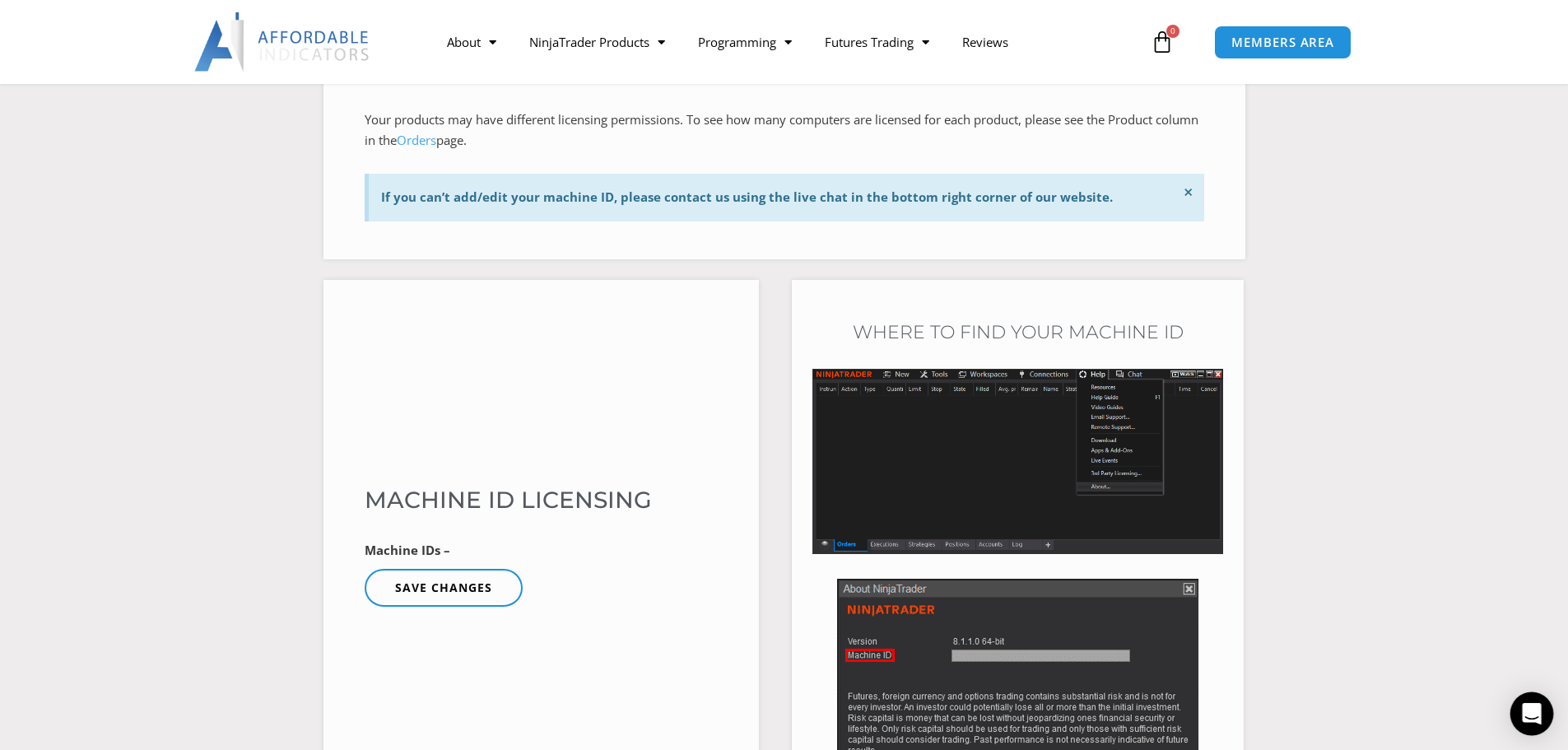 click 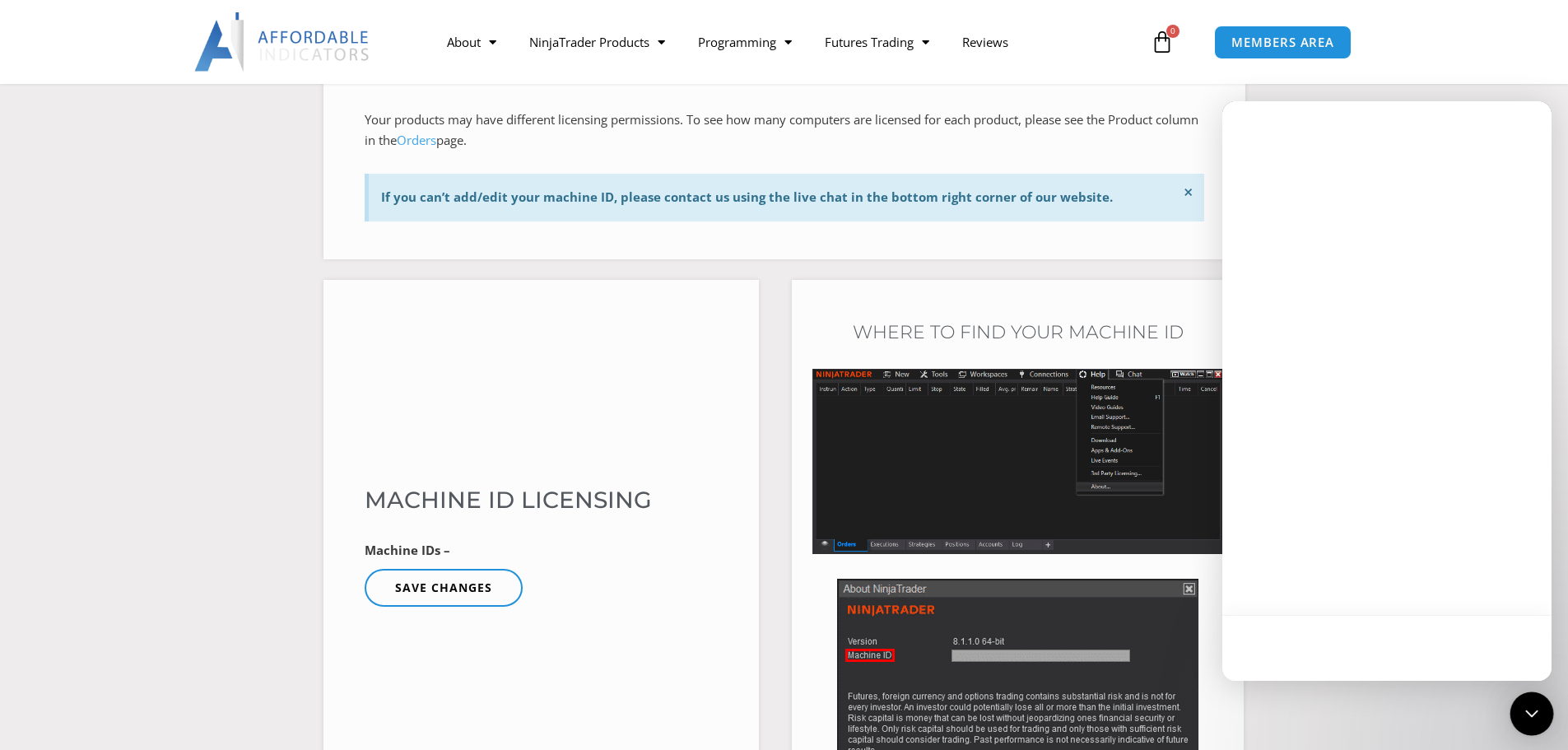 scroll, scrollTop: 0, scrollLeft: 0, axis: both 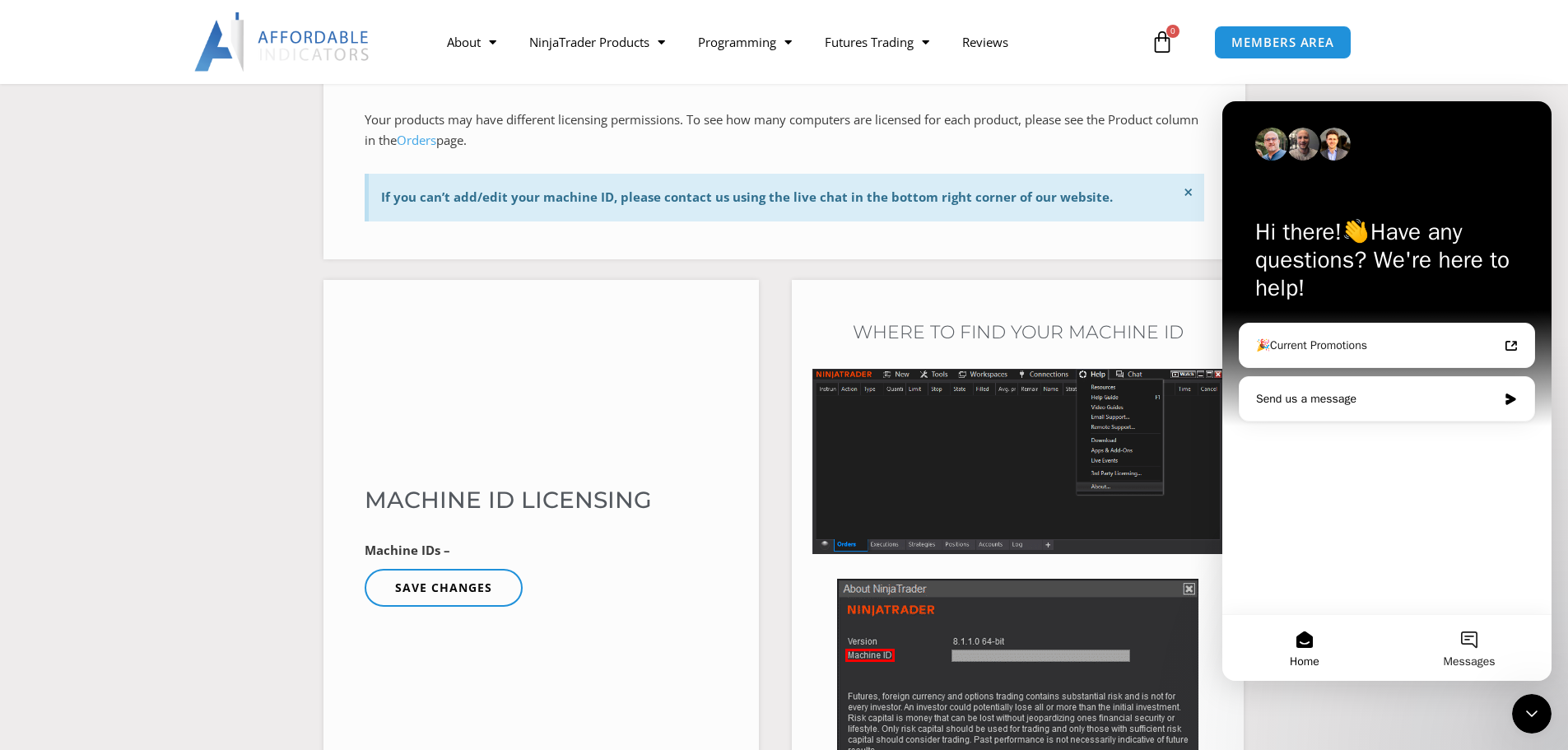 click on "Send us a message" at bounding box center (1376, 398) 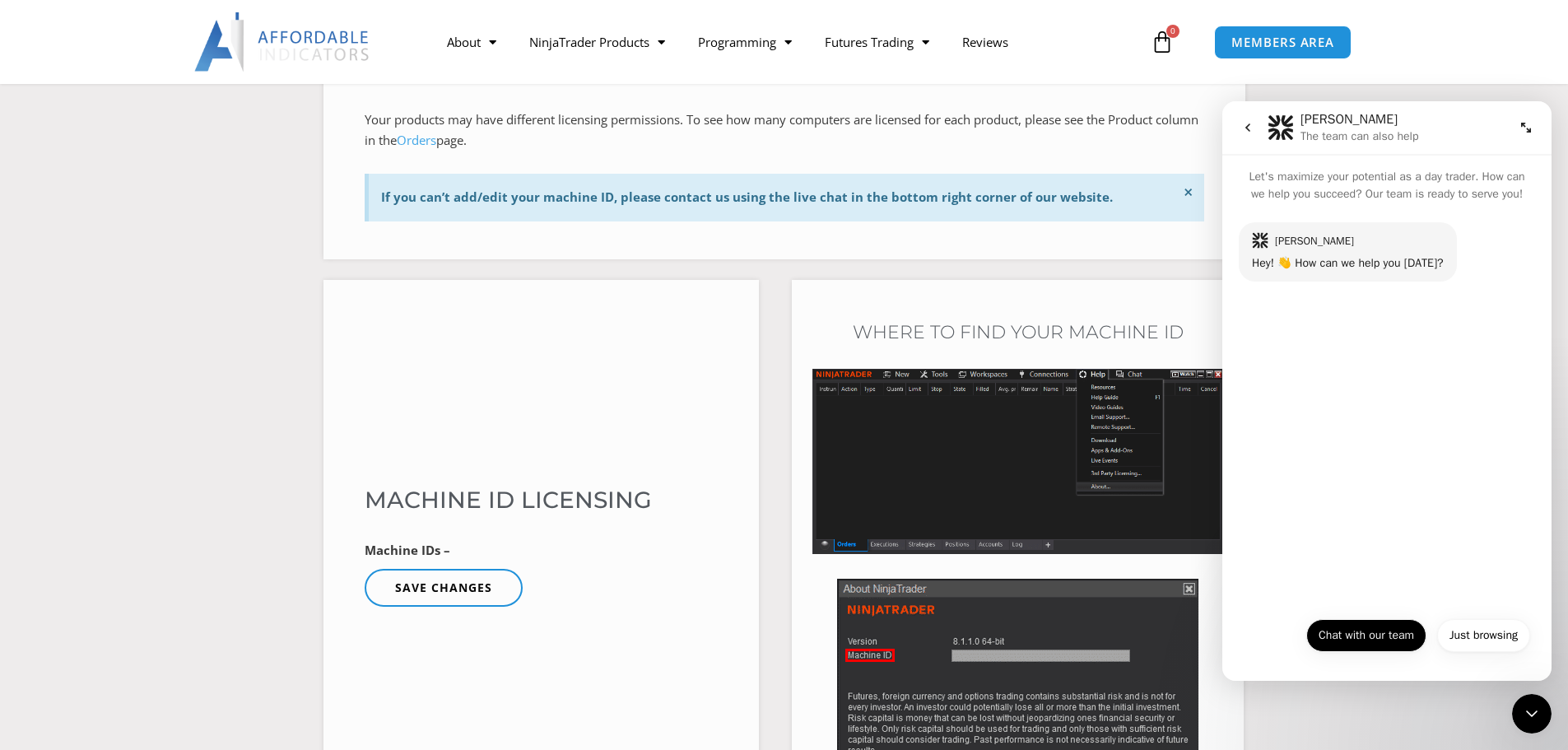 click on "Chat with our team" at bounding box center [1366, 636] 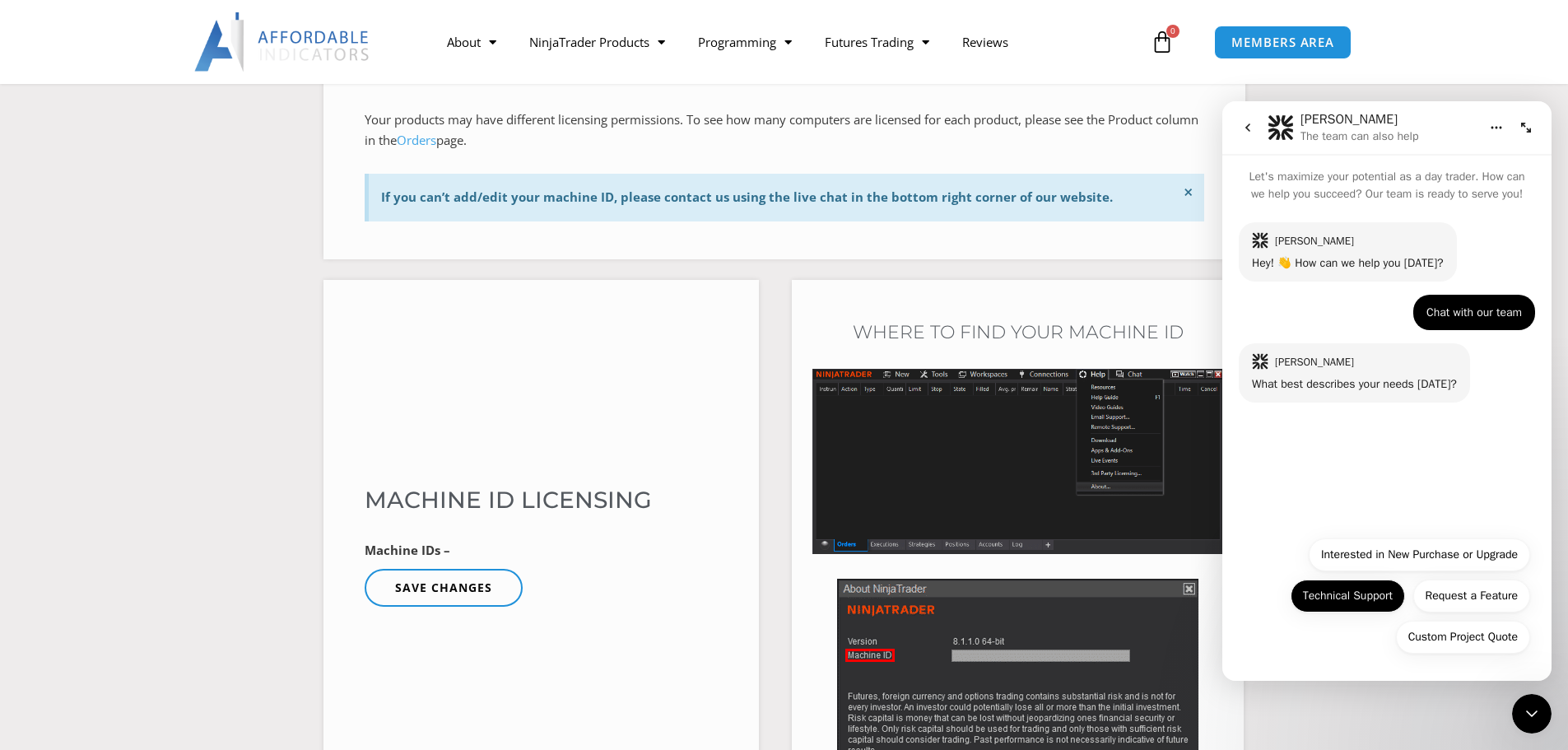 click on "Technical Support" at bounding box center [1347, 596] 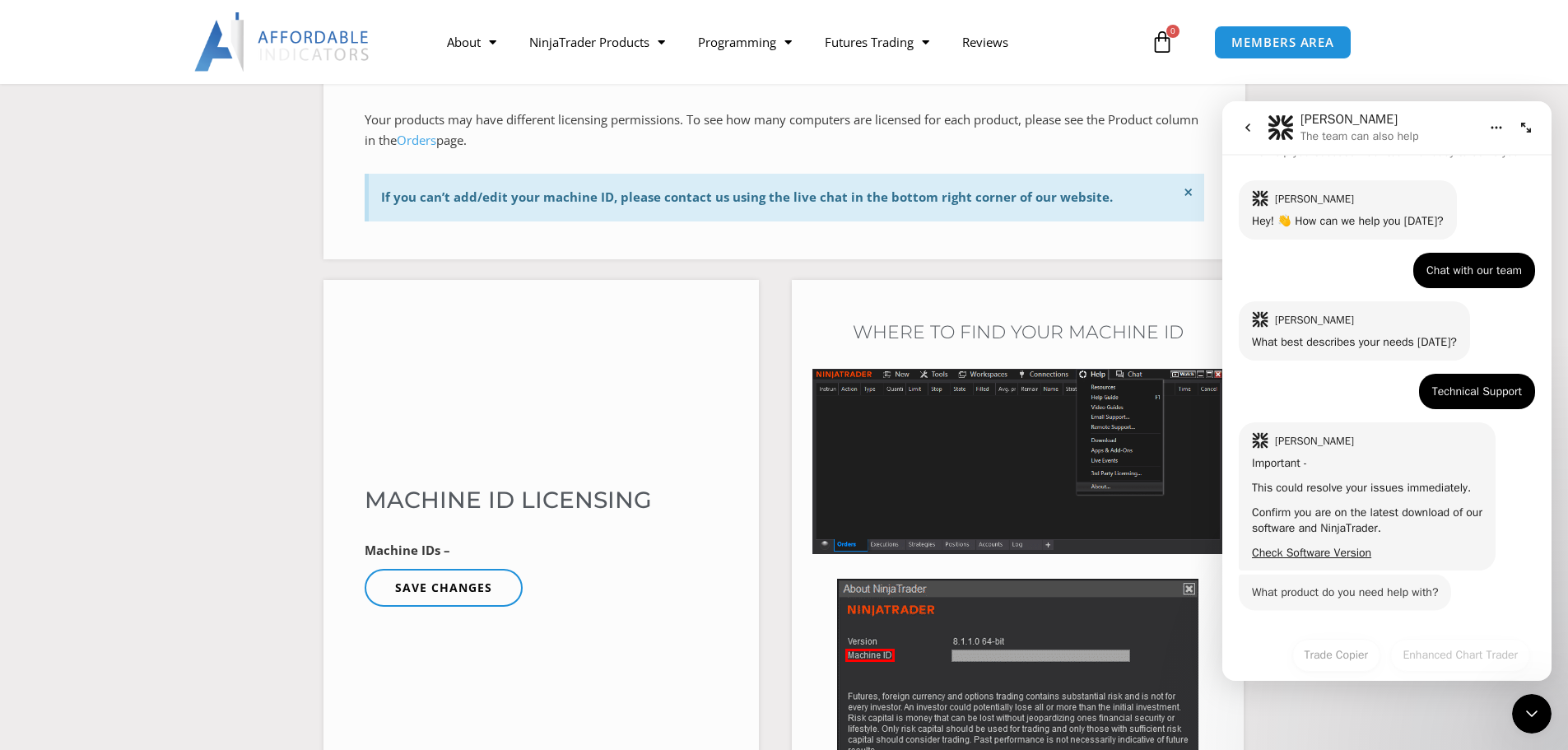 scroll, scrollTop: 101, scrollLeft: 0, axis: vertical 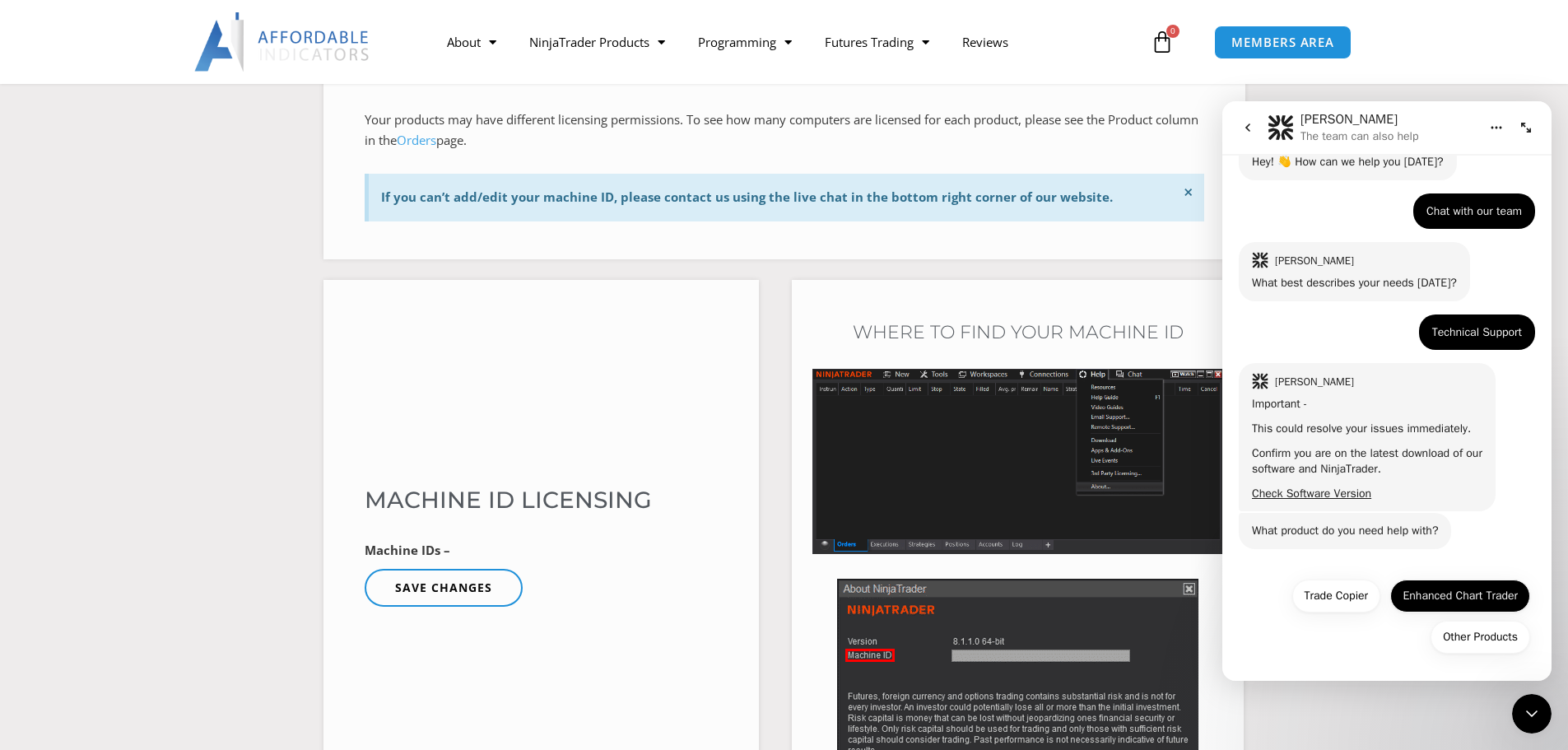 click on "Enhanced Chart Trader" at bounding box center (1460, 596) 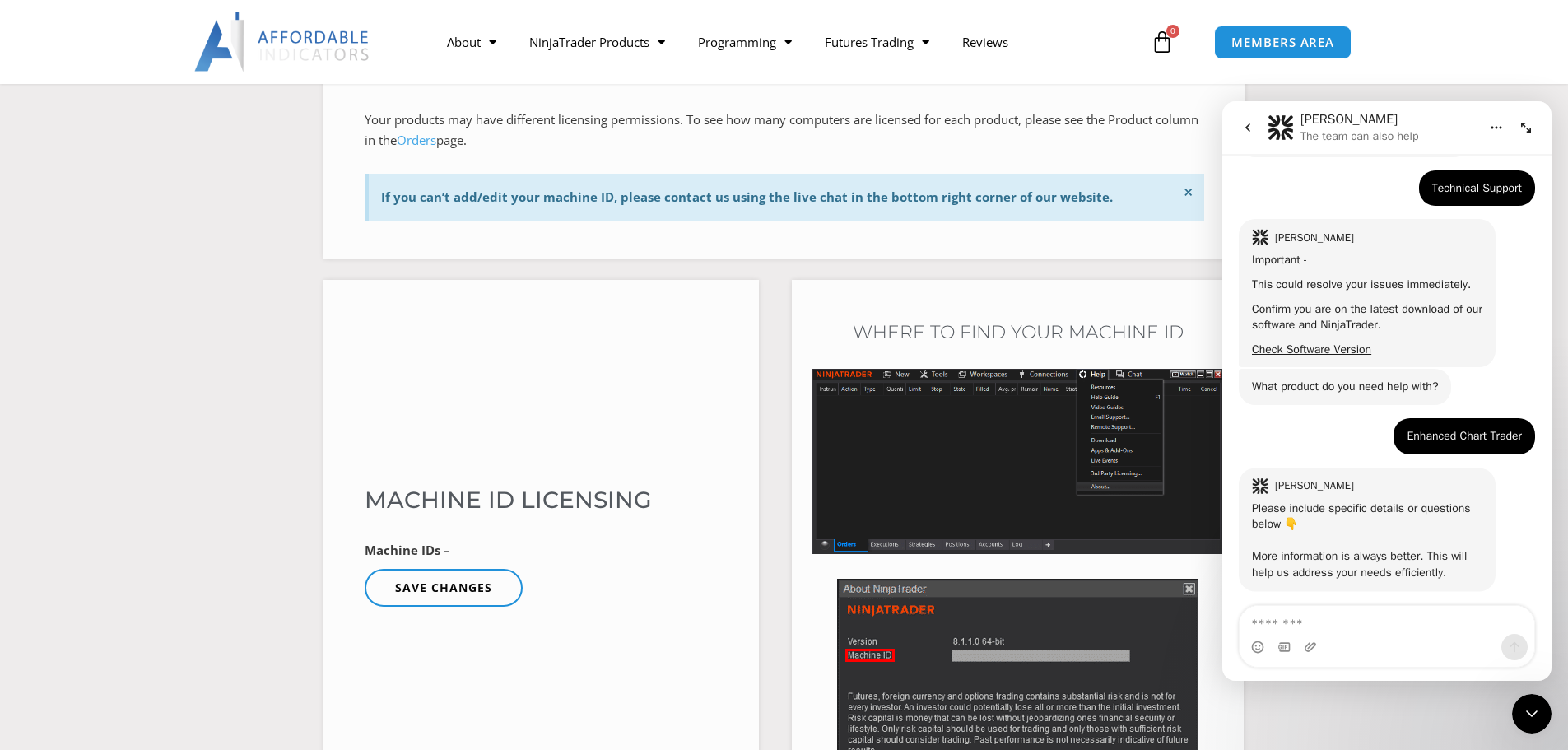 scroll, scrollTop: 249, scrollLeft: 0, axis: vertical 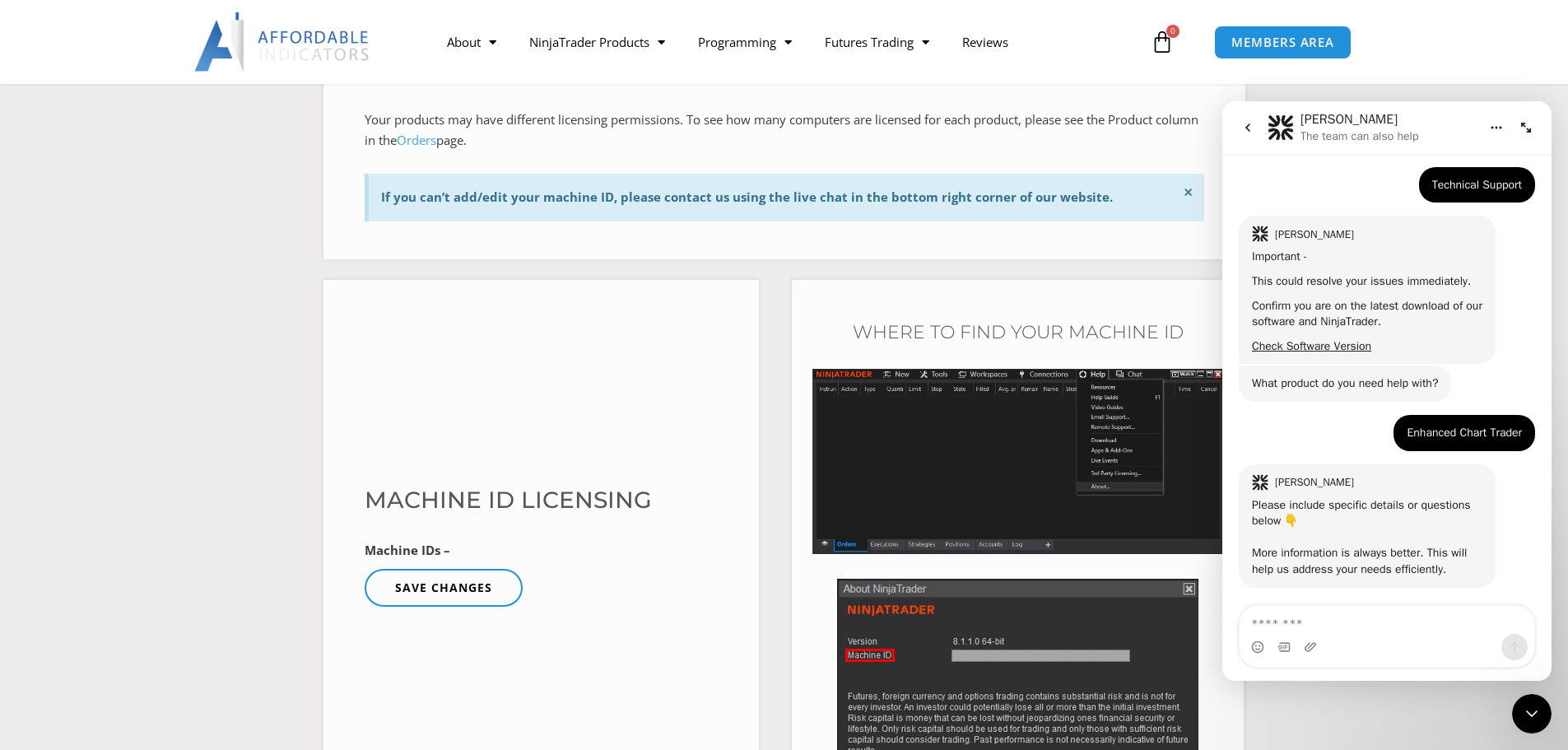click at bounding box center [1387, 620] 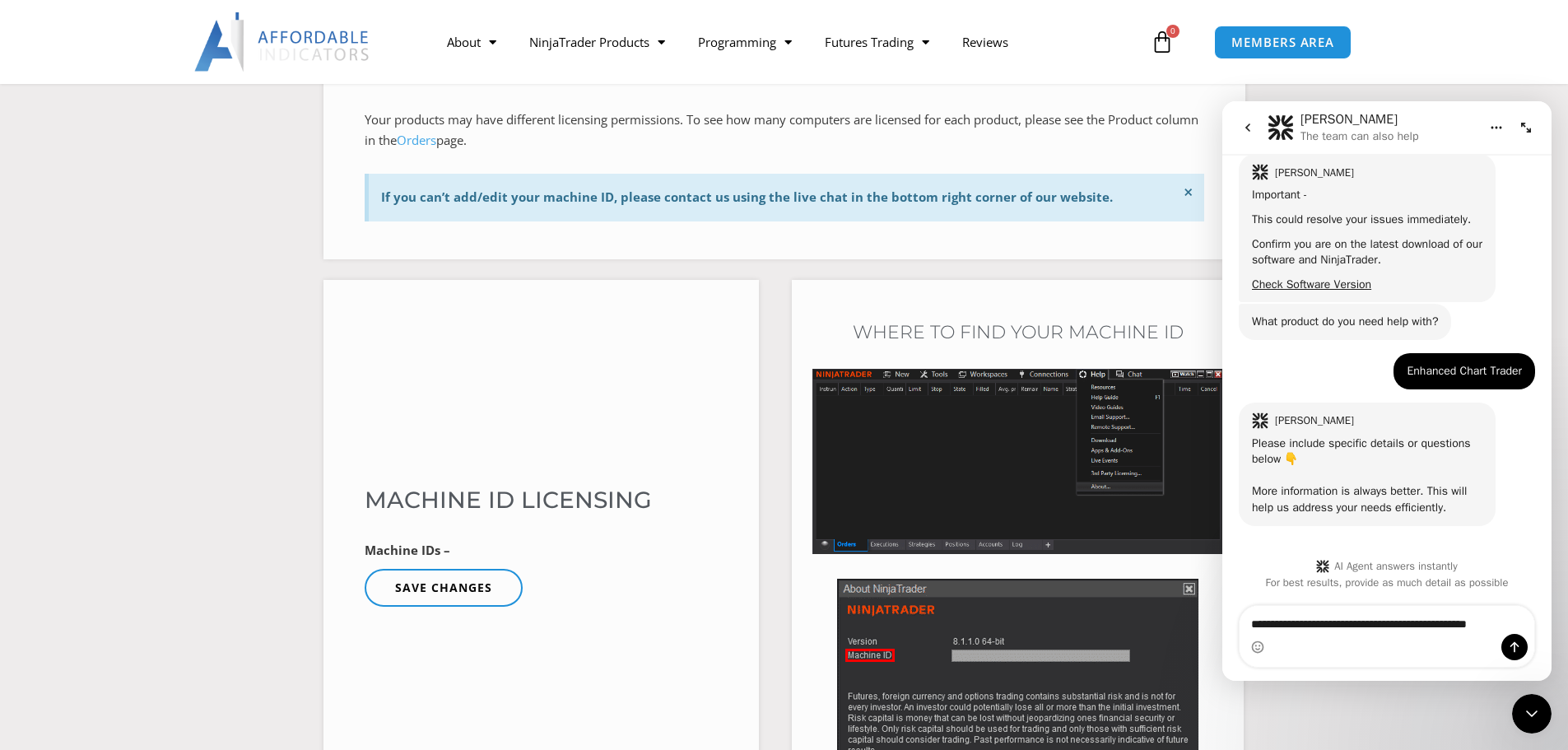 scroll, scrollTop: 327, scrollLeft: 0, axis: vertical 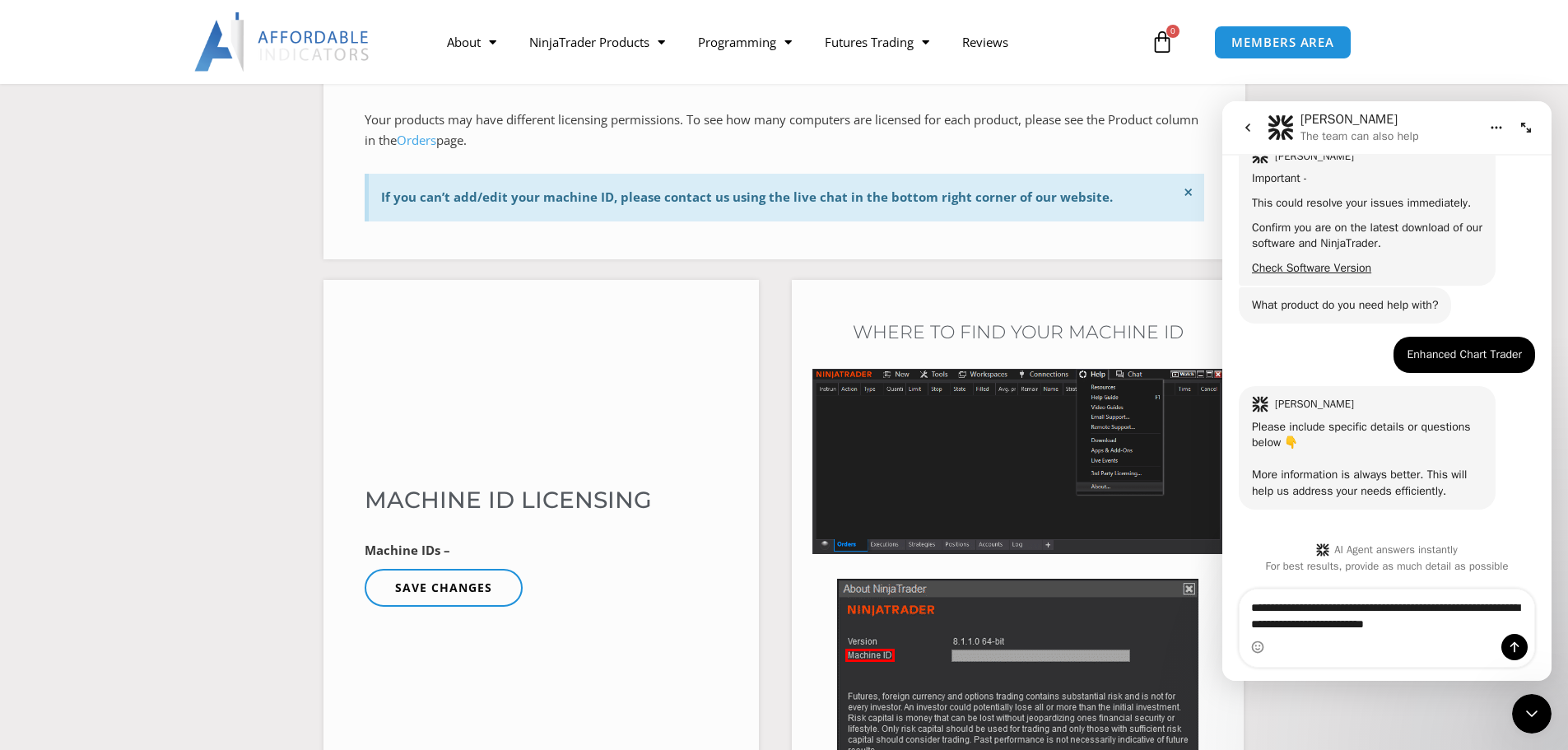 type on "**********" 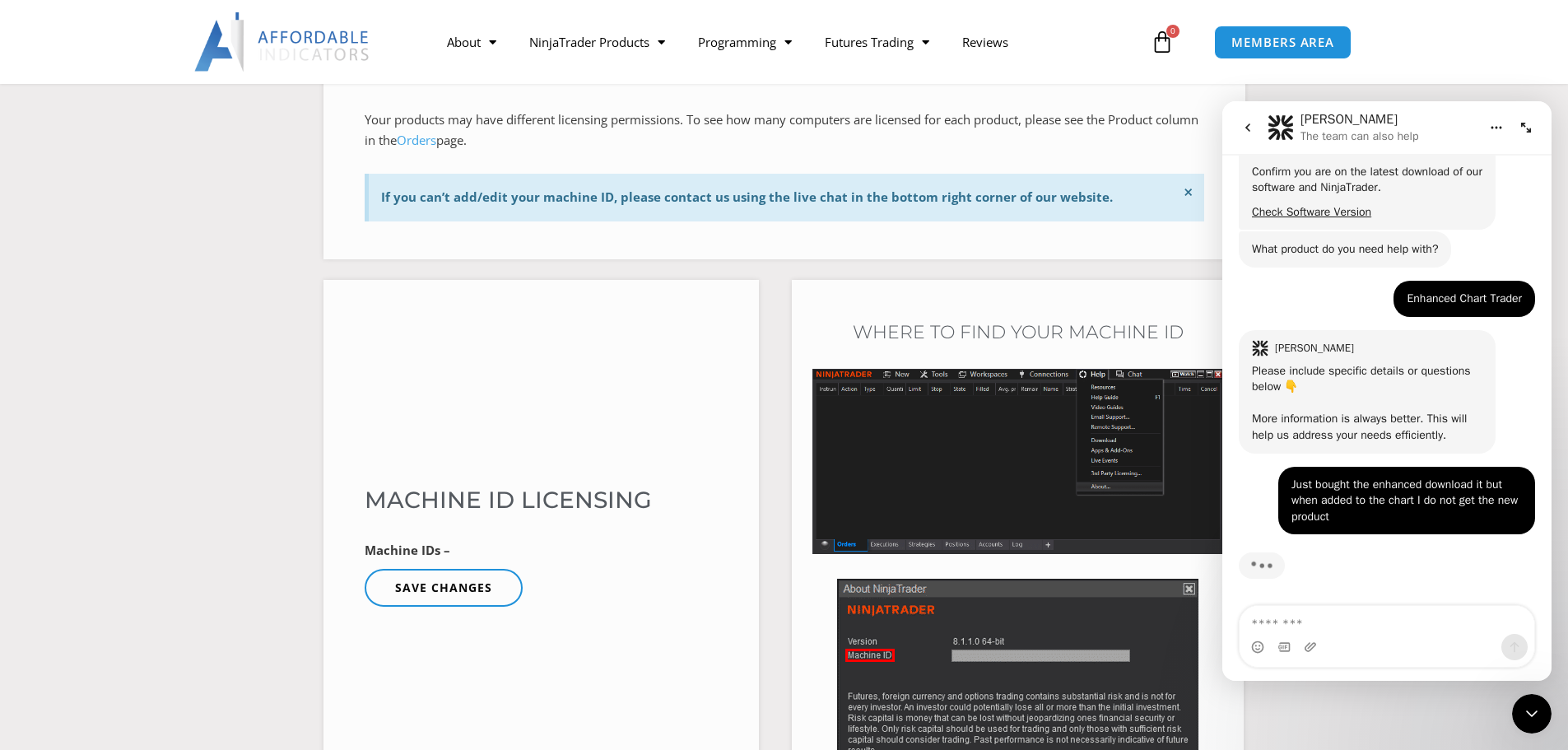 scroll, scrollTop: 383, scrollLeft: 0, axis: vertical 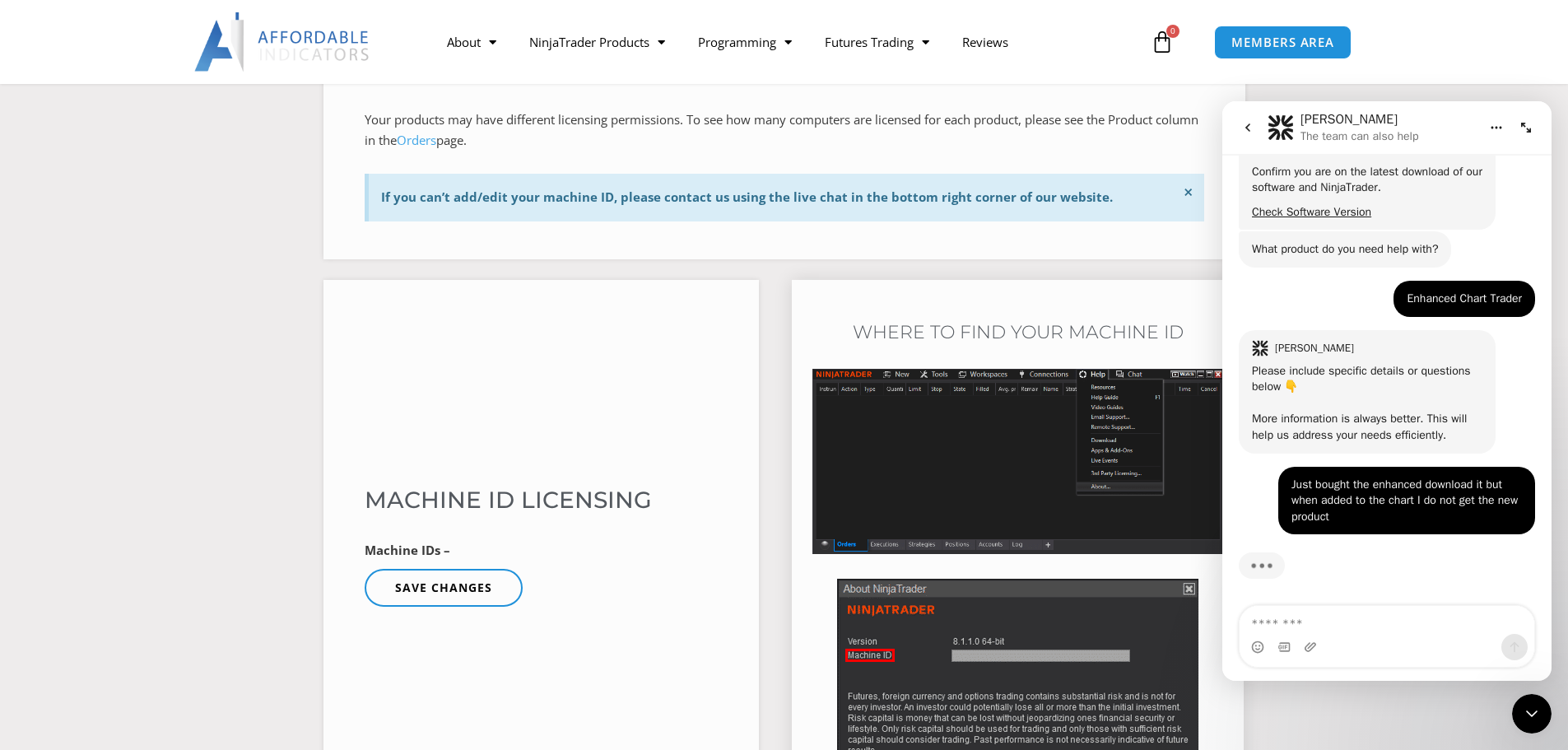 click at bounding box center [1017, 461] 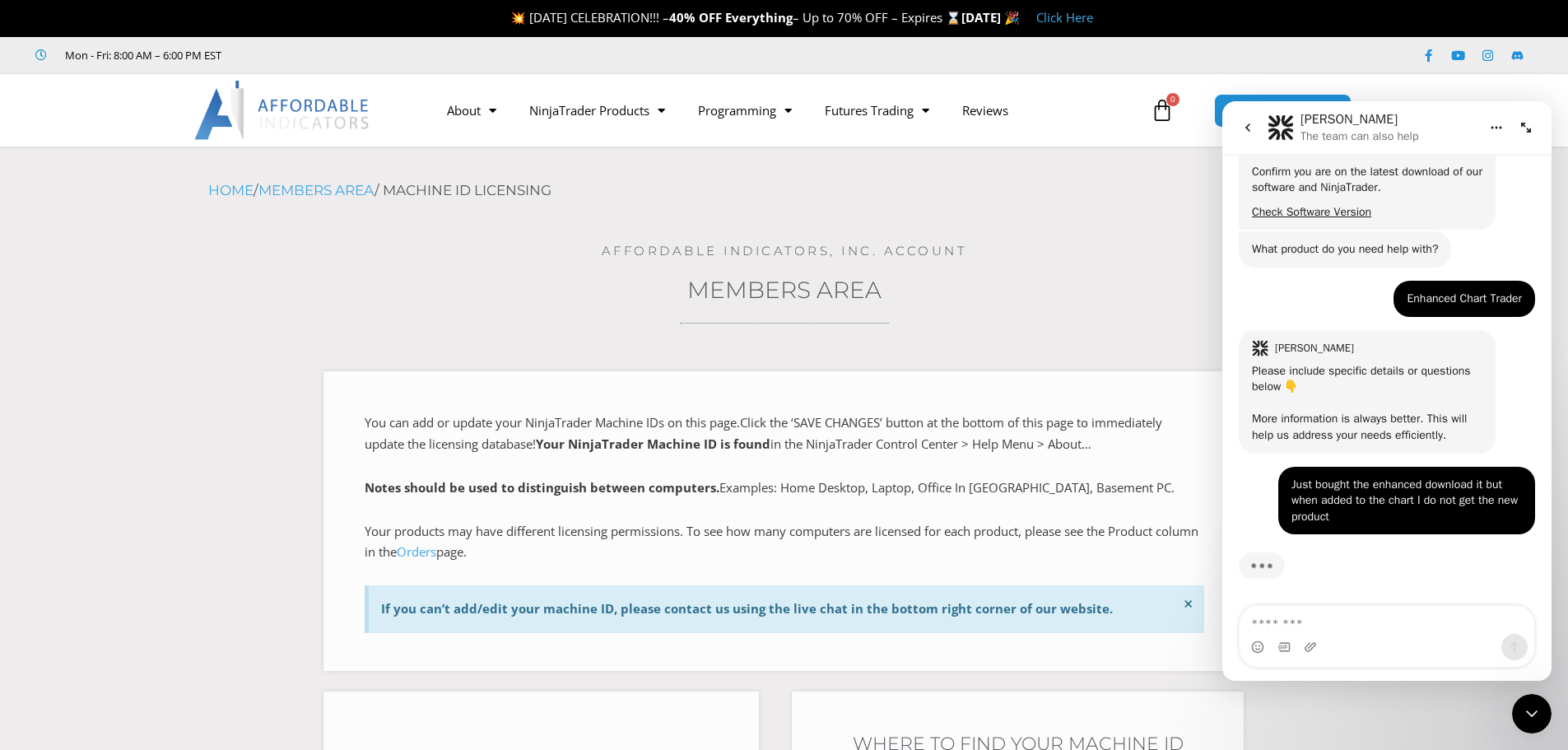 scroll, scrollTop: 146, scrollLeft: 0, axis: vertical 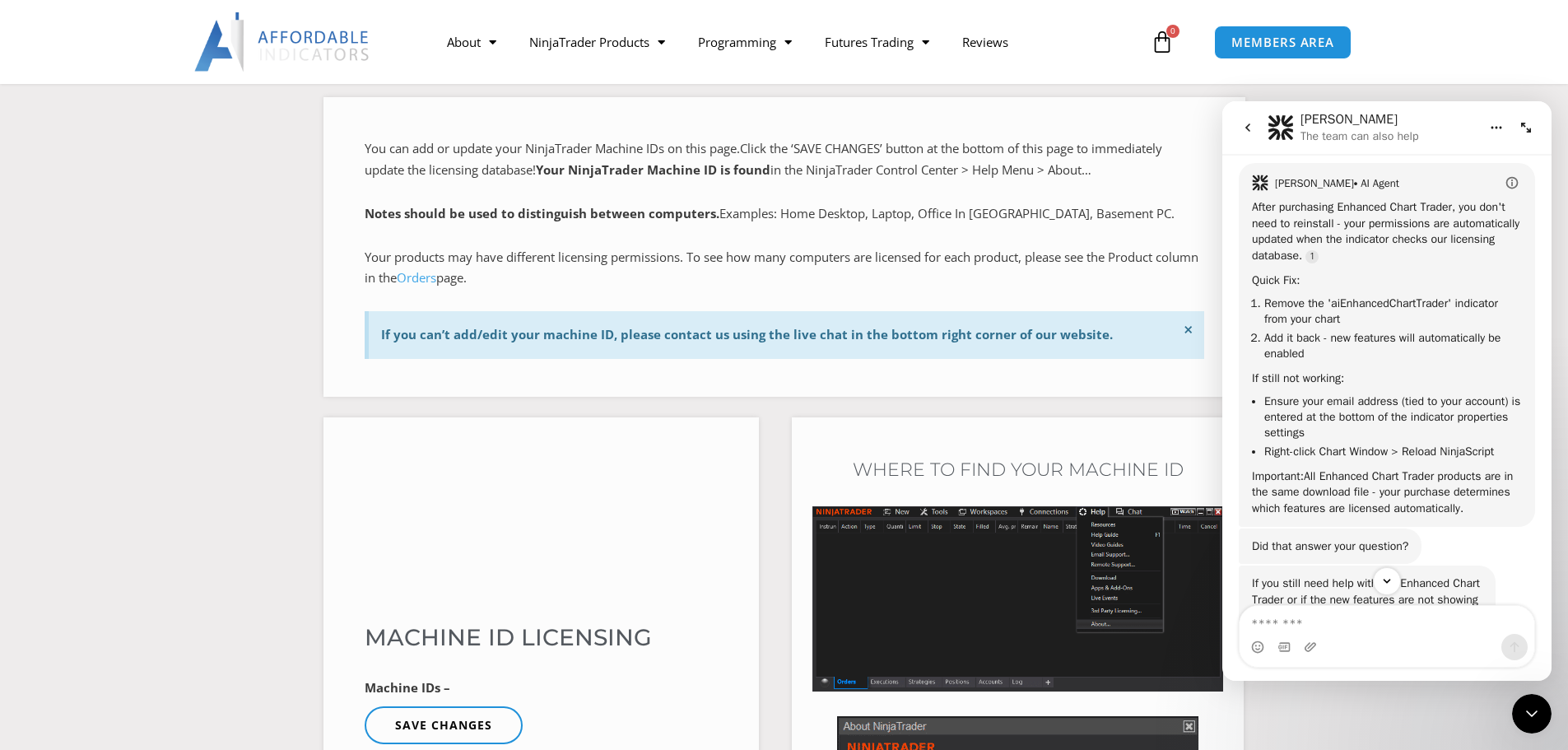 click on "We are transitioning all NinjaTrader software packages to a web site licensing system. Your NinjaTrader Machine IDs listed below will only be updated for software listed on the  Downloads  page. We will contact you via email when any software update is released!
You can add or update your NinjaTrader Machine IDs on this page.   Click the ‘SAVE CHANGES’ button at the bottom of this page to immediately update the licensing database!  Your NinjaTrader Machine ID is found  in the NinjaTrader Control Center > Help Menu > About…
Notes should be used to distinguish between computers.  Examples: Home Desktop, Laptop, Office In Atlanta, Basement PC.
Your products may have different licensing permissions. To see how many computers are licensed for each product, please see the Product column in the  Orders  page.
×" at bounding box center [784, 249] 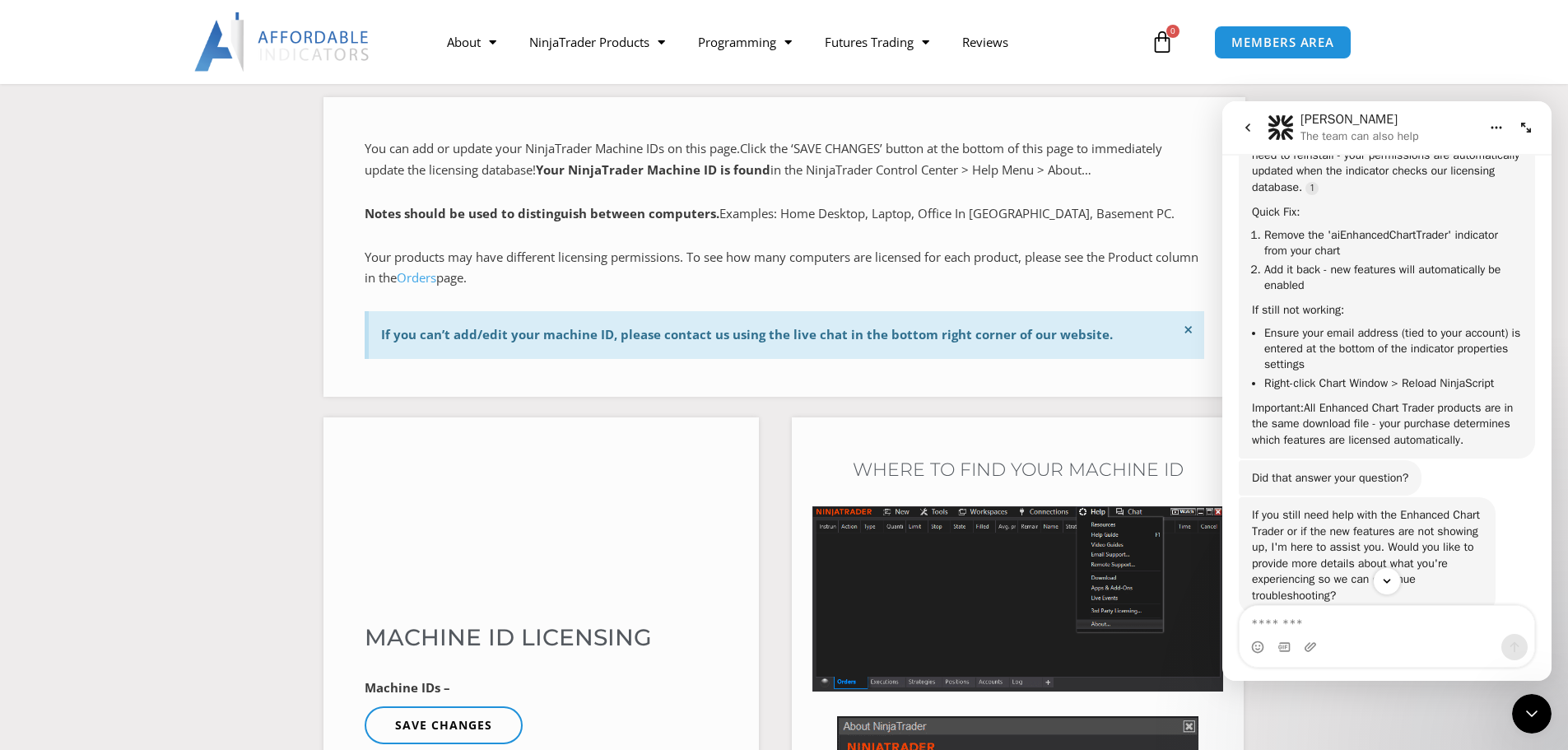 scroll, scrollTop: 878, scrollLeft: 0, axis: vertical 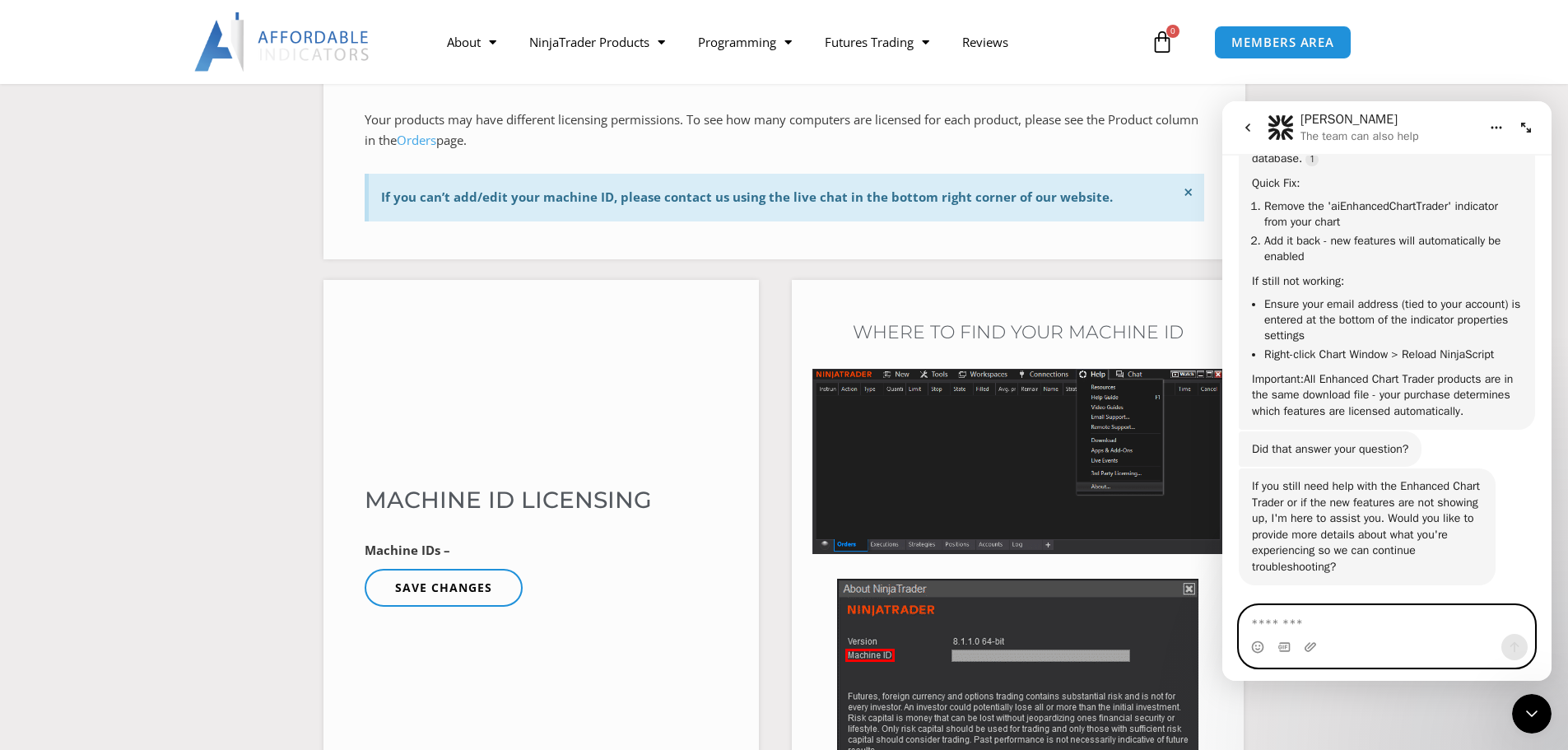 click at bounding box center (1387, 620) 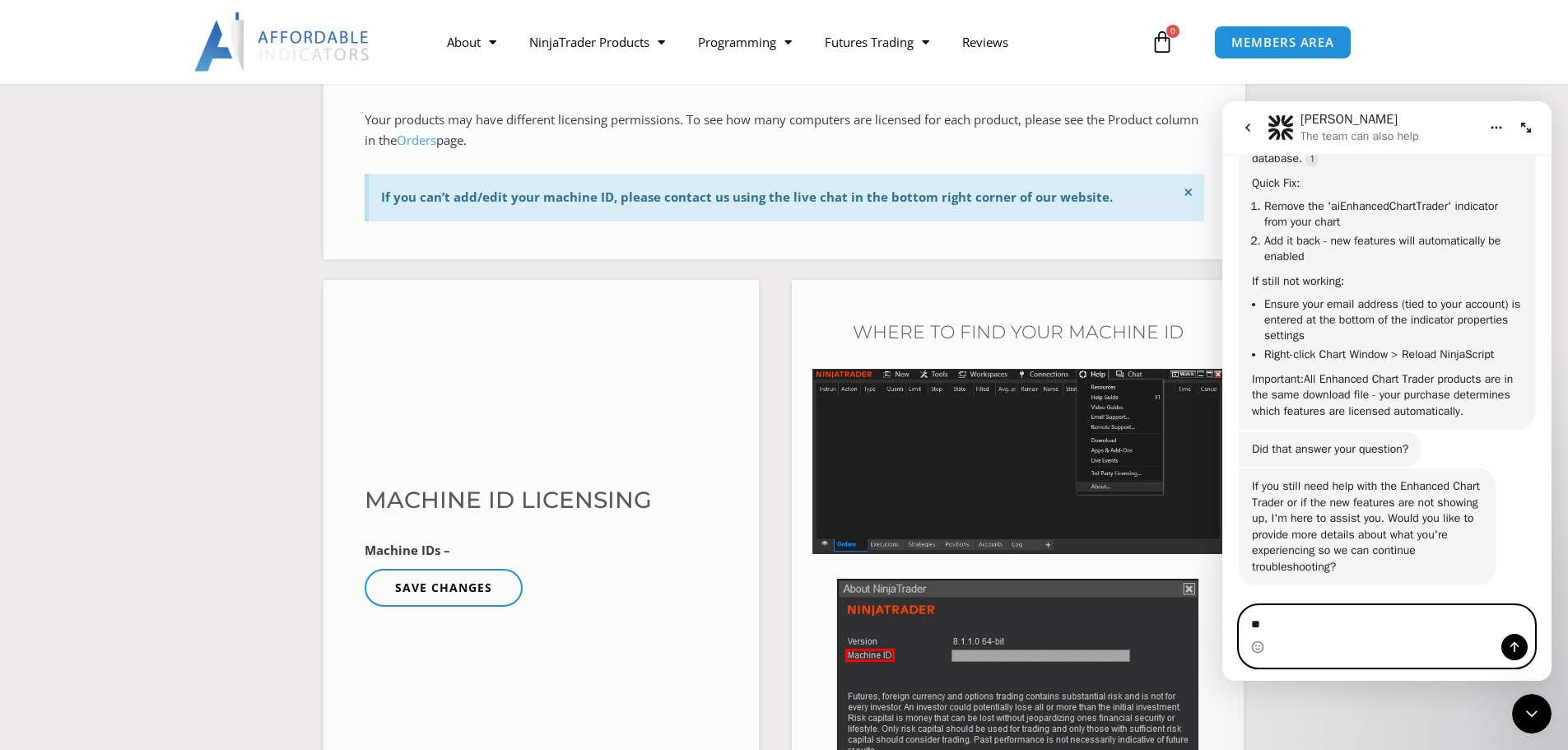type on "*" 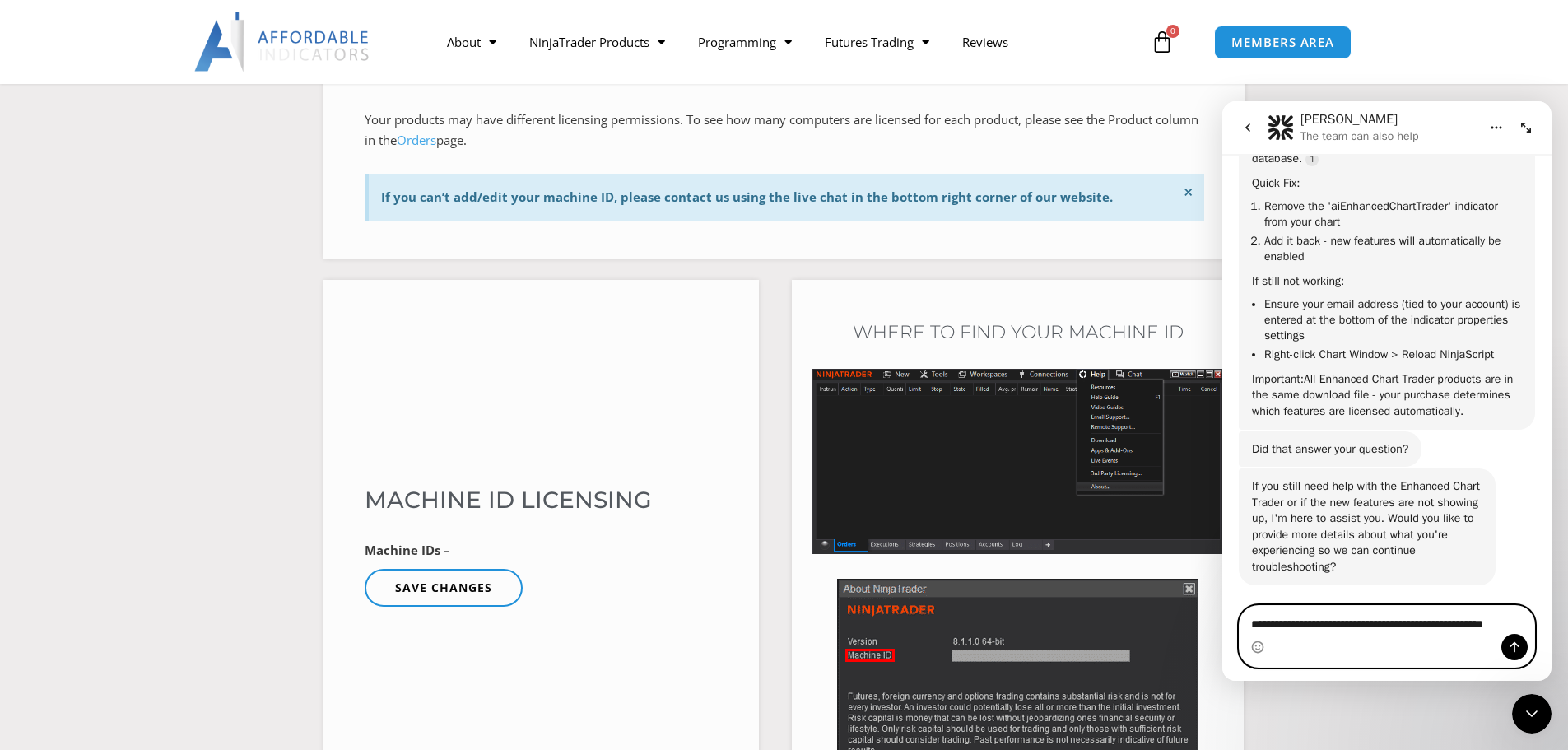 scroll, scrollTop: 894, scrollLeft: 0, axis: vertical 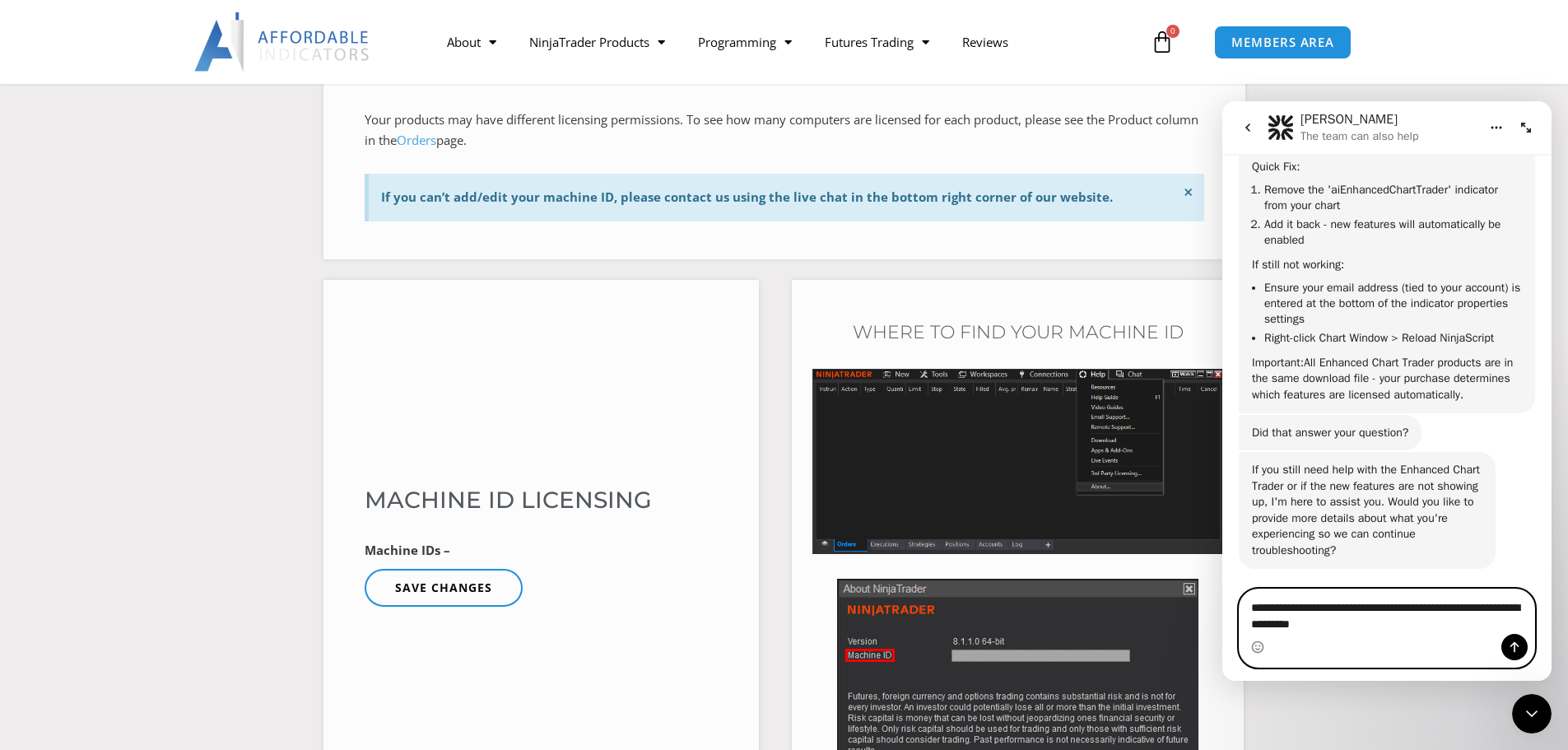 type on "**********" 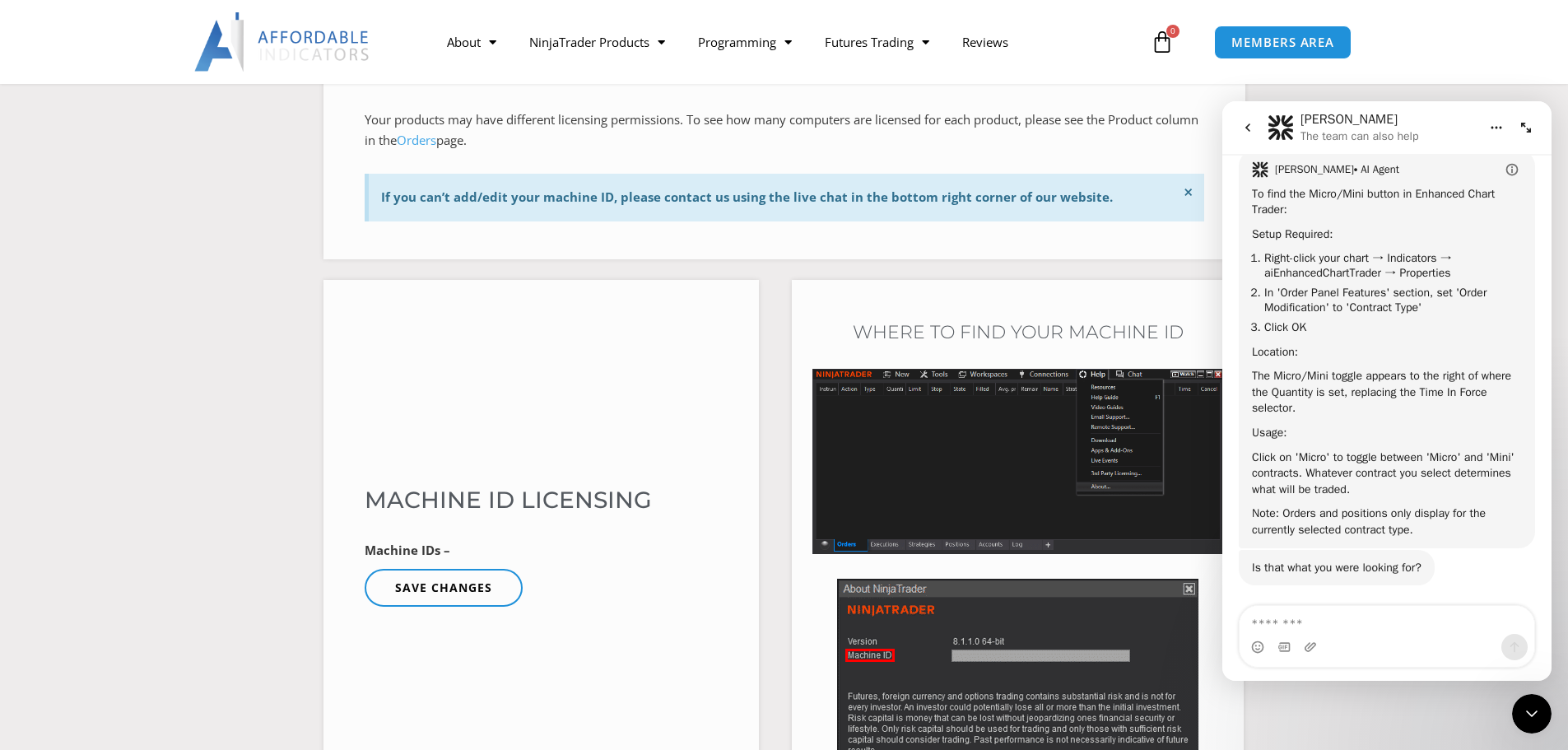scroll, scrollTop: 1392, scrollLeft: 0, axis: vertical 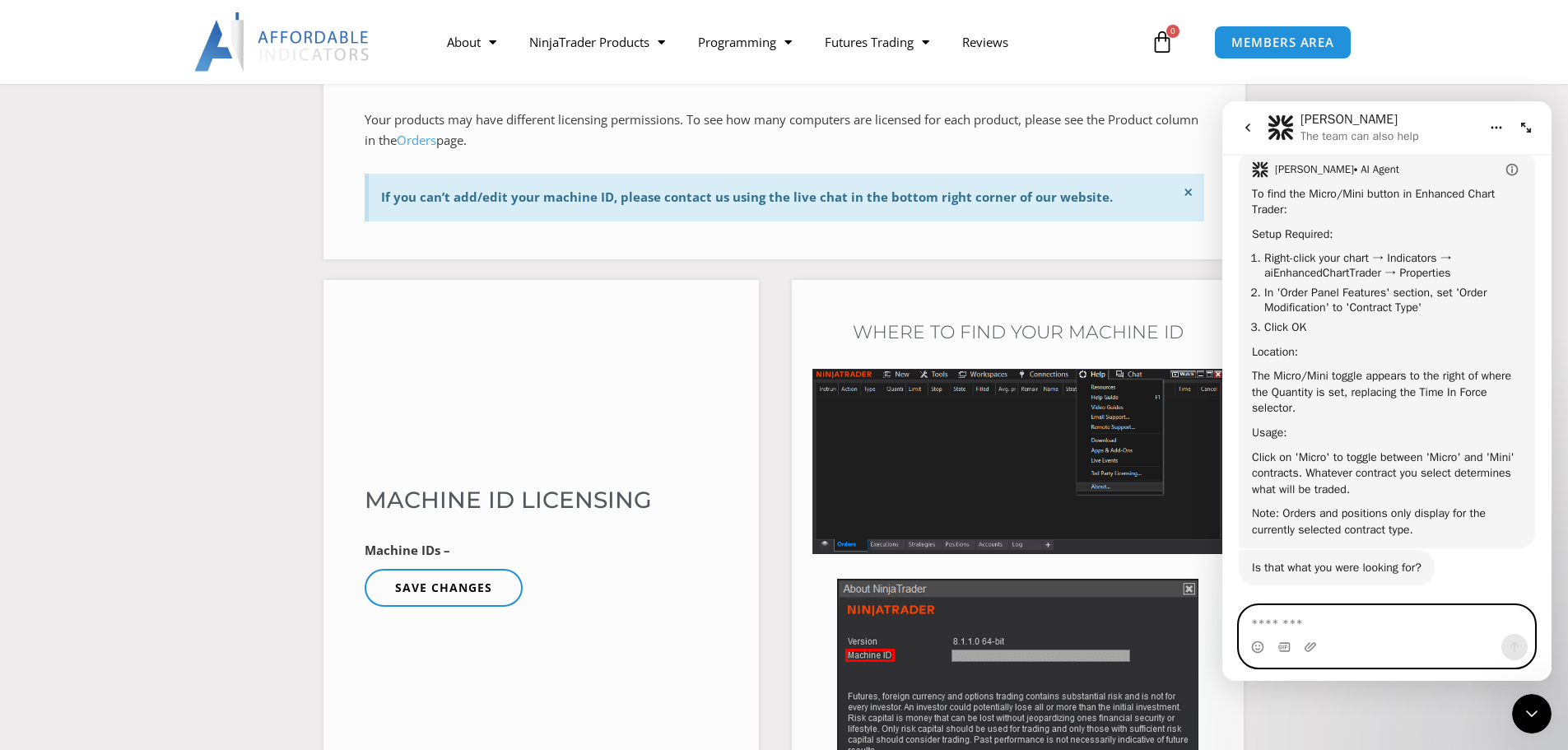 click at bounding box center (1387, 620) 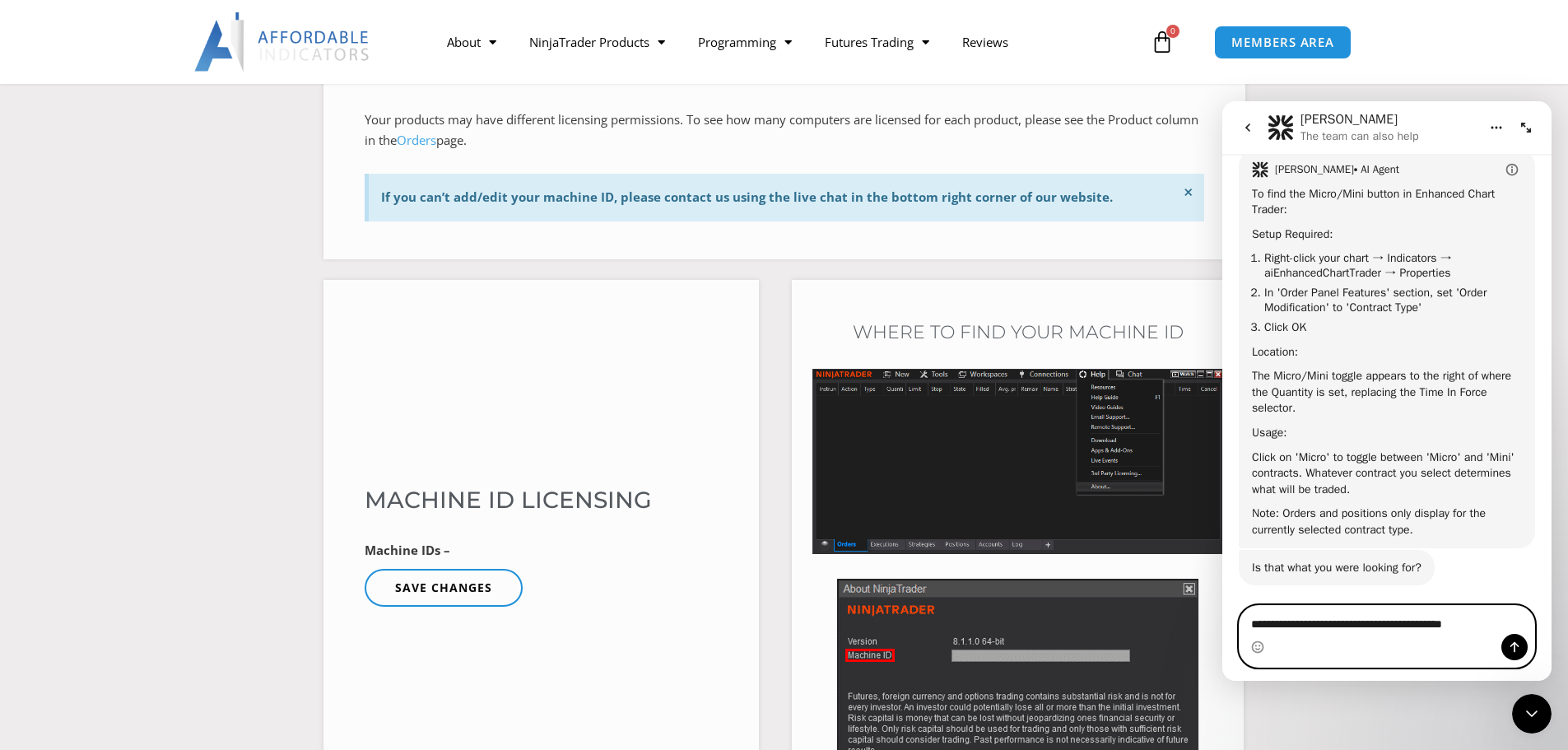 type on "**********" 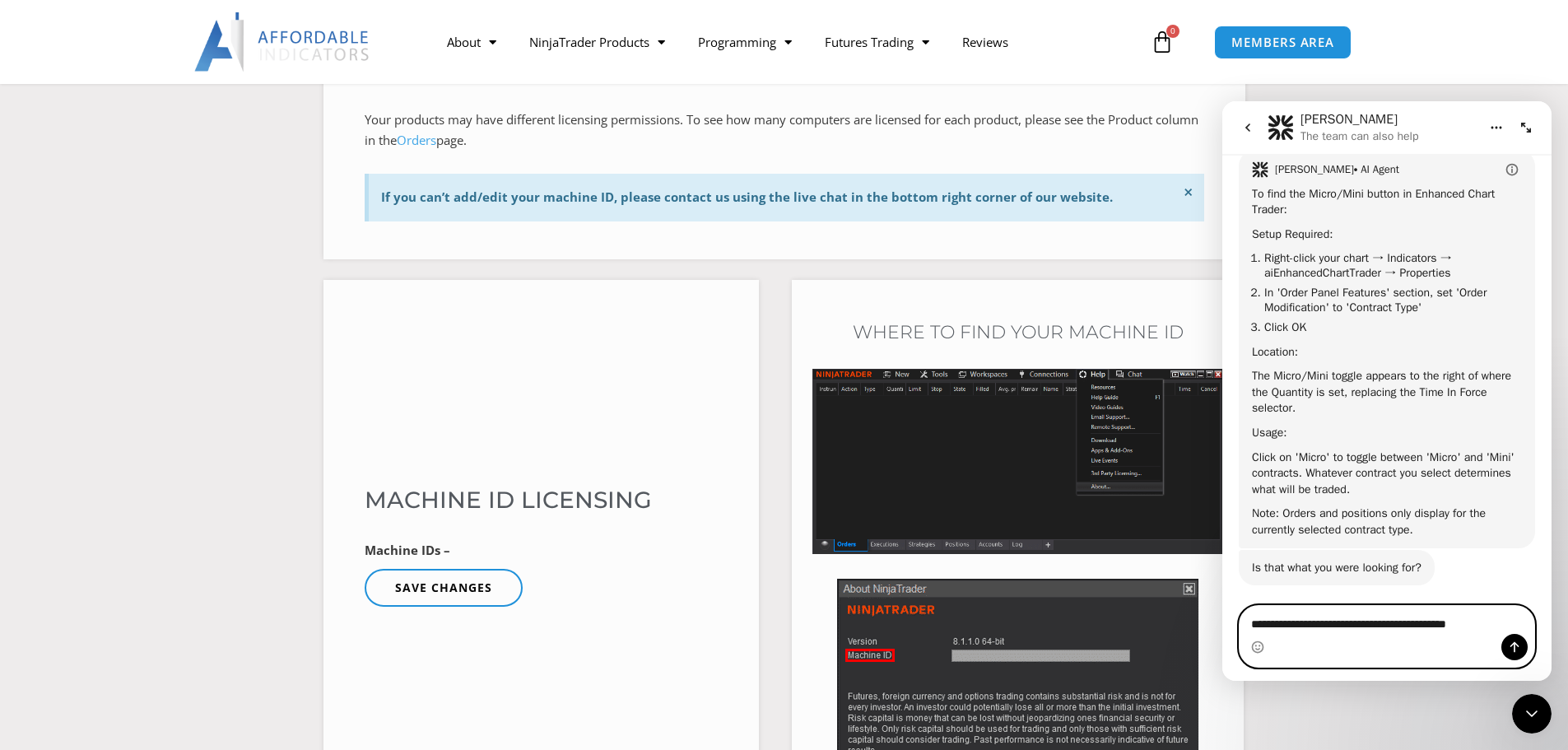 type 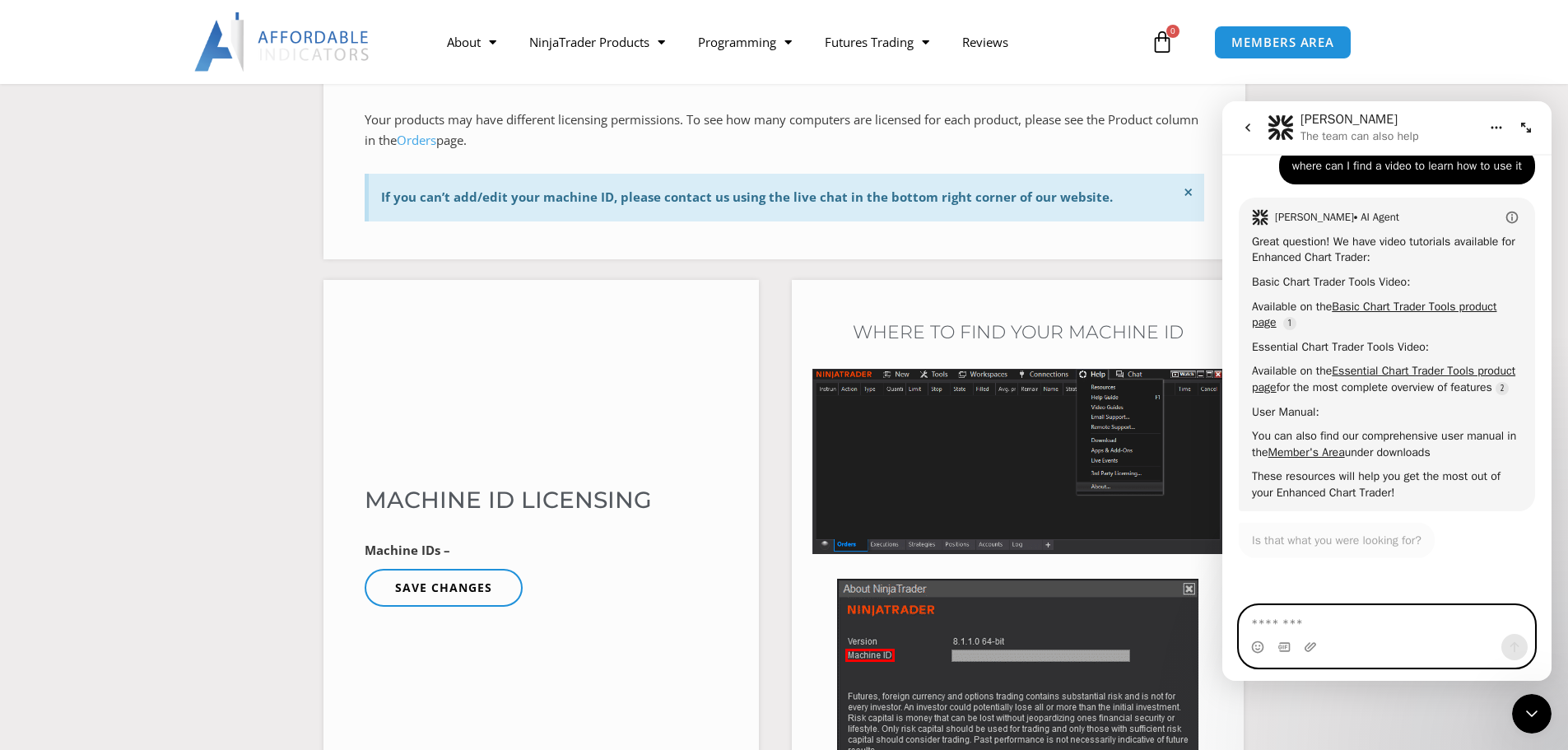 scroll, scrollTop: 1838, scrollLeft: 0, axis: vertical 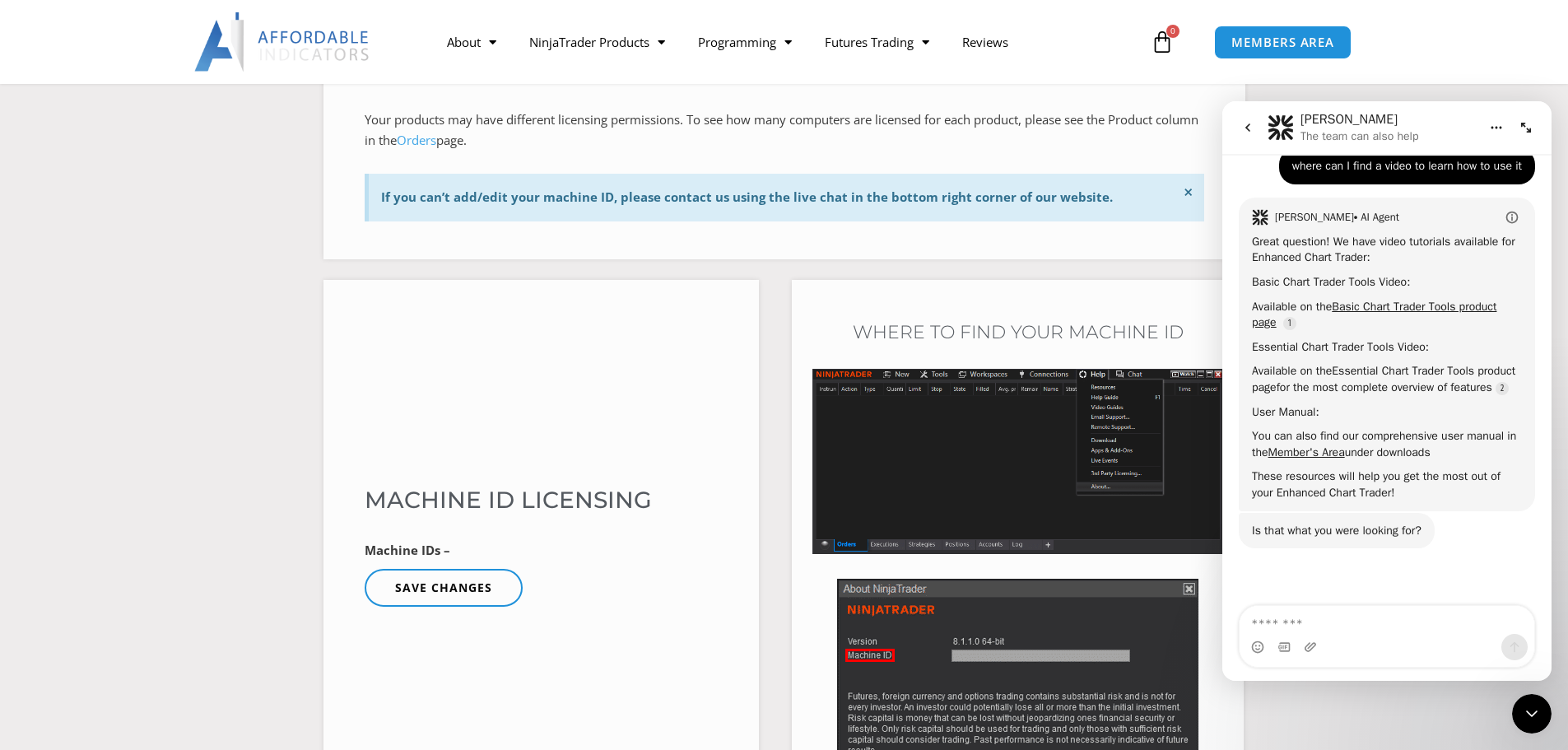 click on "Essential Chart Trader Tools product page" at bounding box center [1384, 379] 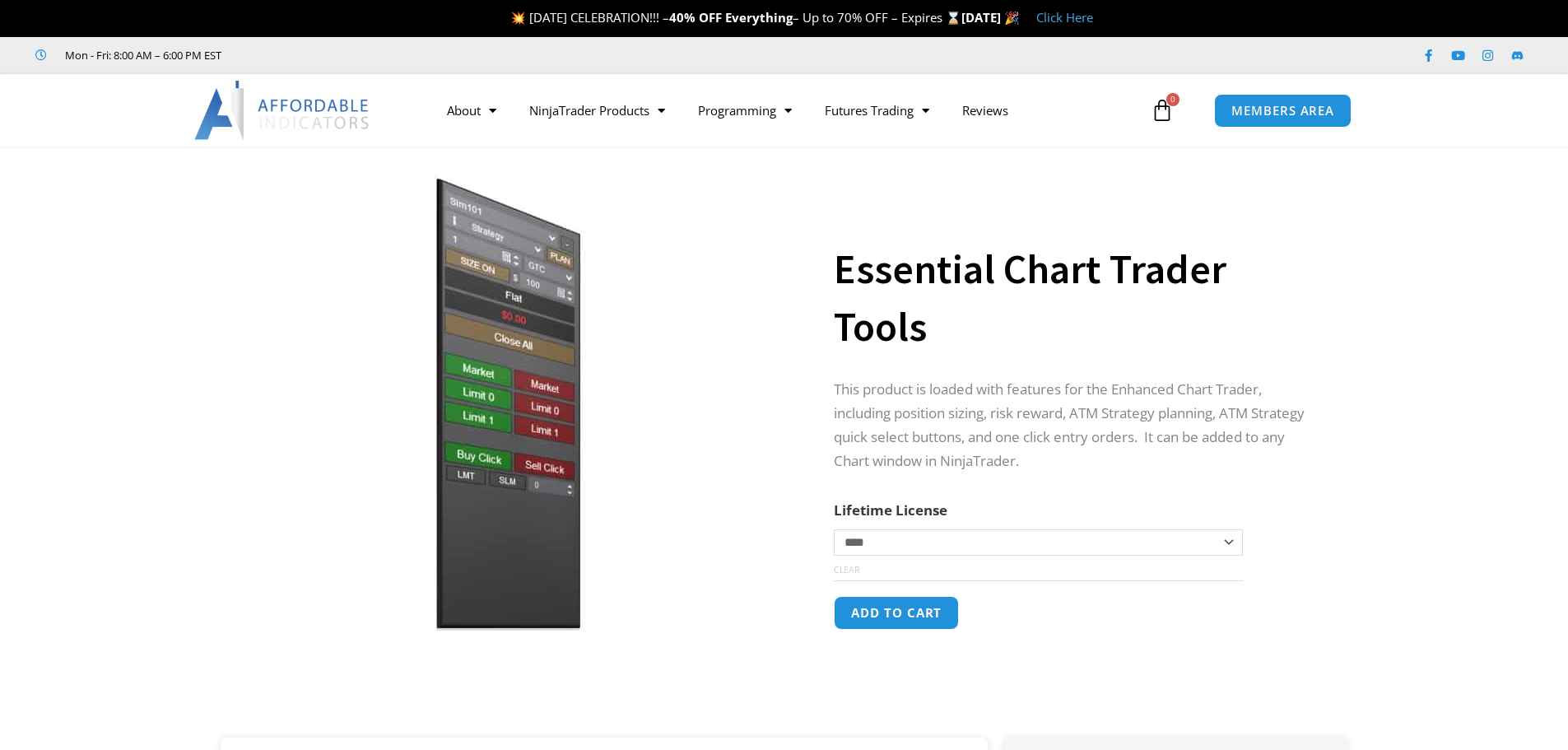 scroll, scrollTop: 0, scrollLeft: 0, axis: both 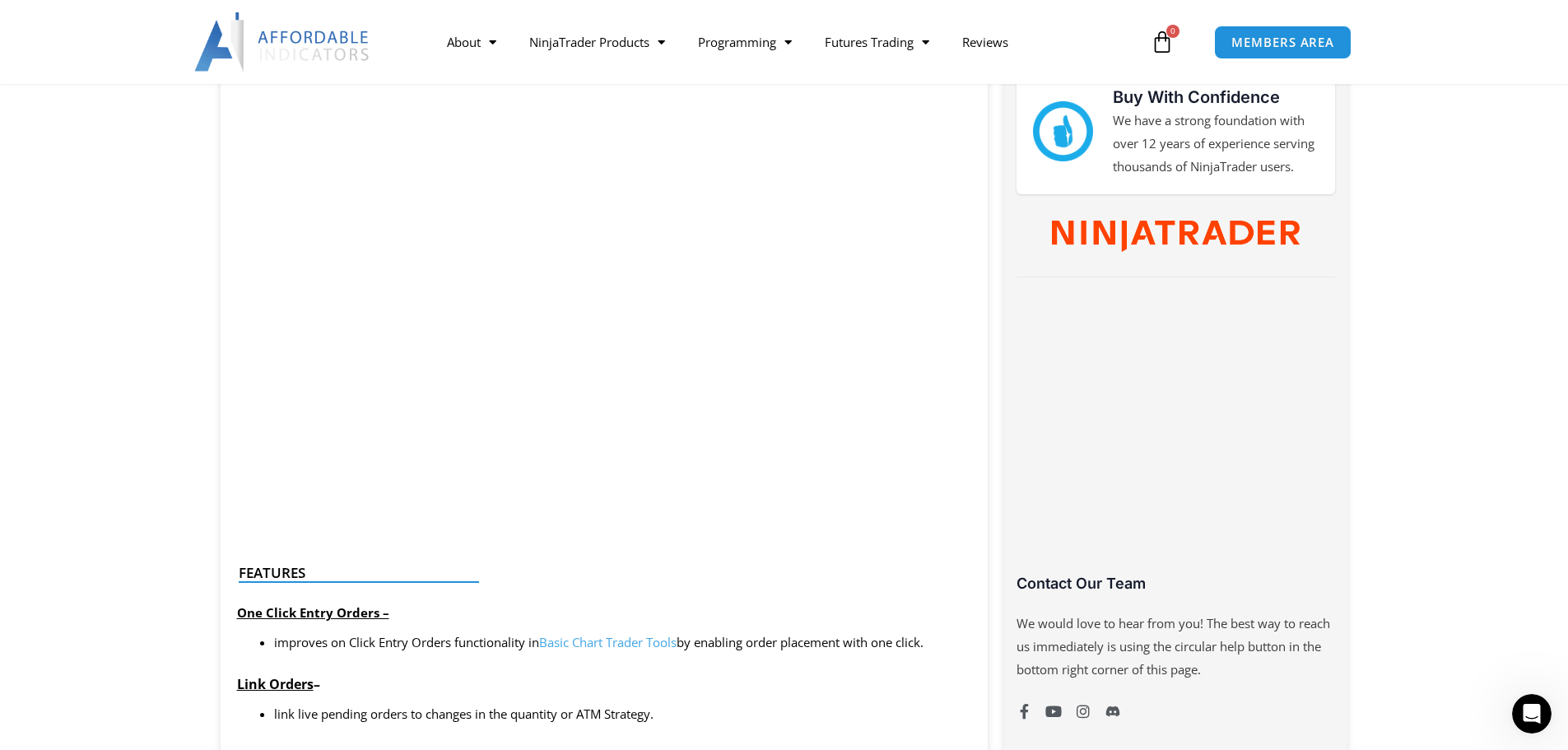 click at bounding box center (1532, 714) 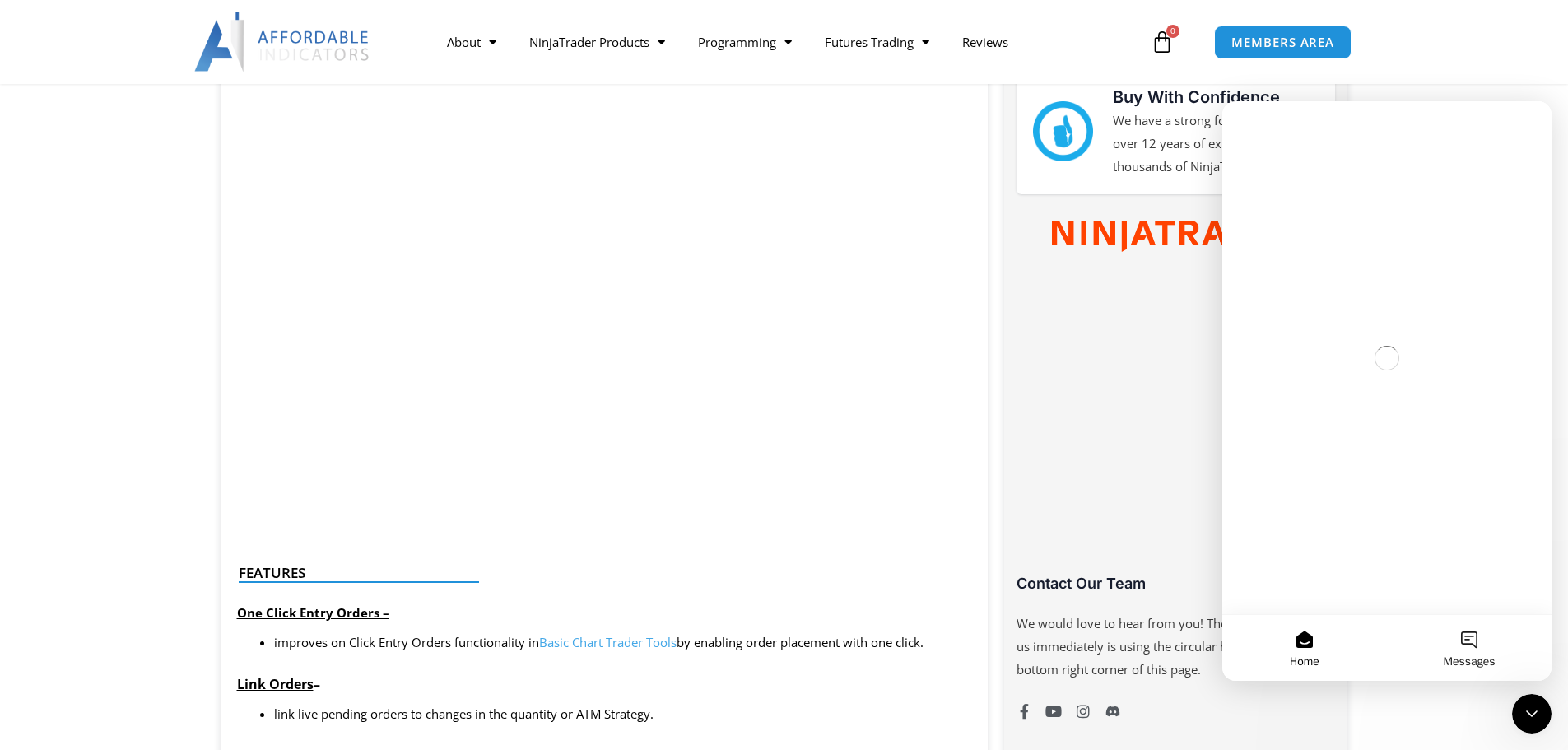 scroll, scrollTop: 0, scrollLeft: 0, axis: both 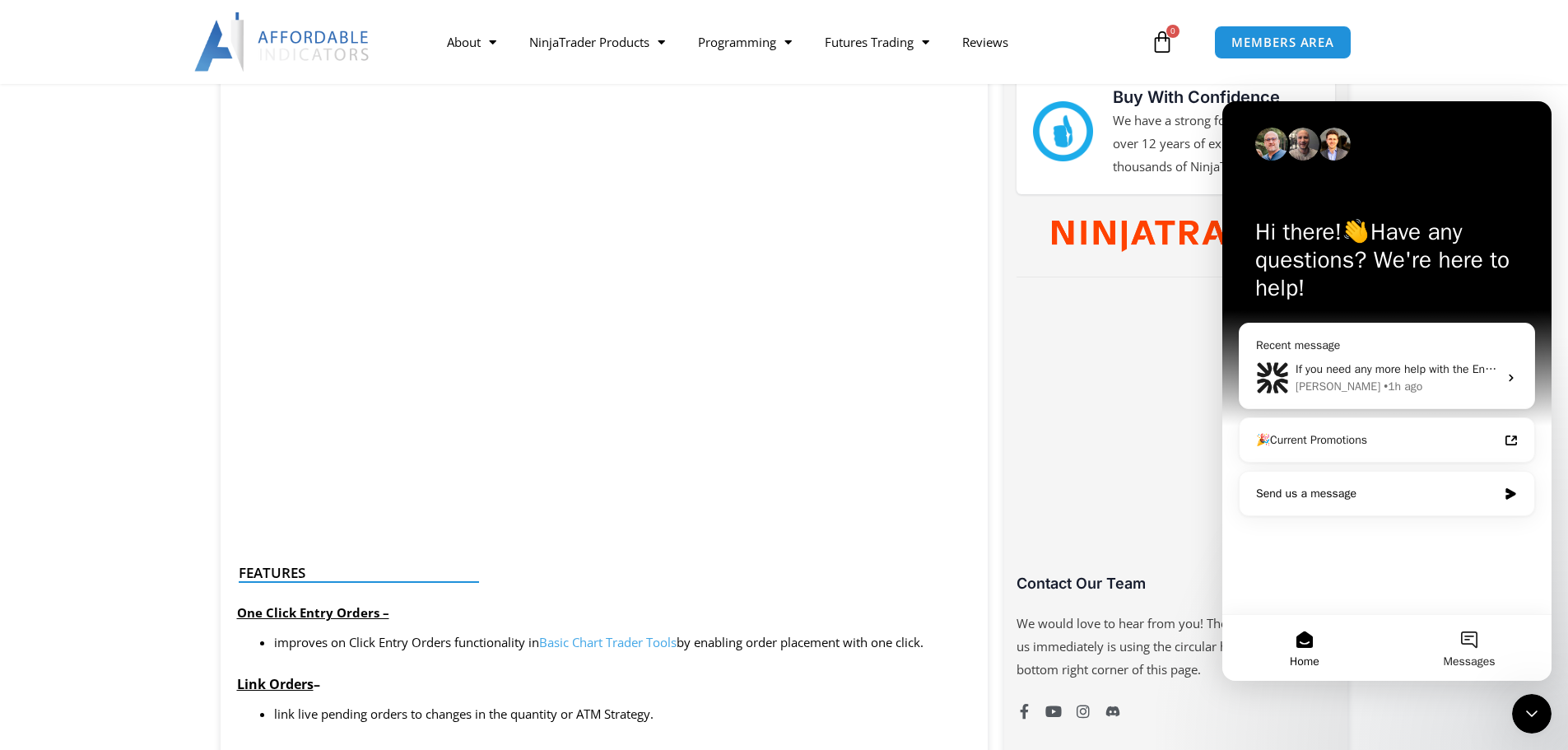 click on "Send us a message" at bounding box center (1376, 493) 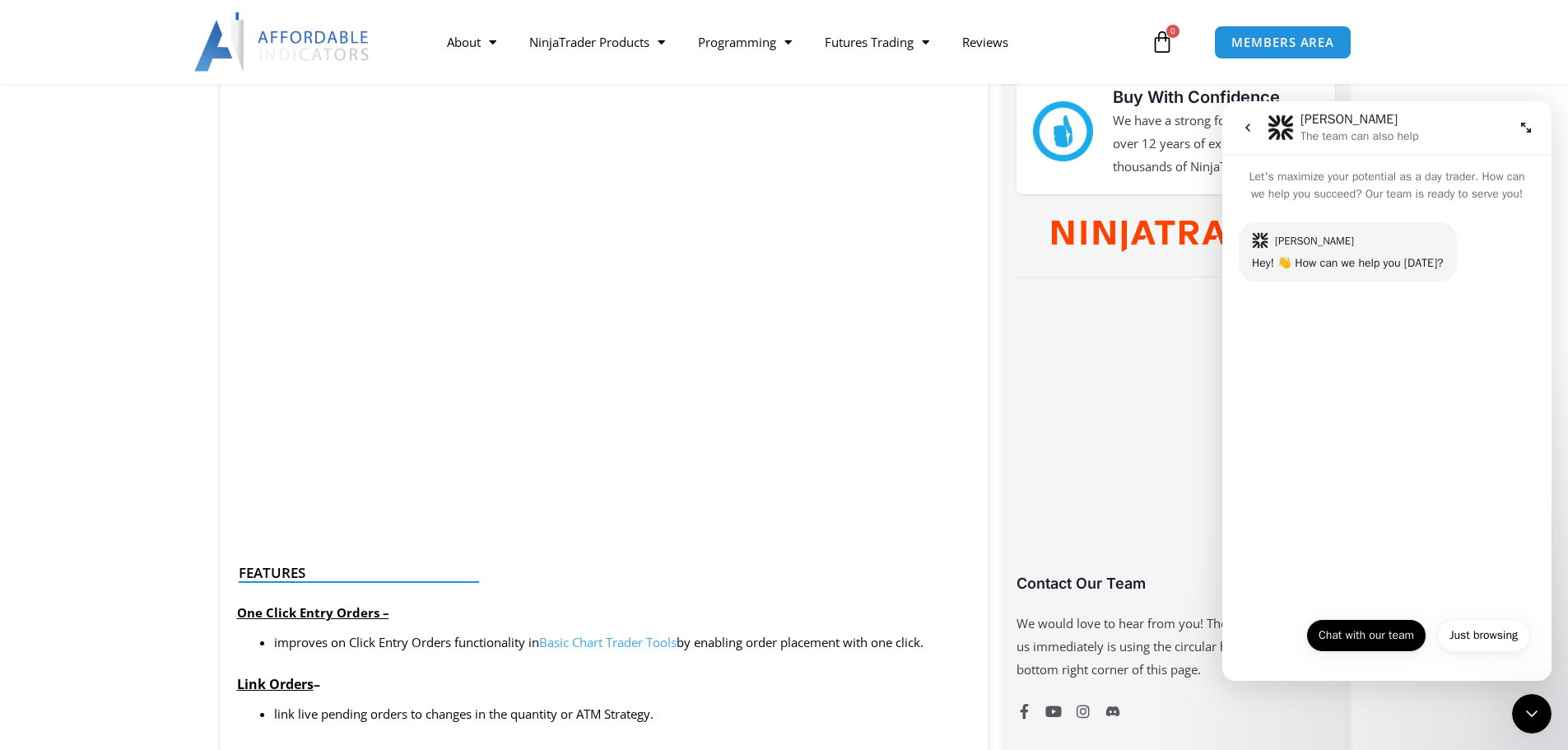 click on "Chat with our team" at bounding box center (1366, 636) 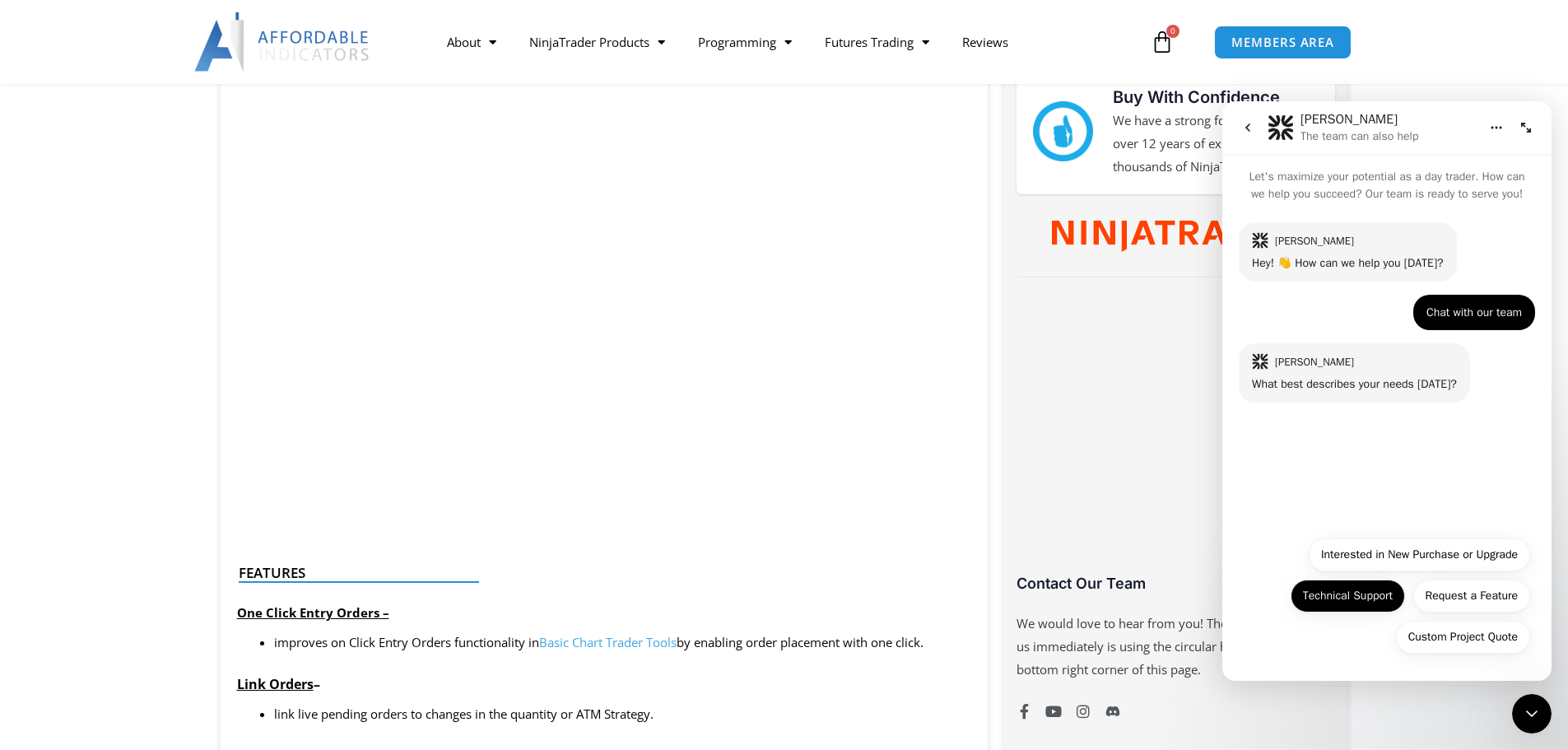 click on "Technical Support" at bounding box center [1347, 596] 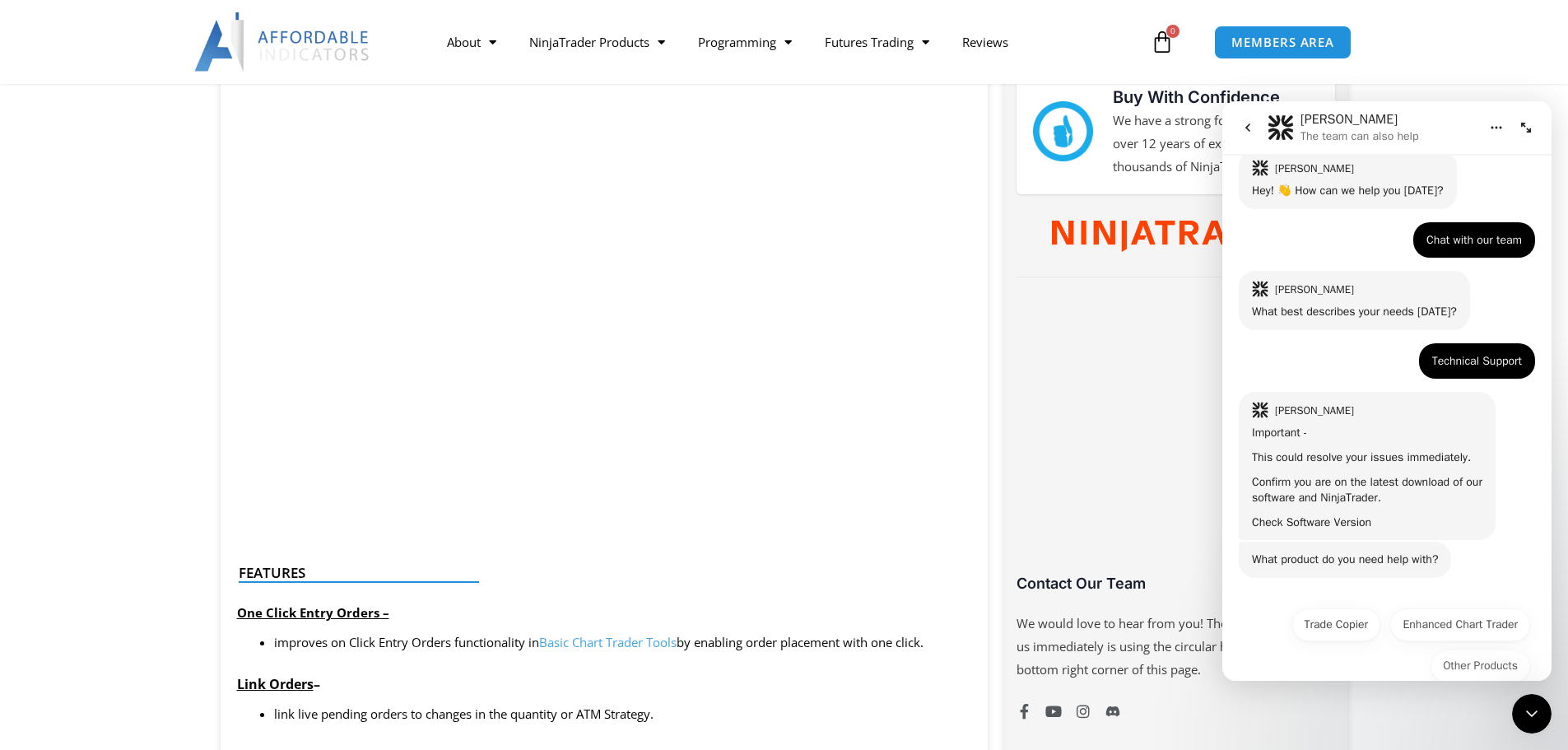 scroll, scrollTop: 101, scrollLeft: 0, axis: vertical 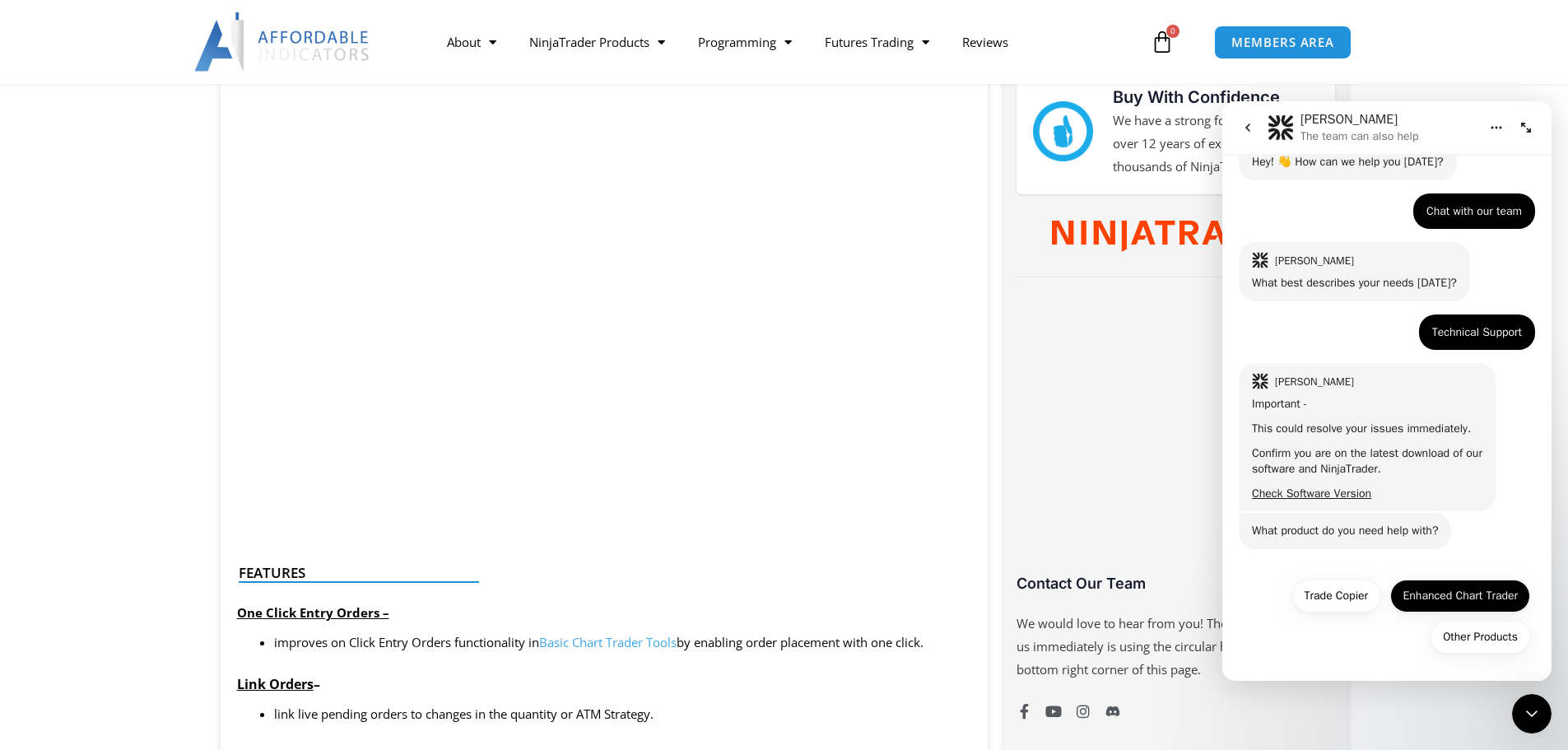 click on "Enhanced Chart Trader" at bounding box center (1460, 596) 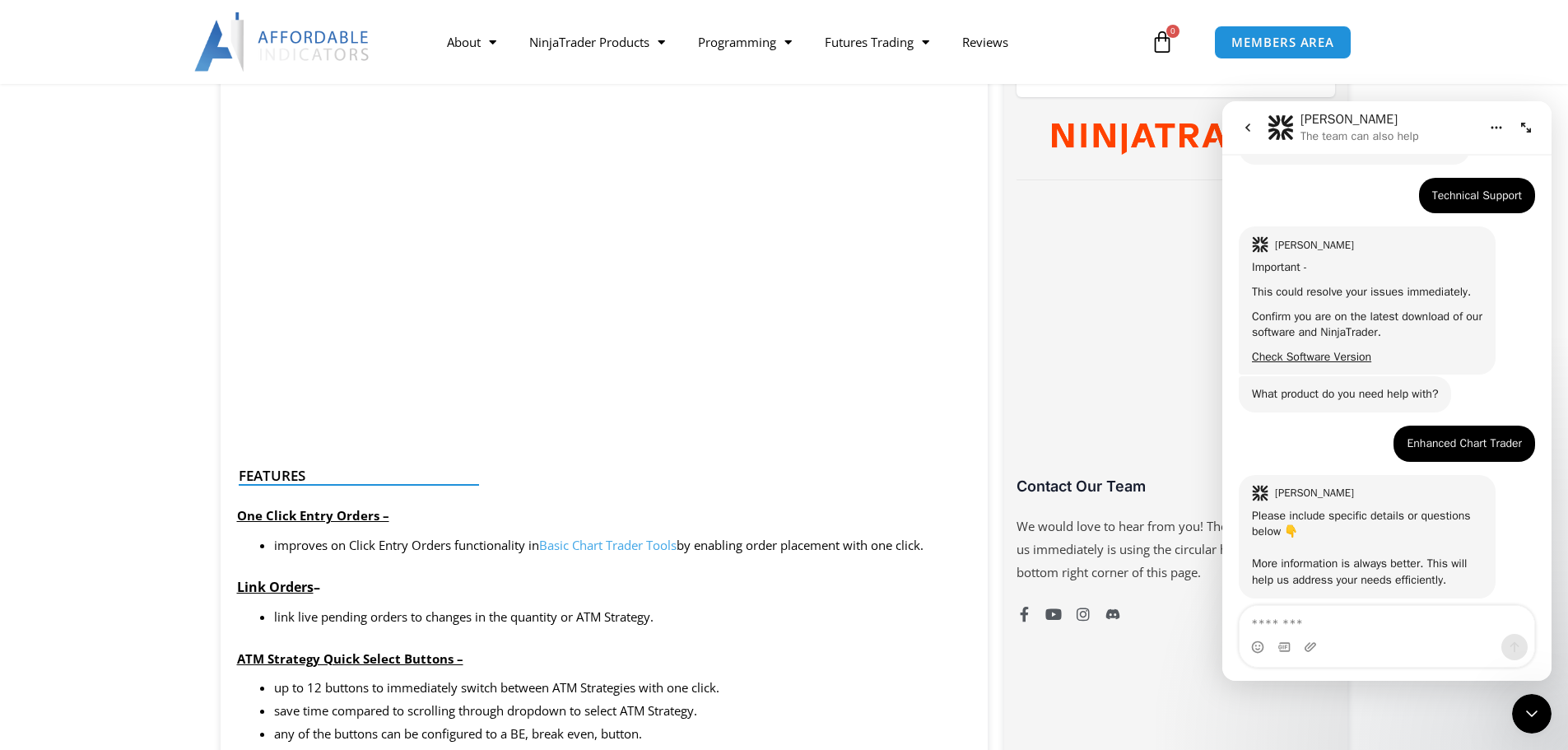 scroll, scrollTop: 249, scrollLeft: 0, axis: vertical 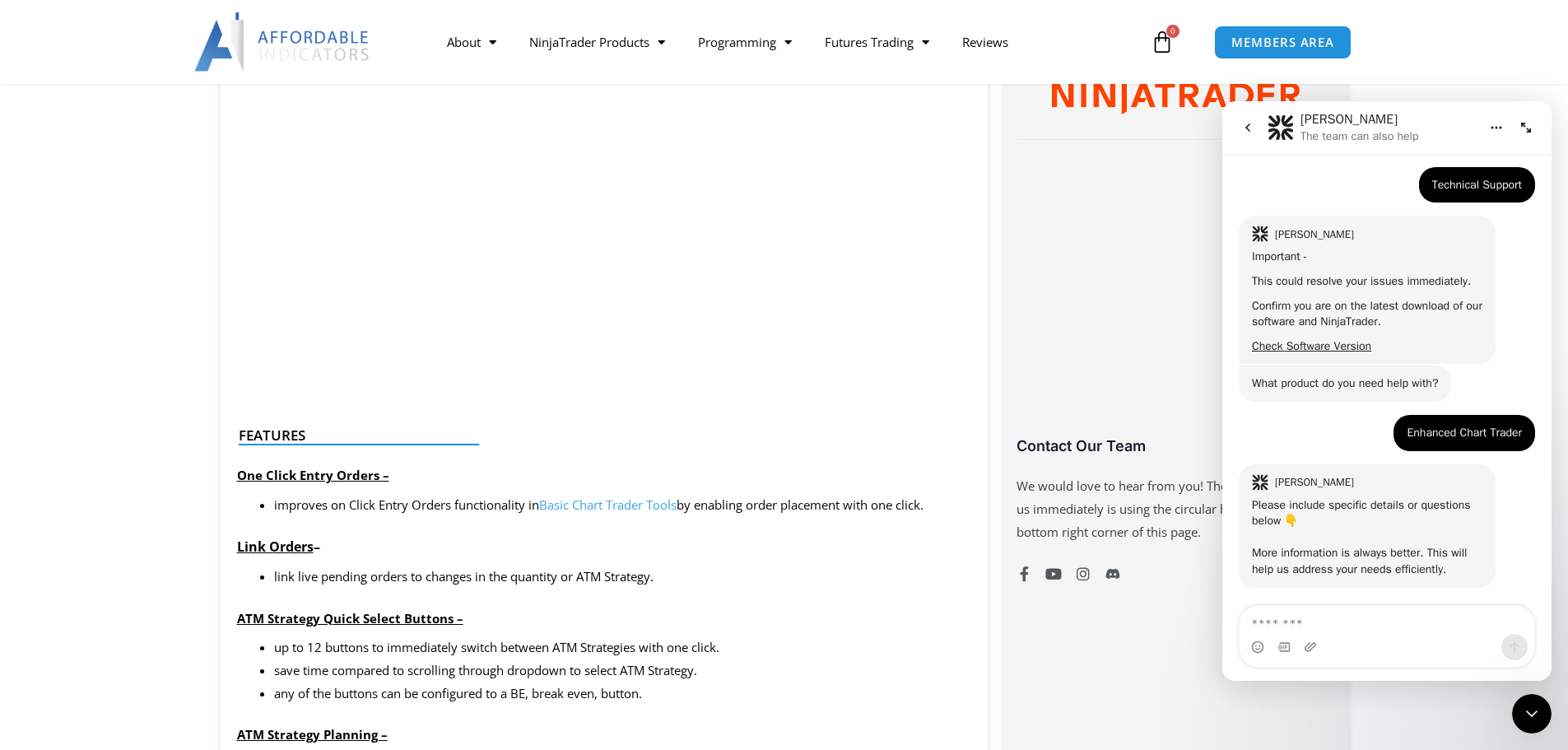 click at bounding box center [1387, 620] 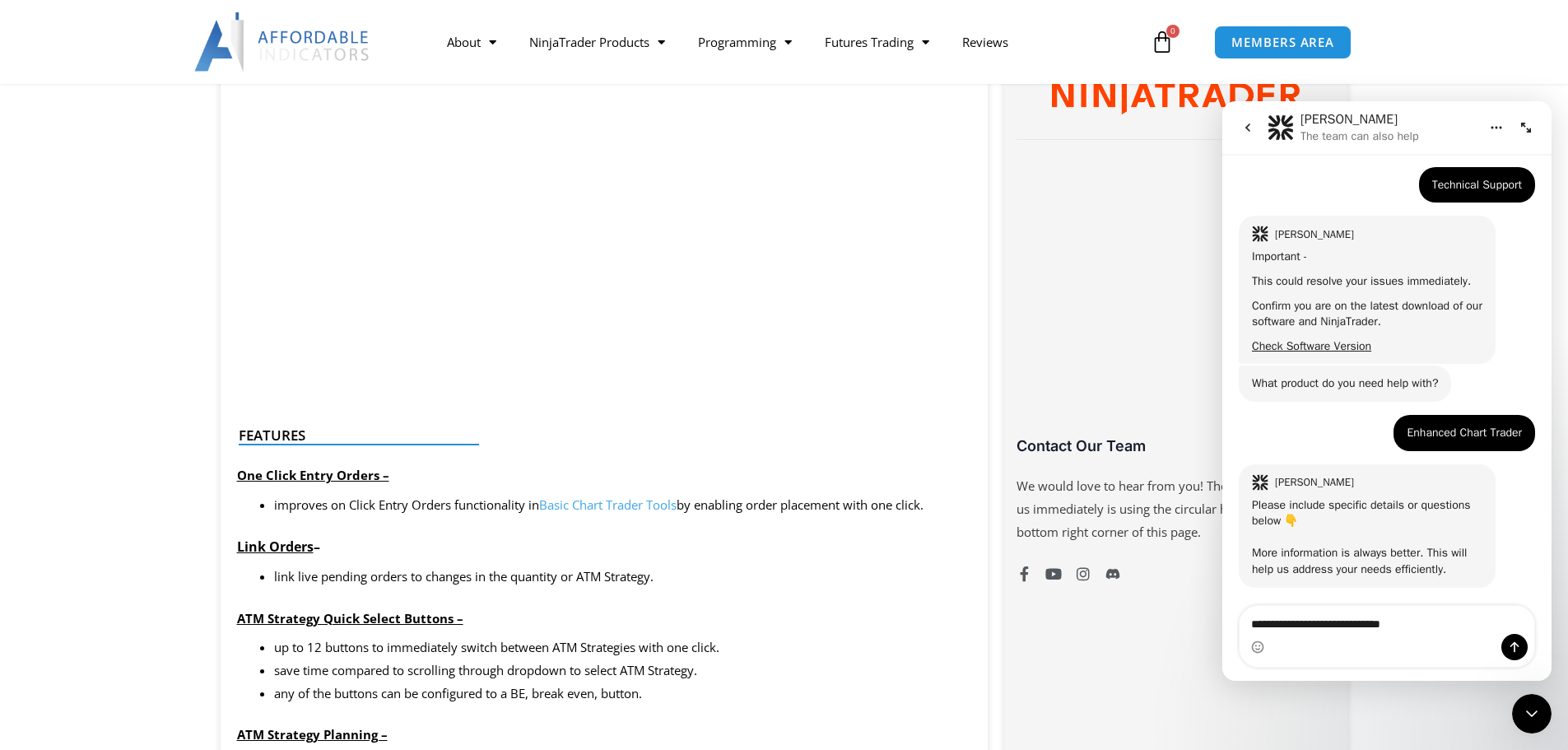 type on "**********" 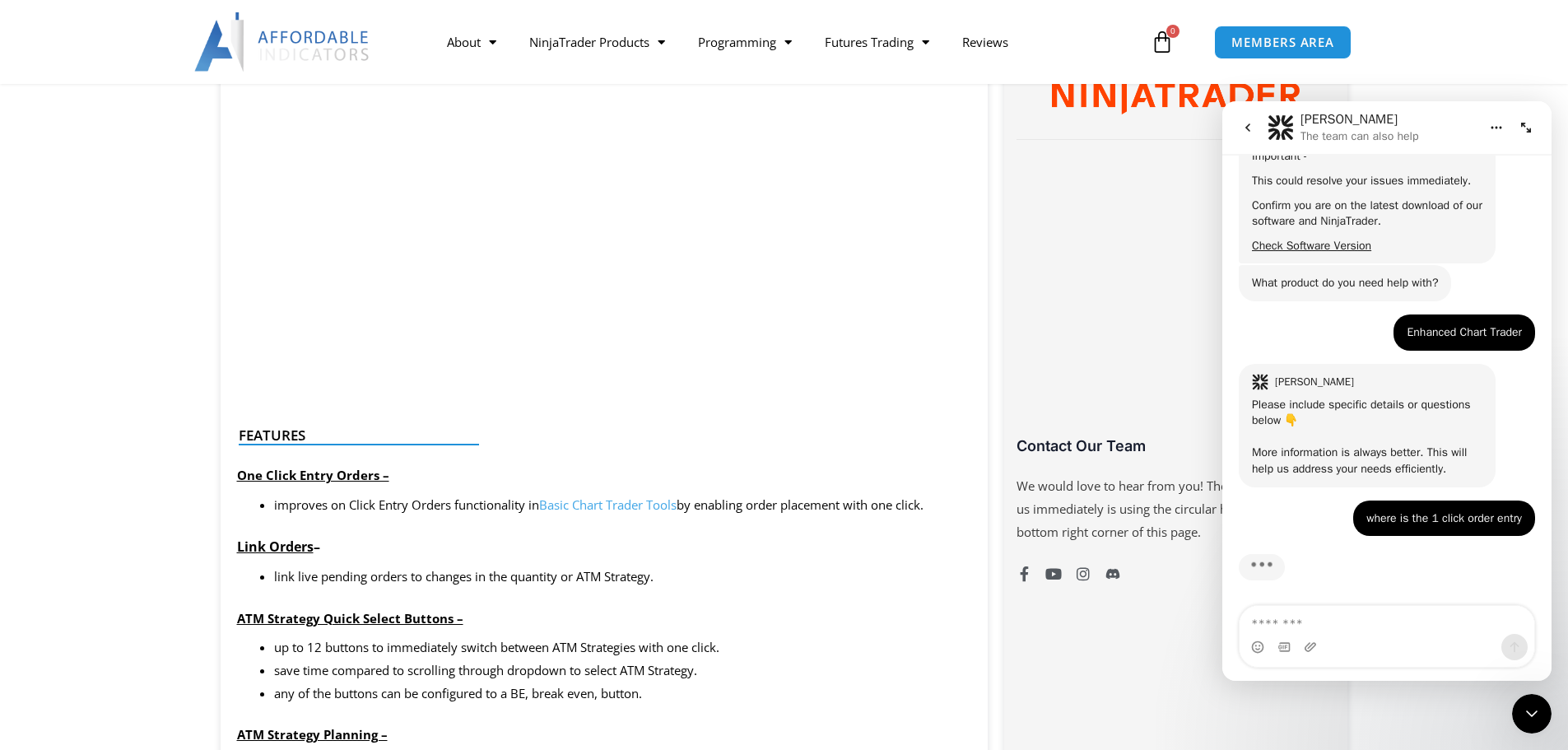 scroll, scrollTop: 351, scrollLeft: 0, axis: vertical 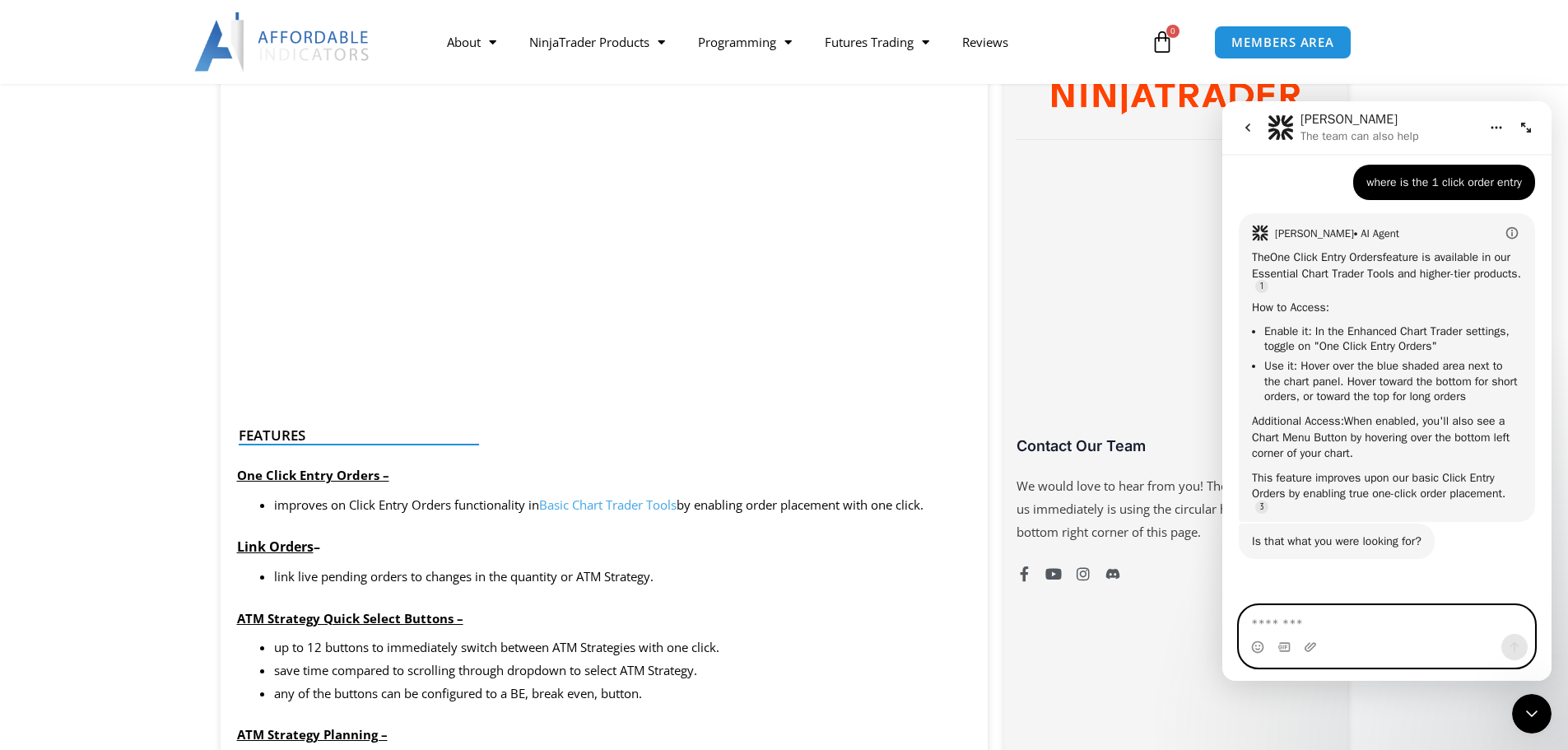 click at bounding box center (1387, 620) 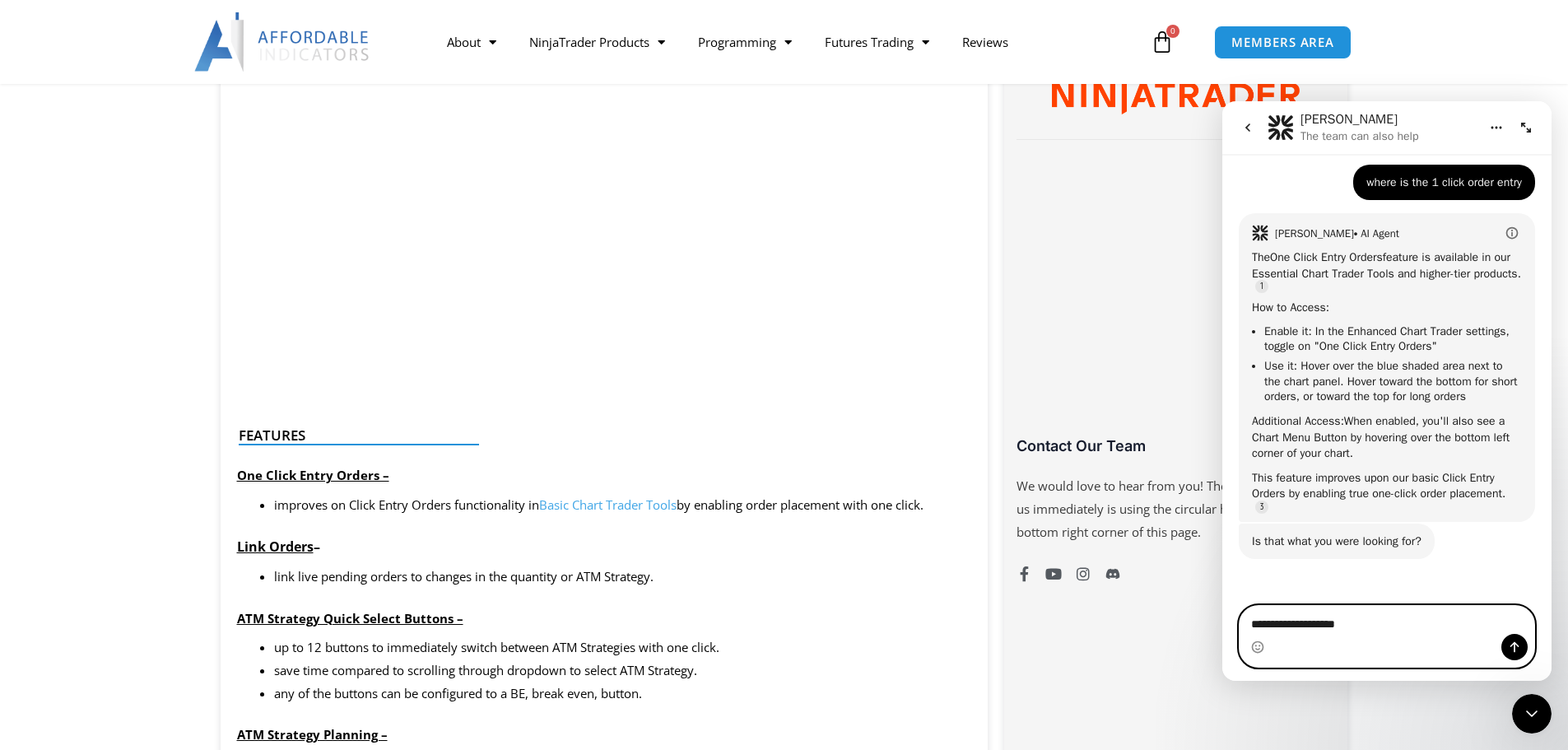 type on "**********" 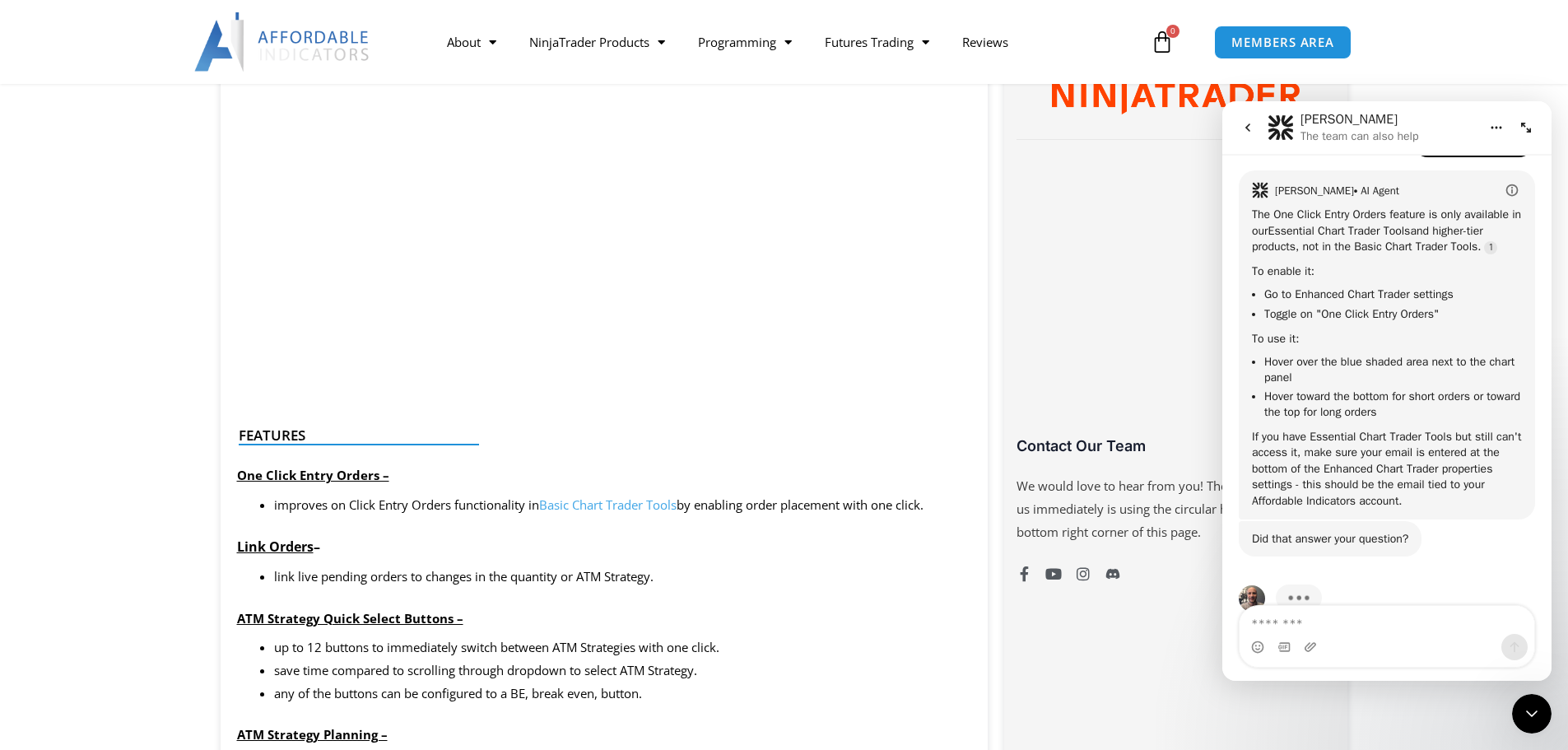 scroll, scrollTop: 1153, scrollLeft: 0, axis: vertical 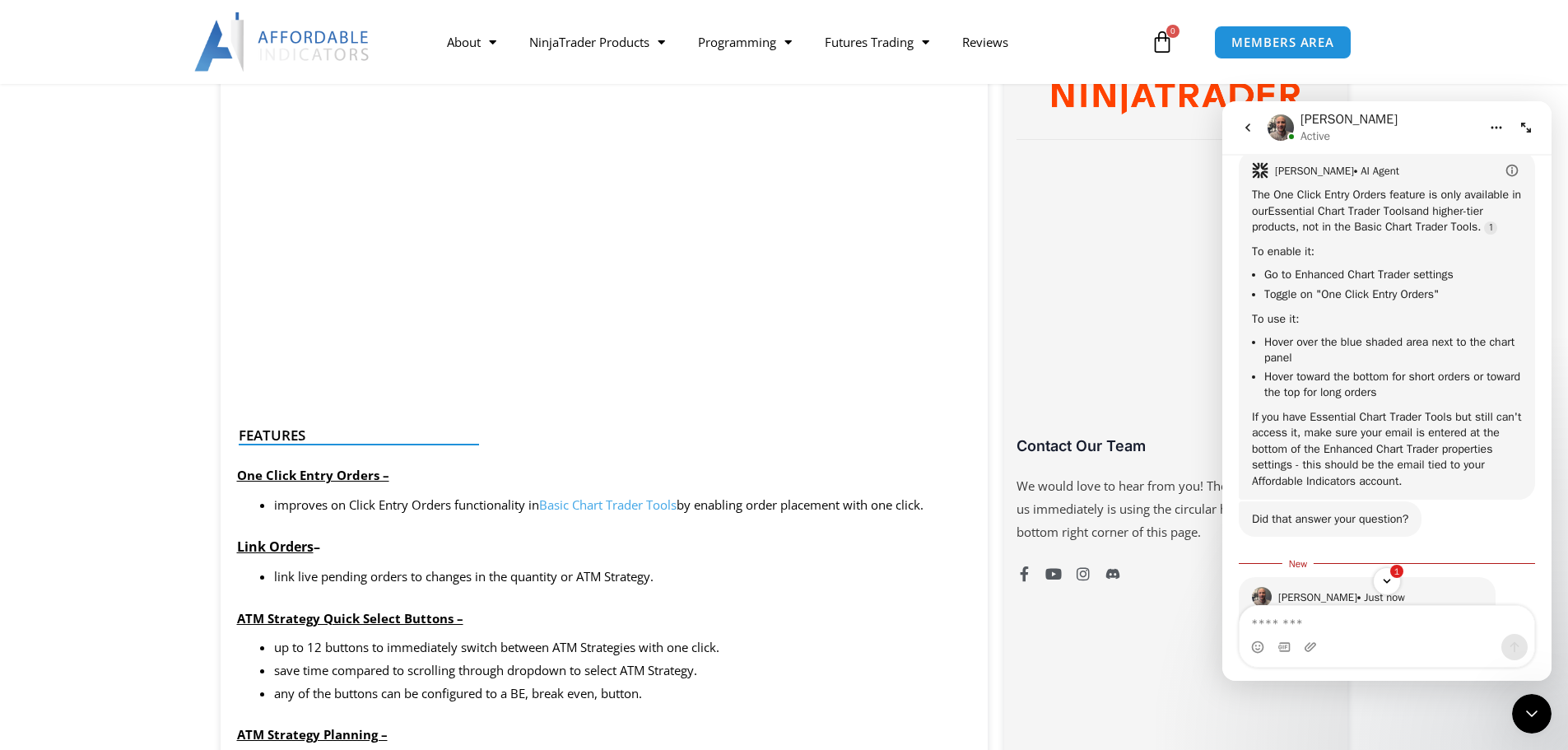 click at bounding box center [1387, 647] 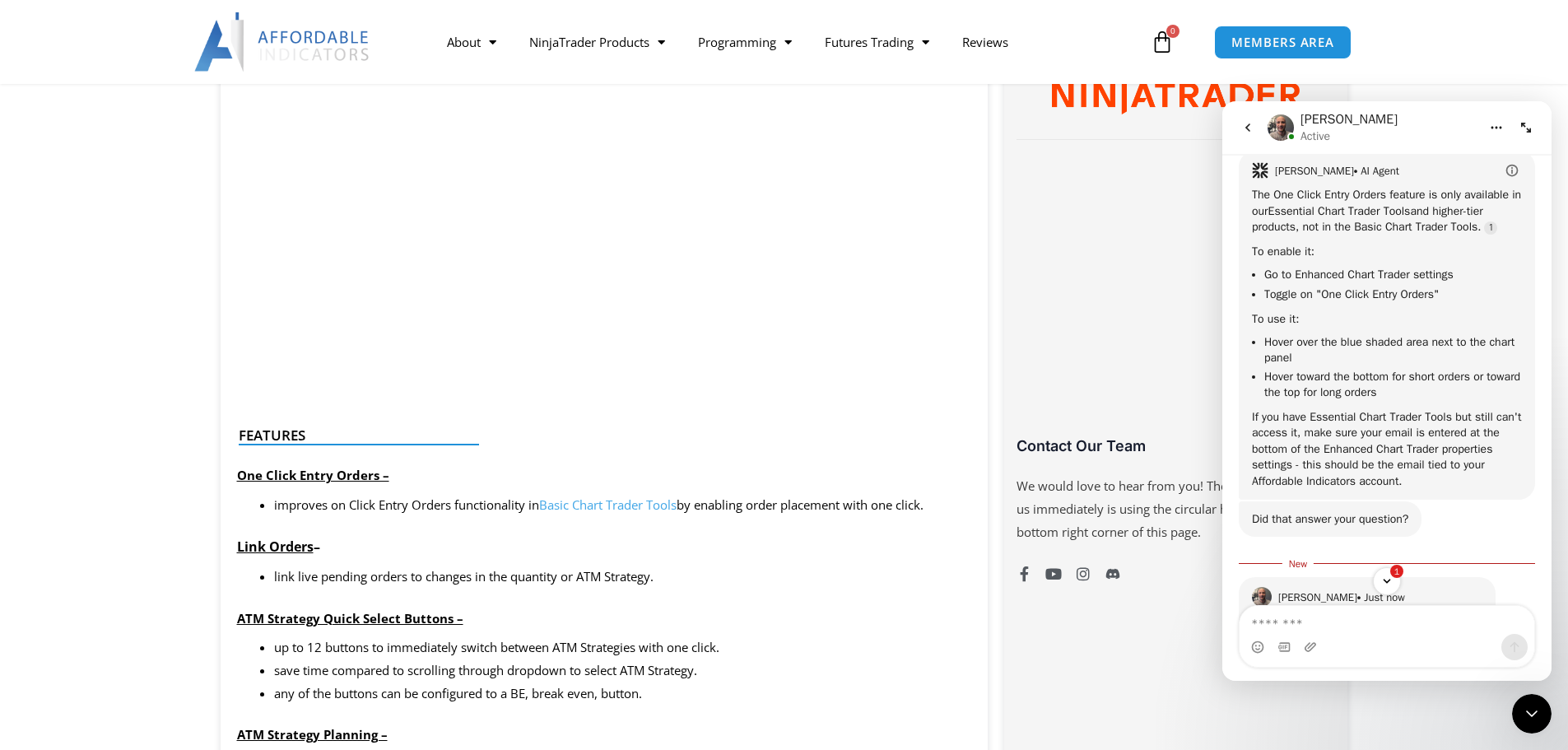 click at bounding box center (1387, 647) 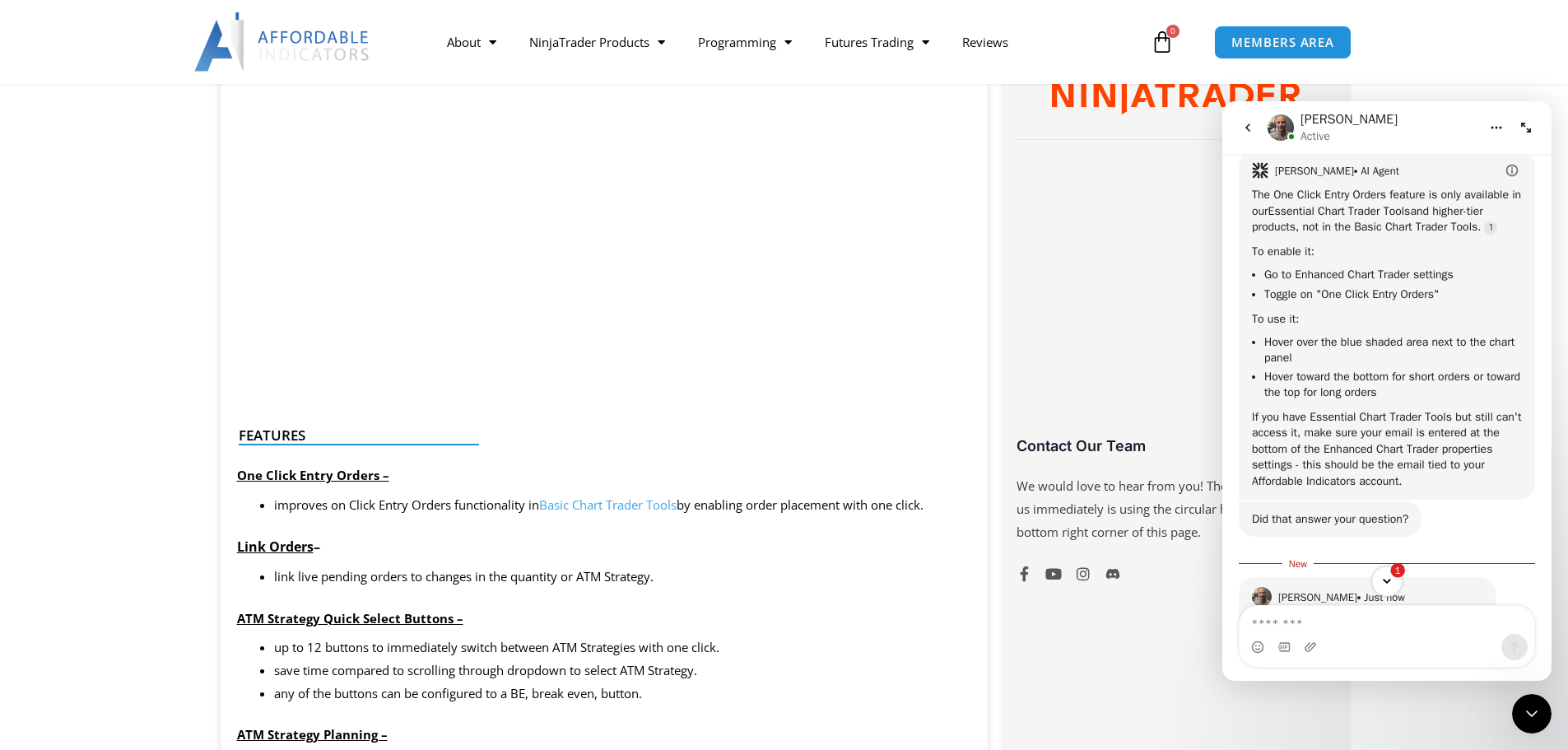 click 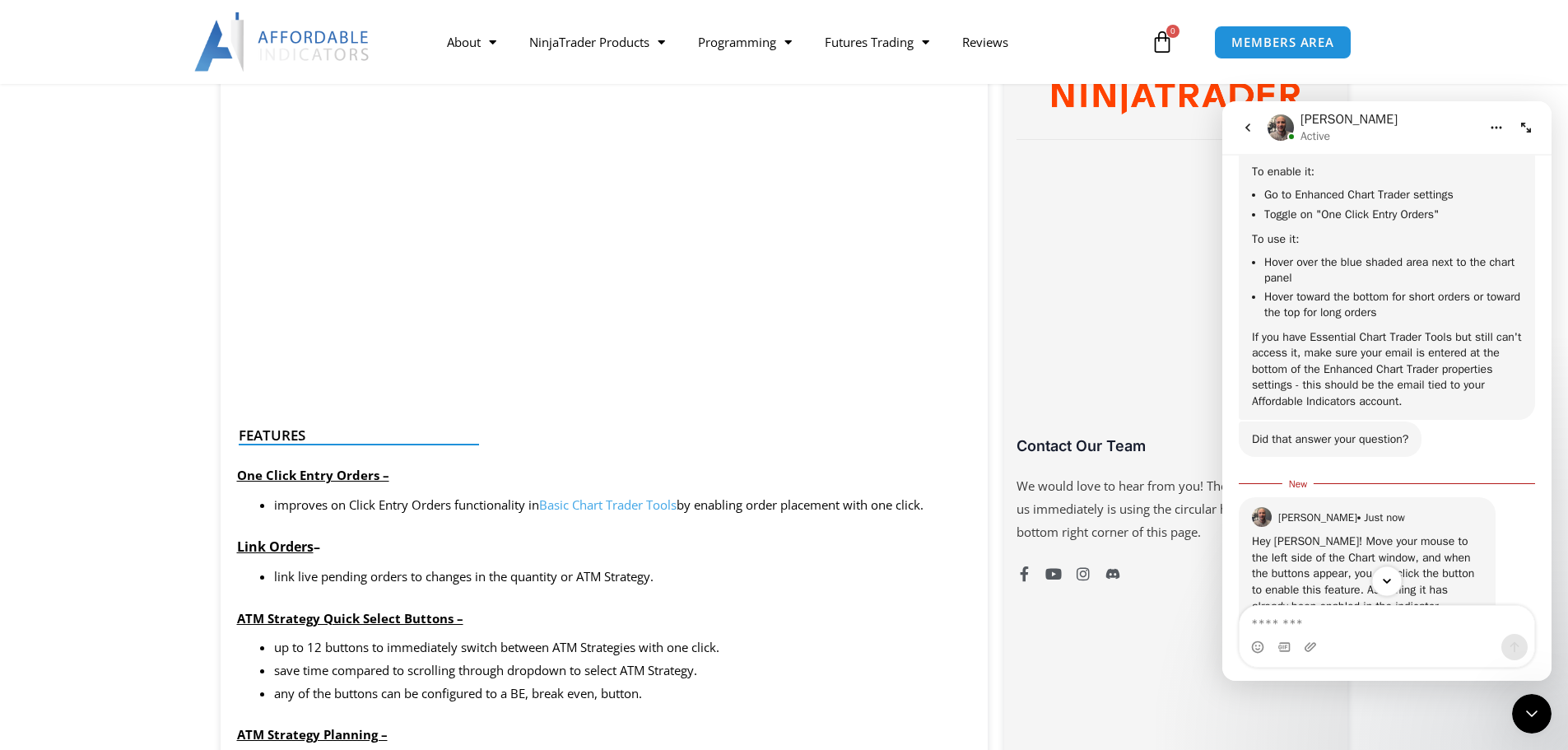 scroll, scrollTop: 1301, scrollLeft: 0, axis: vertical 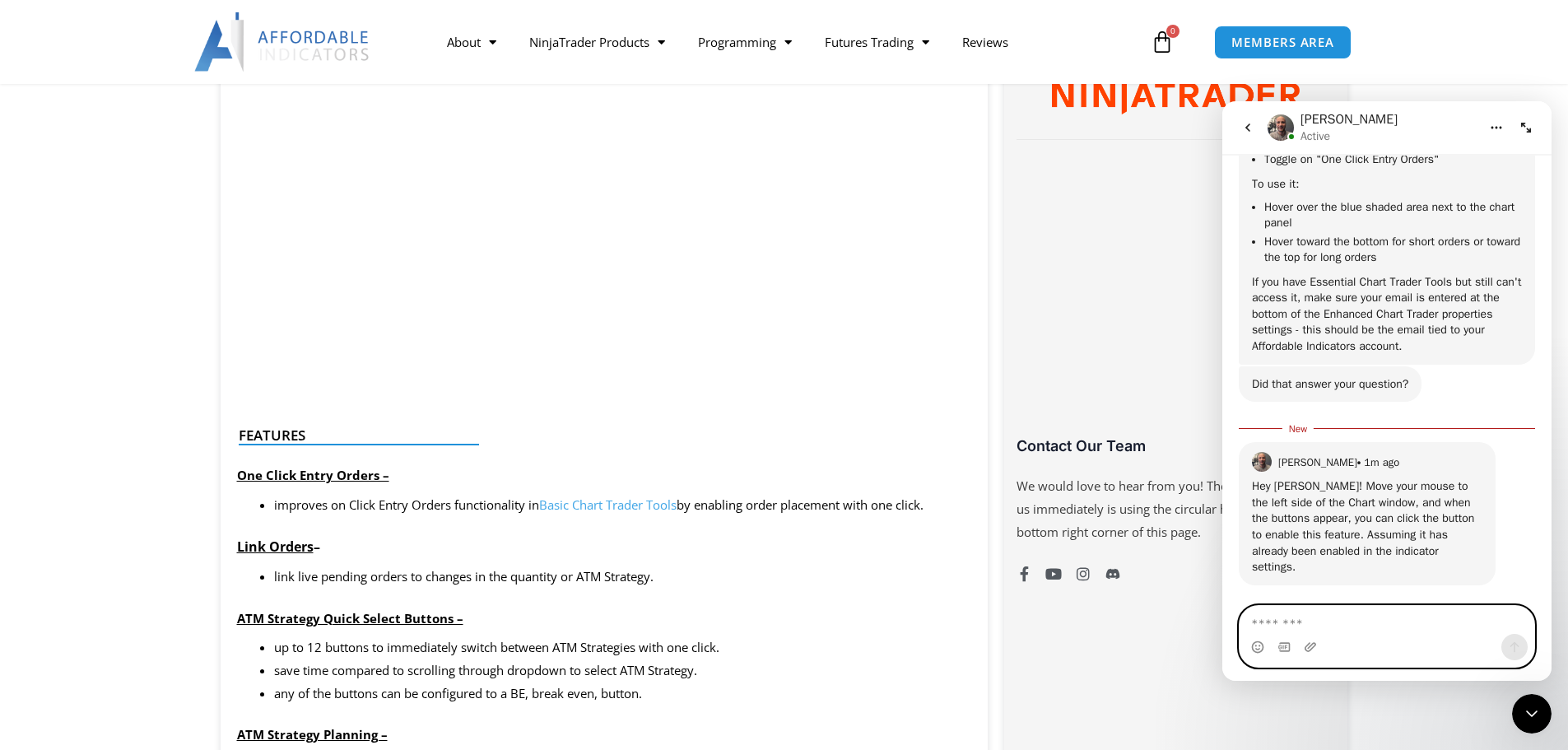 drag, startPoint x: 1320, startPoint y: 623, endPoint x: 1330, endPoint y: 623, distance: 10 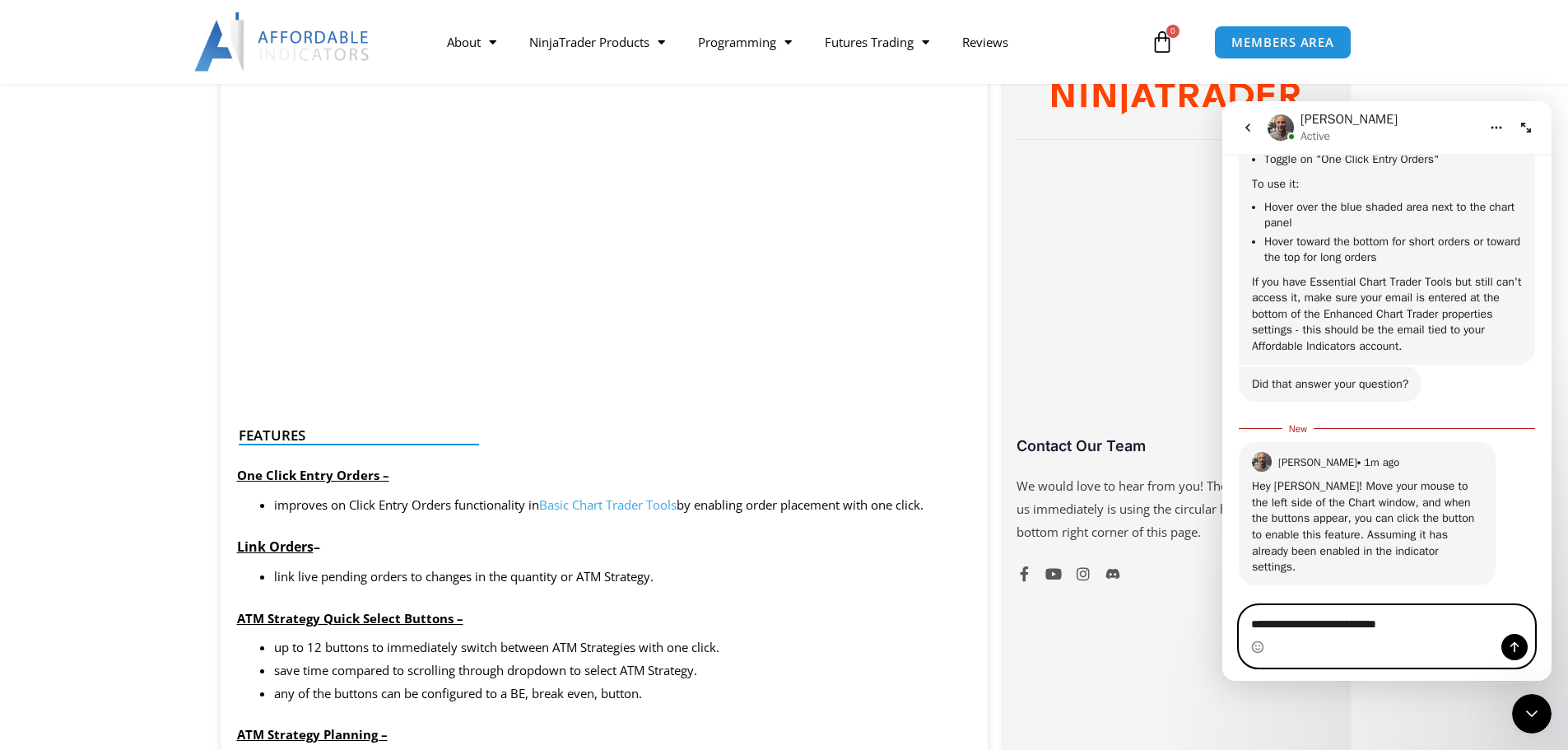 type on "**********" 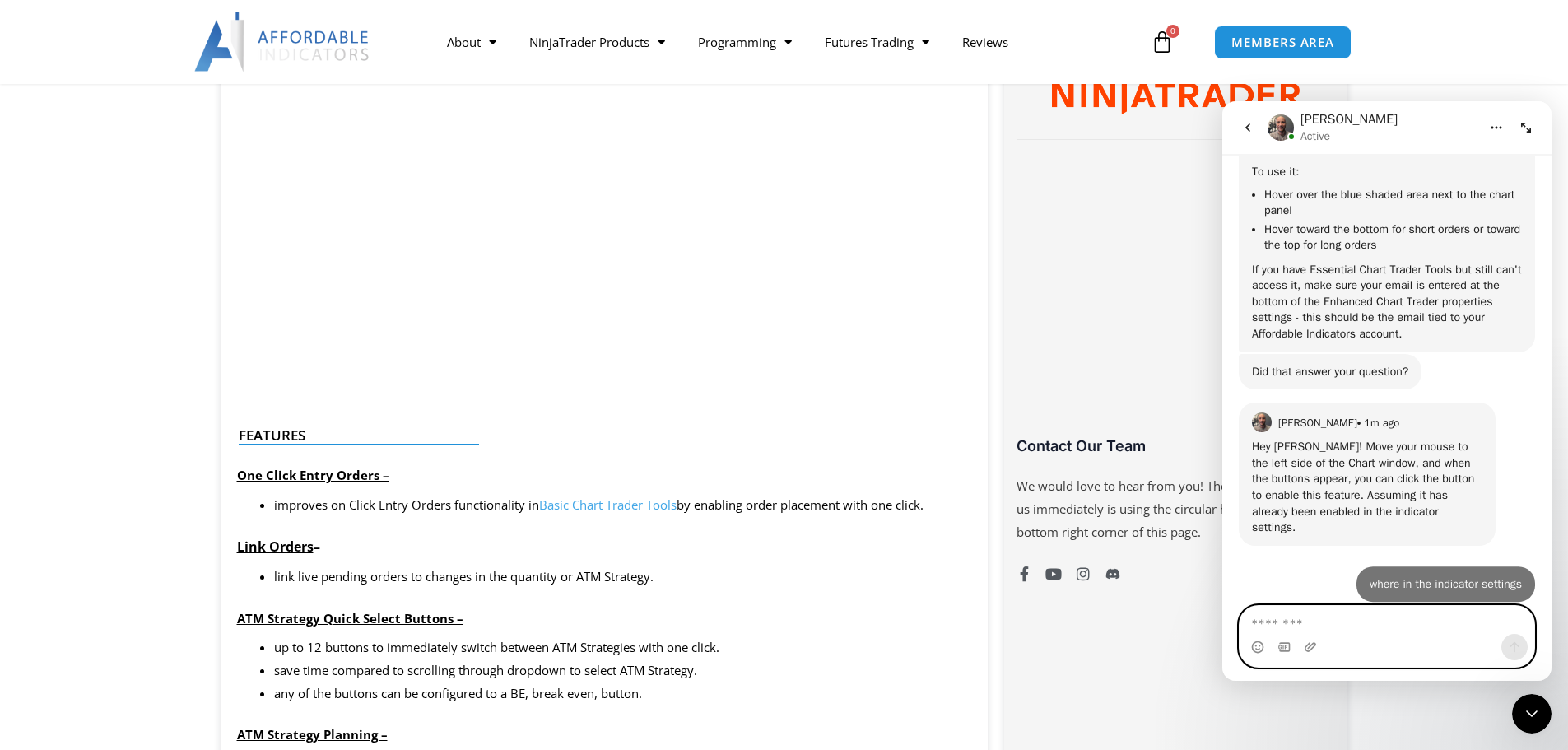 scroll, scrollTop: 1323, scrollLeft: 0, axis: vertical 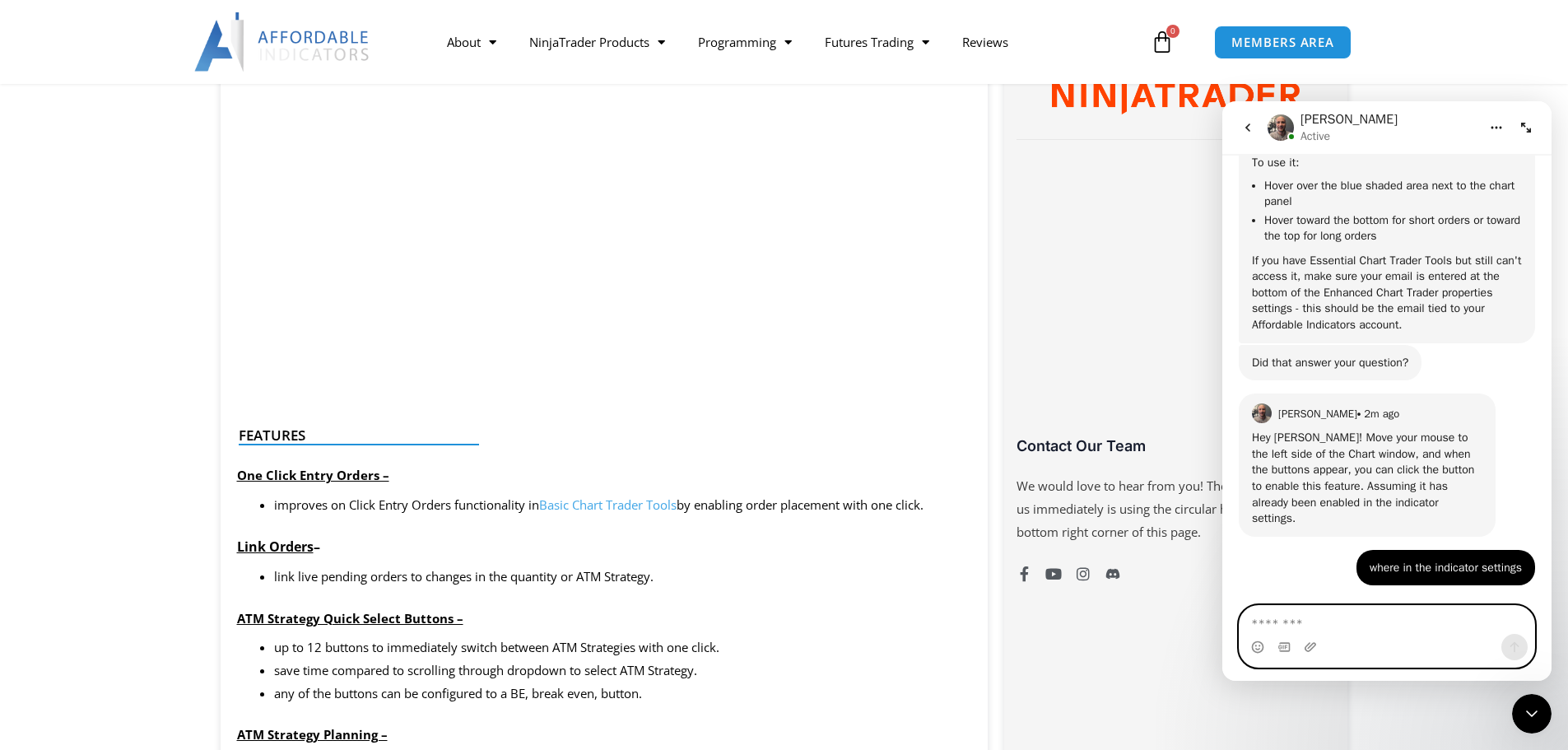 click at bounding box center [1387, 620] 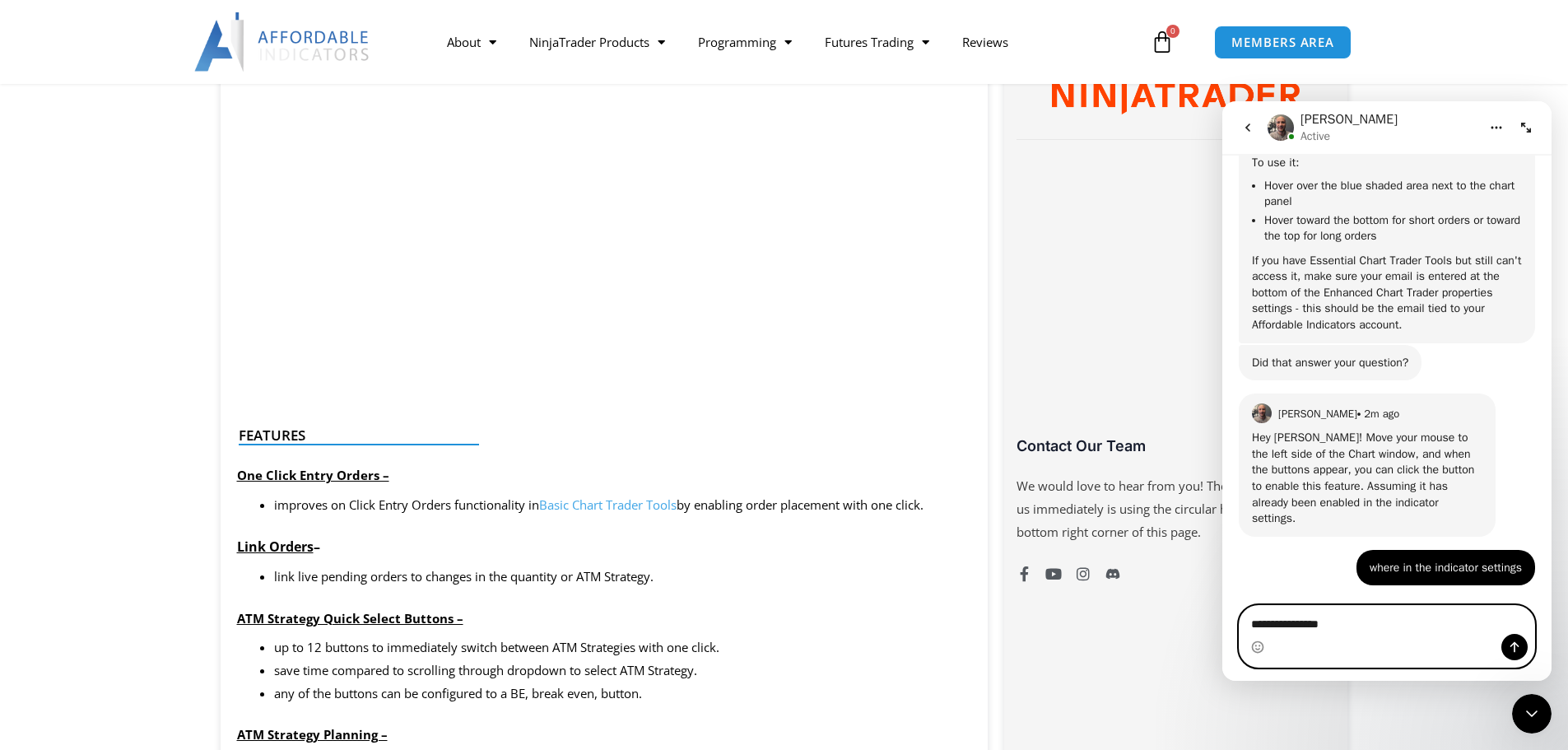 type on "**********" 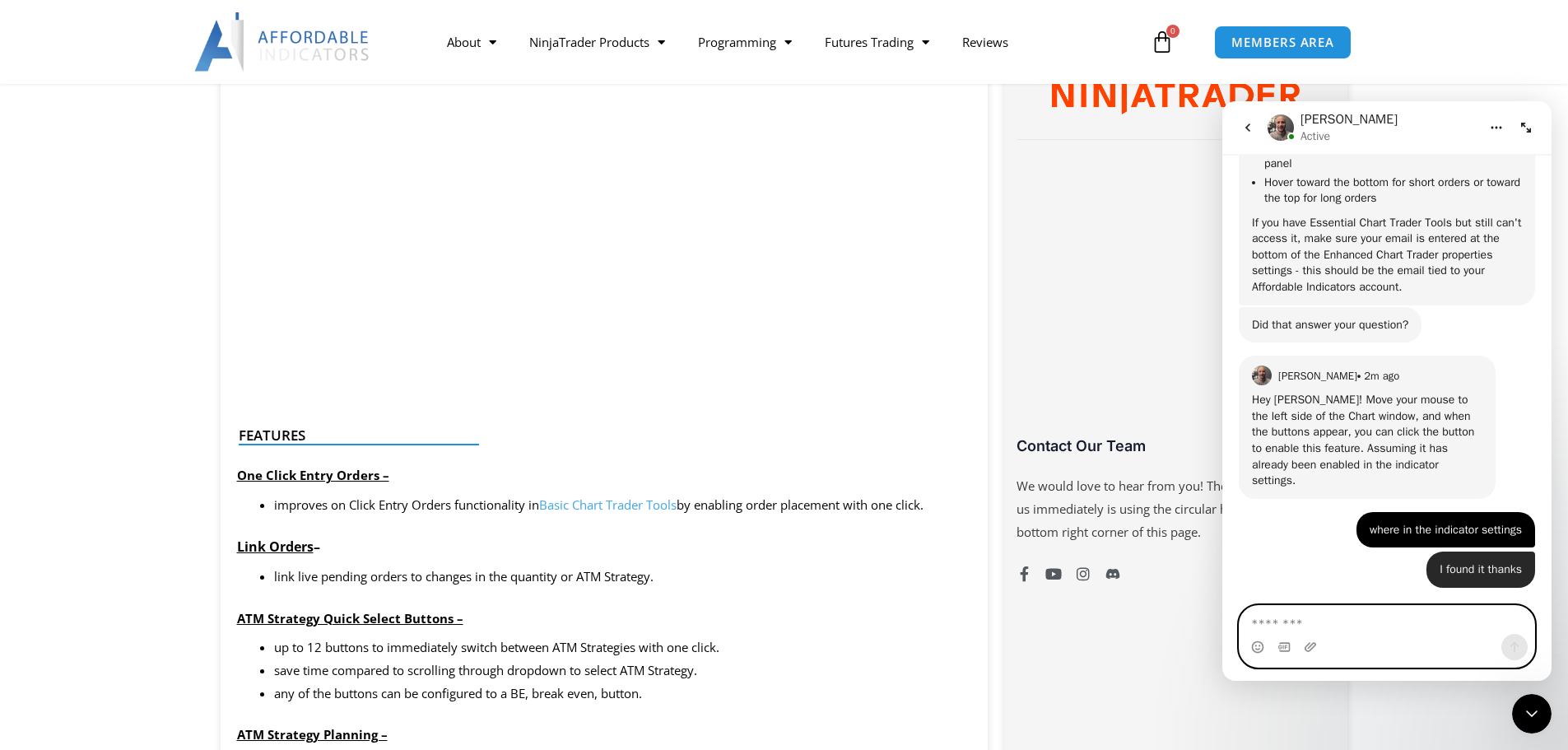scroll, scrollTop: 1360, scrollLeft: 0, axis: vertical 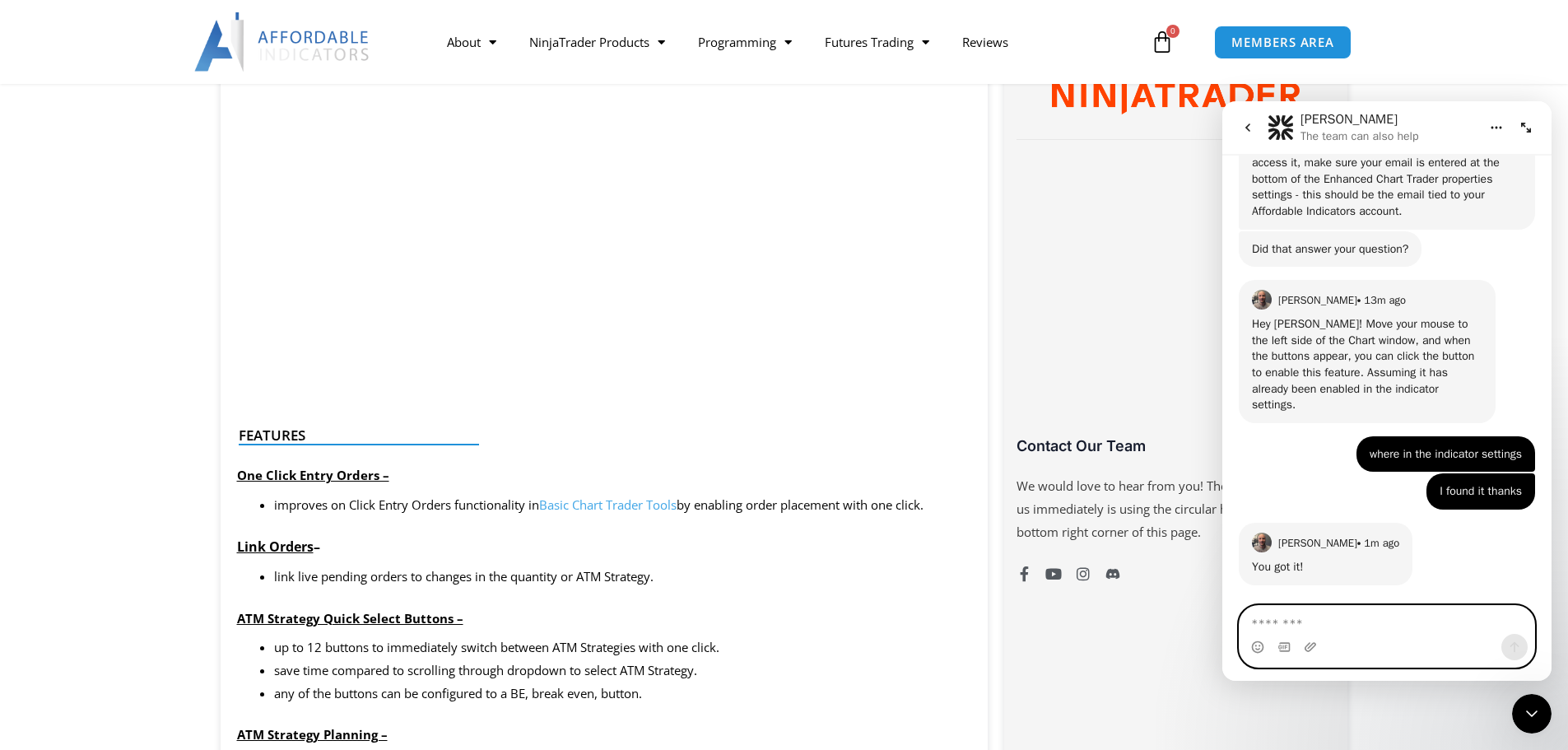 click at bounding box center (1387, 620) 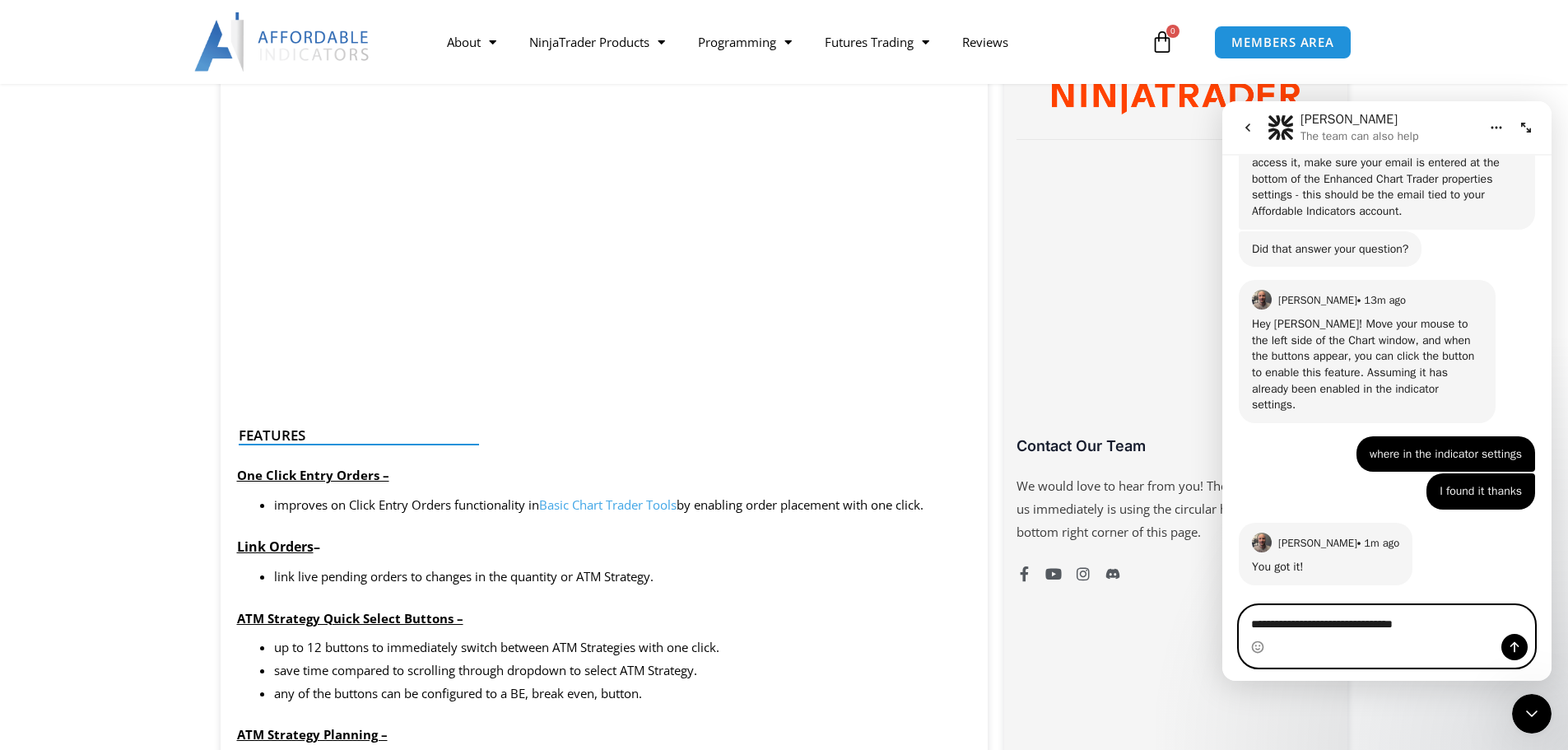 type on "**********" 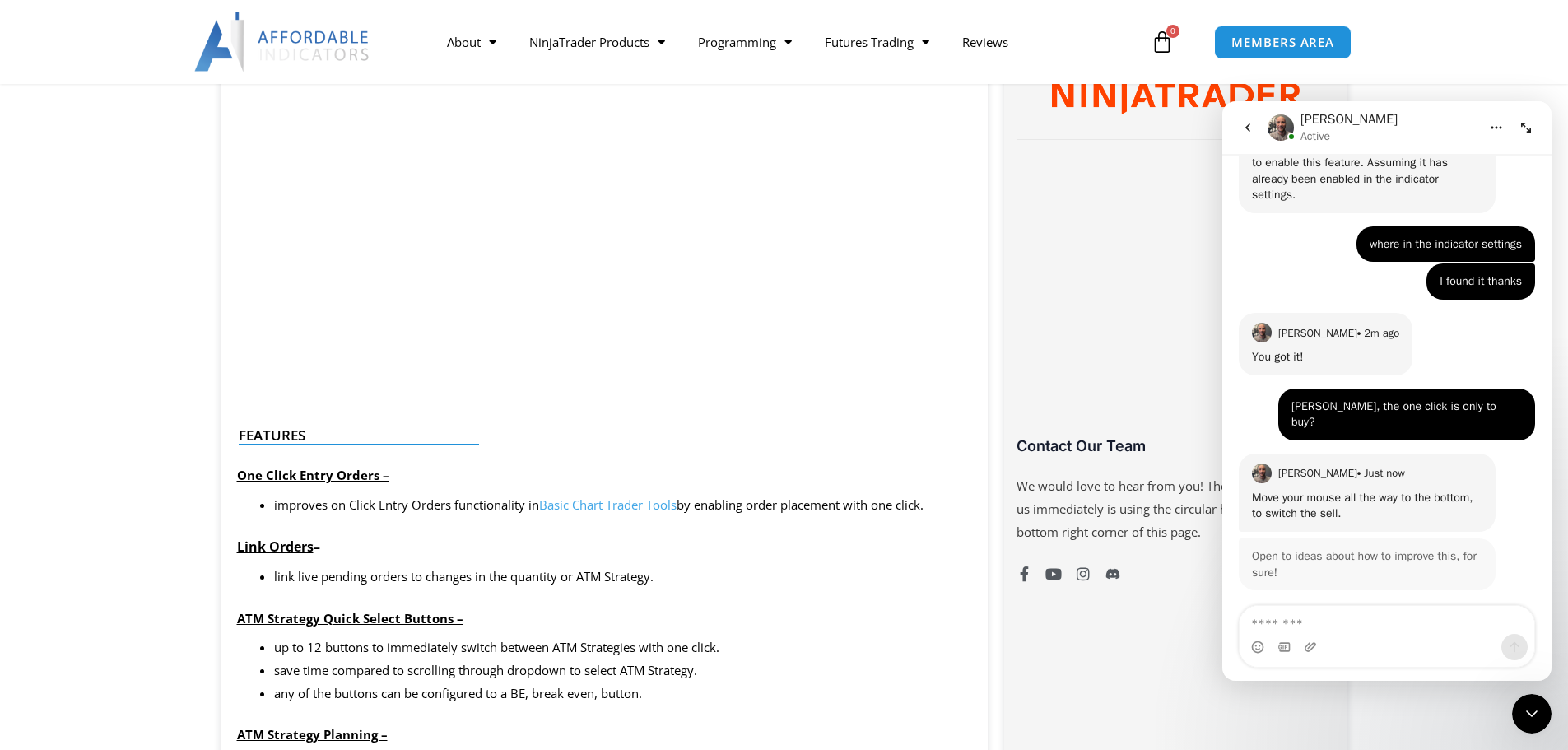 scroll, scrollTop: 1630, scrollLeft: 0, axis: vertical 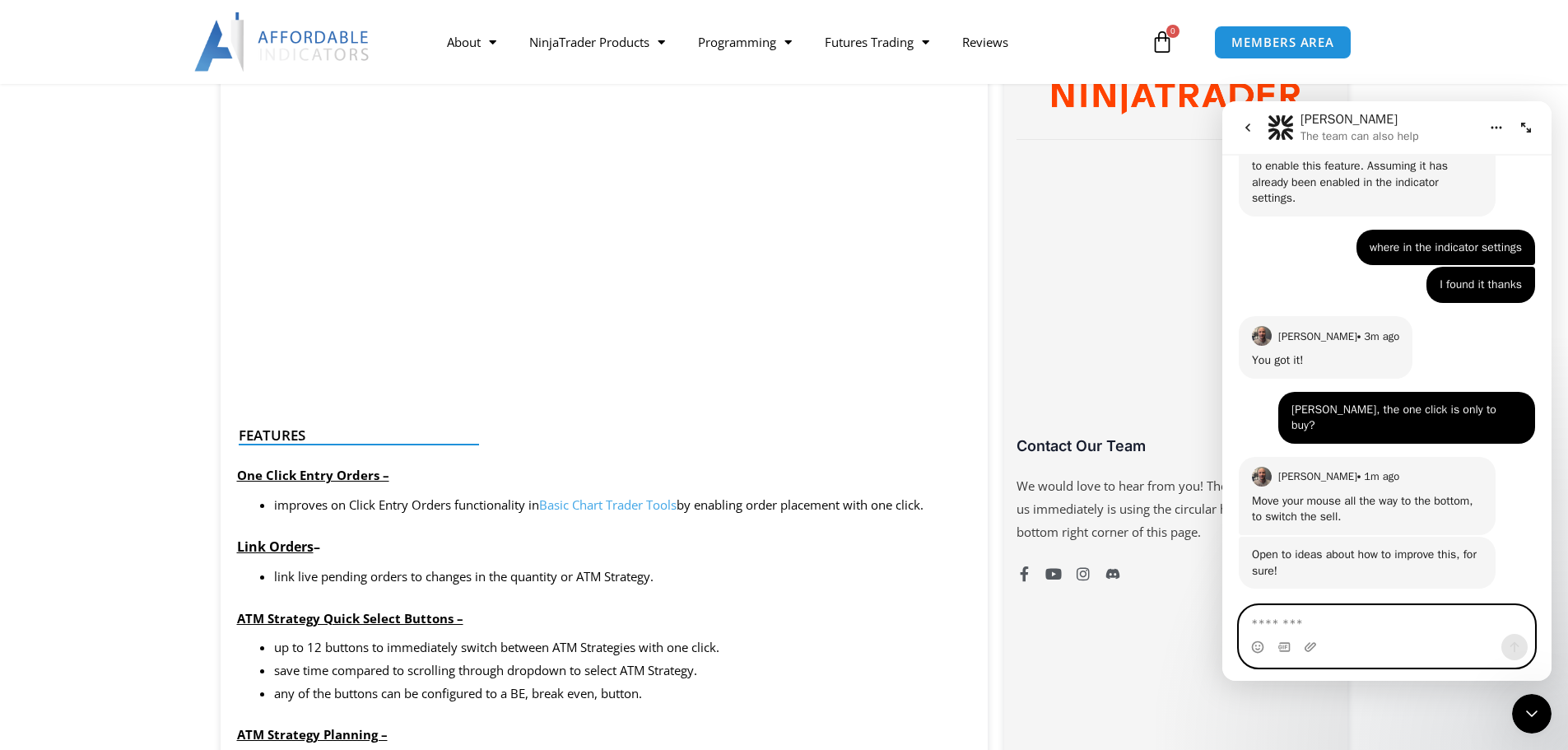 click at bounding box center (1387, 620) 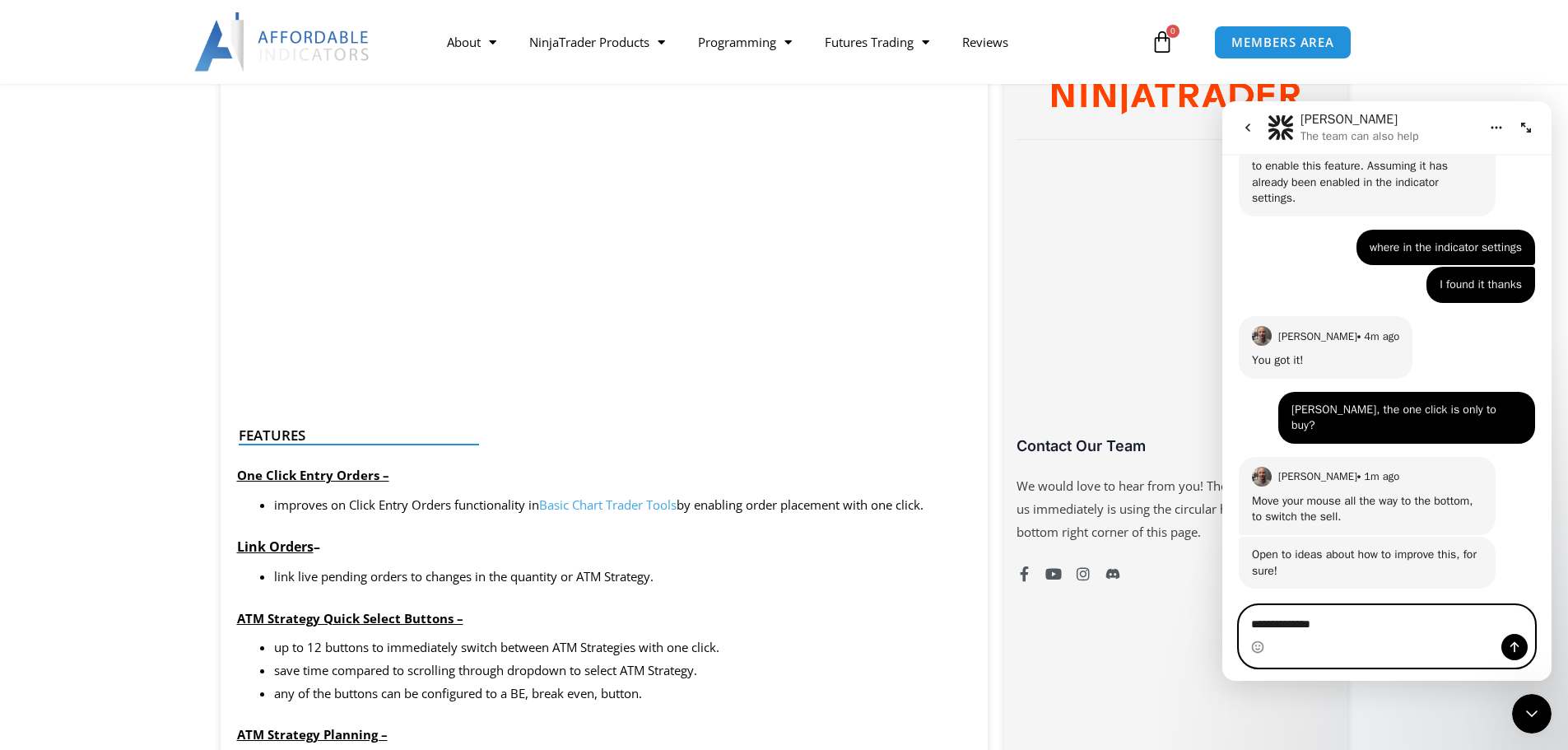 type on "**********" 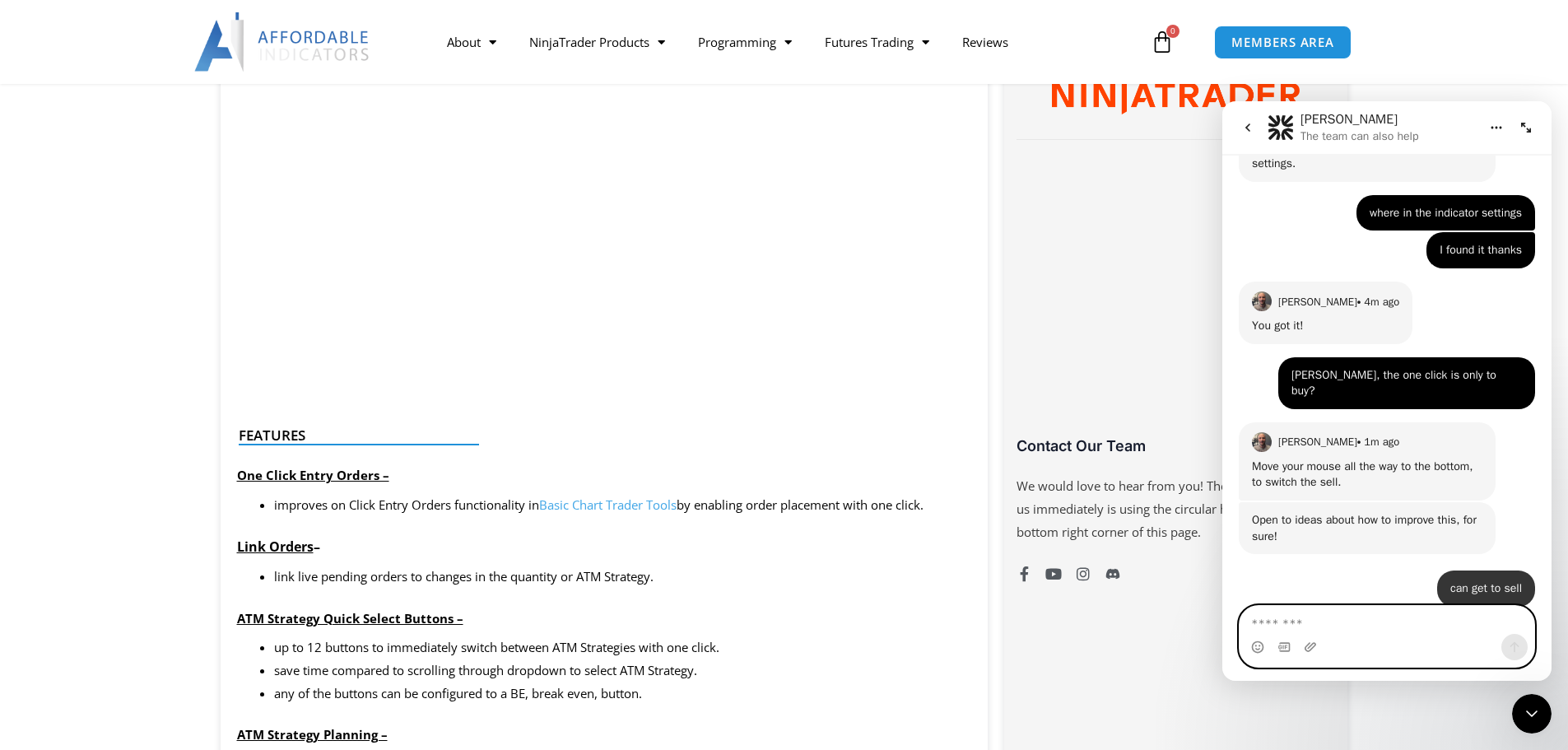 scroll, scrollTop: 1679, scrollLeft: 0, axis: vertical 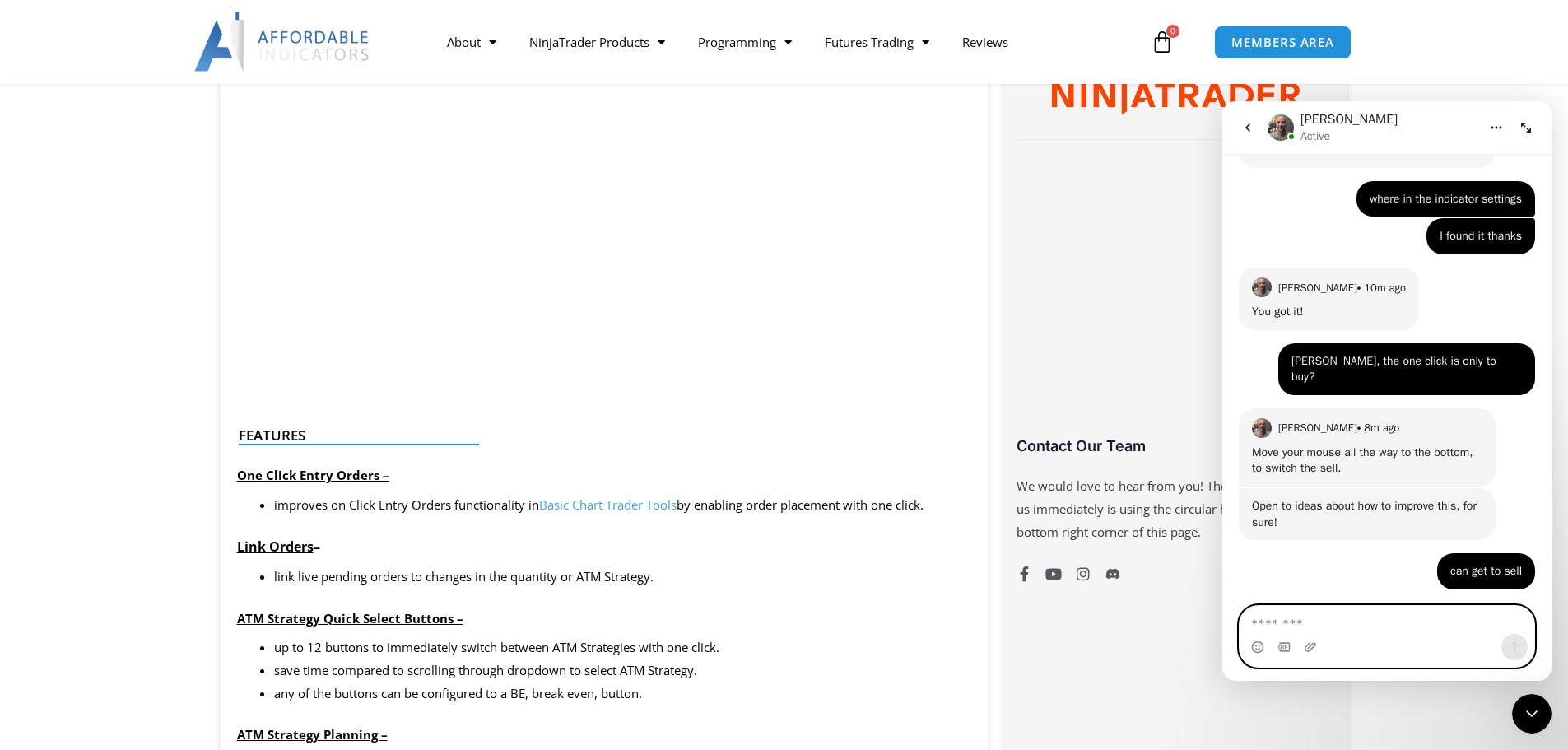 click at bounding box center (1387, 620) 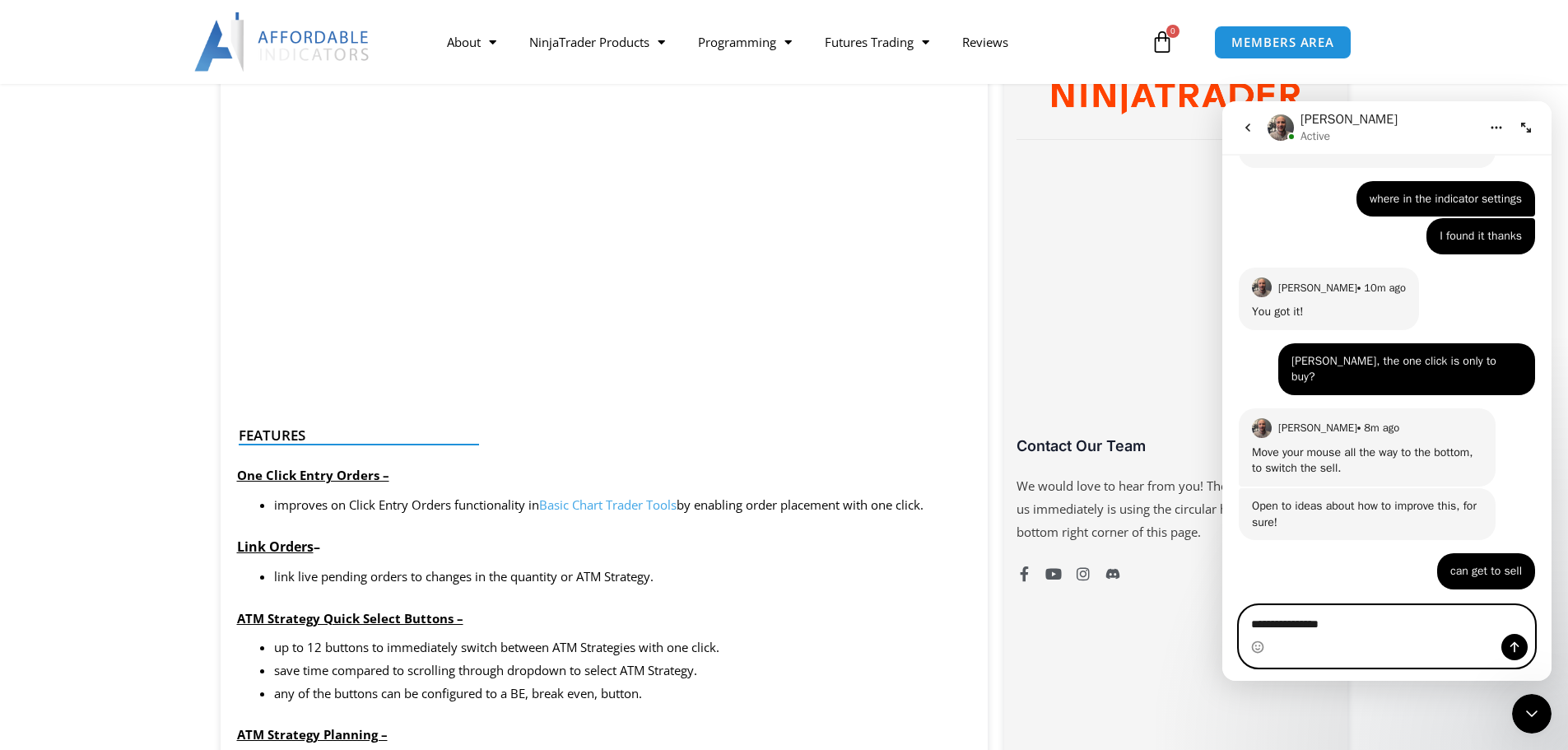 type on "**********" 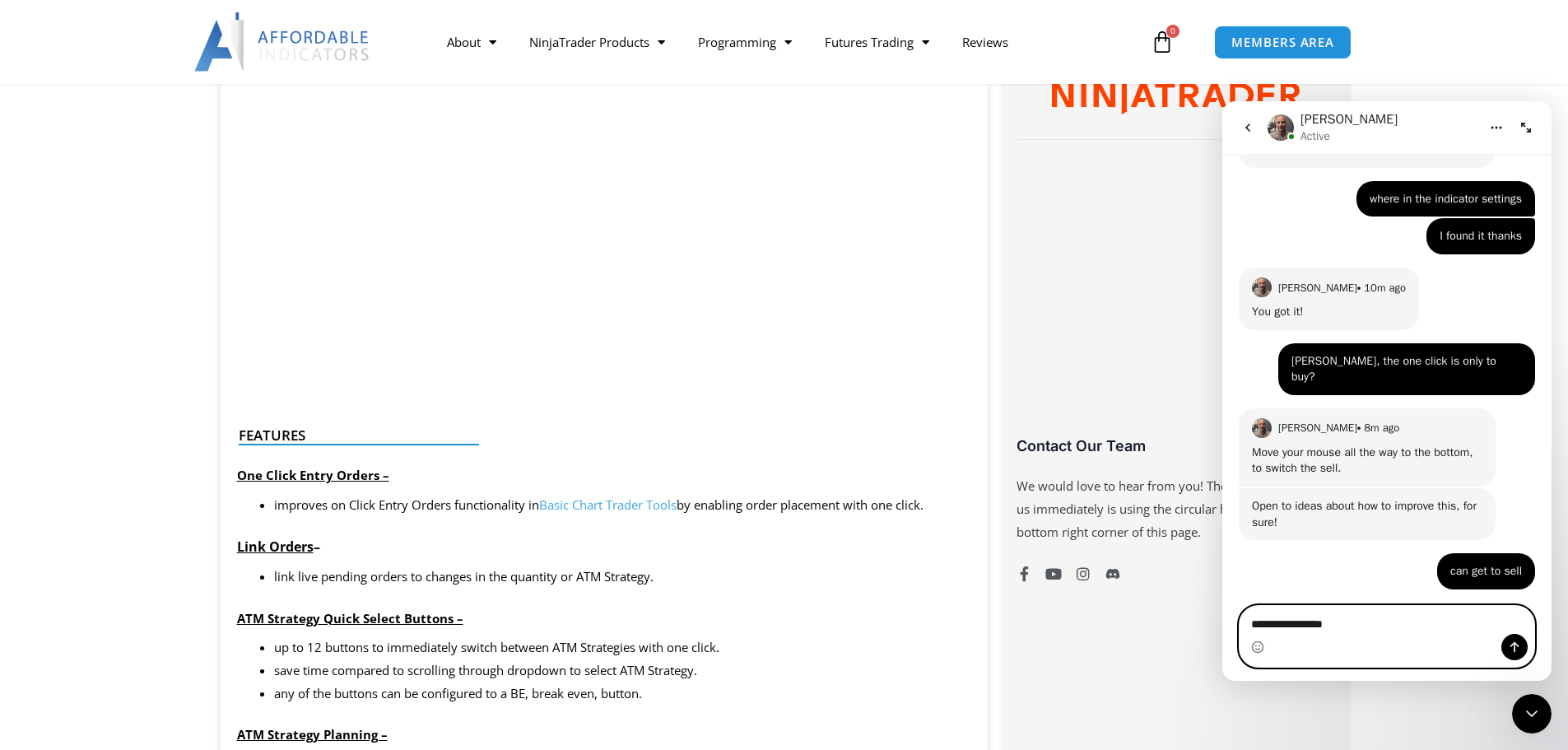 type 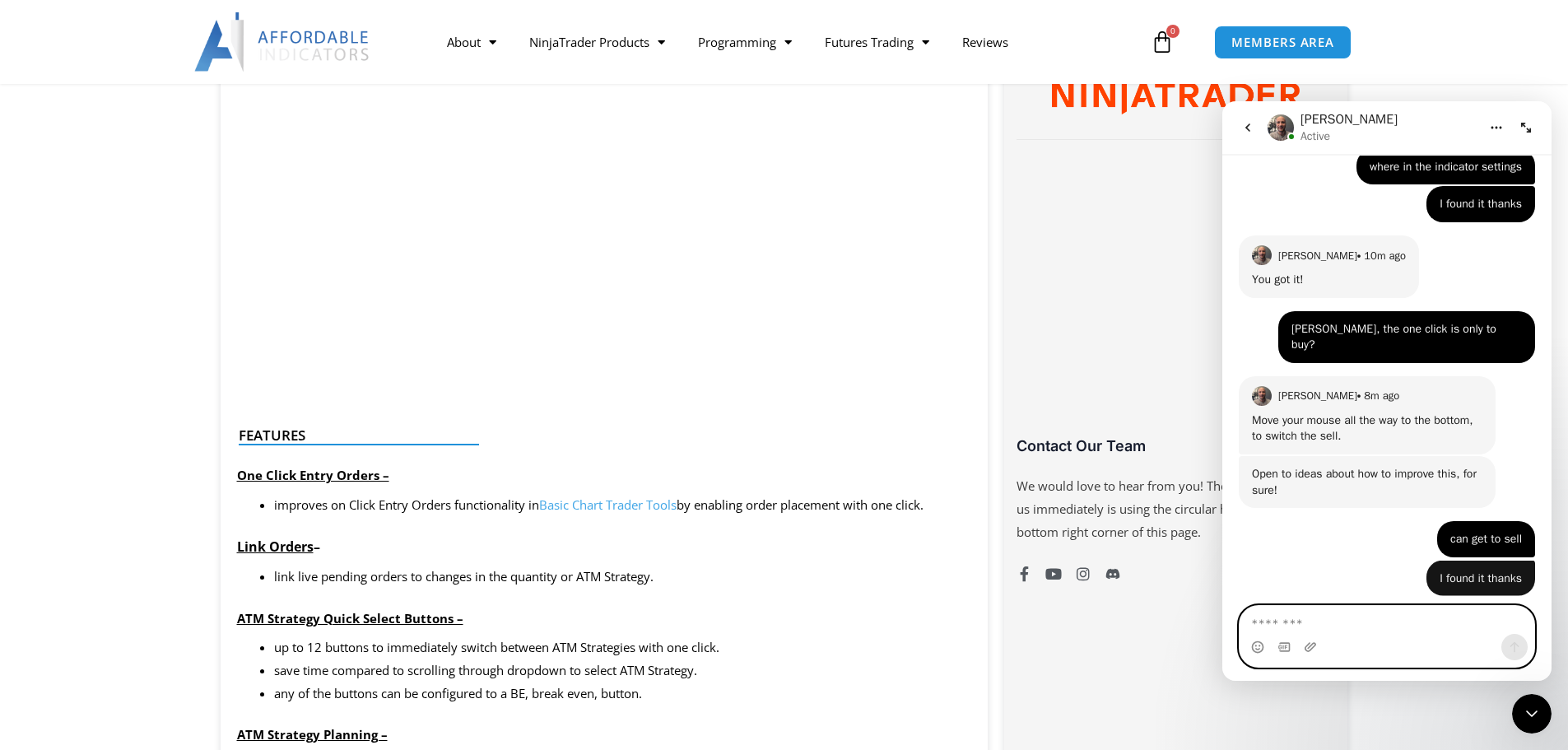 scroll, scrollTop: 1717, scrollLeft: 0, axis: vertical 